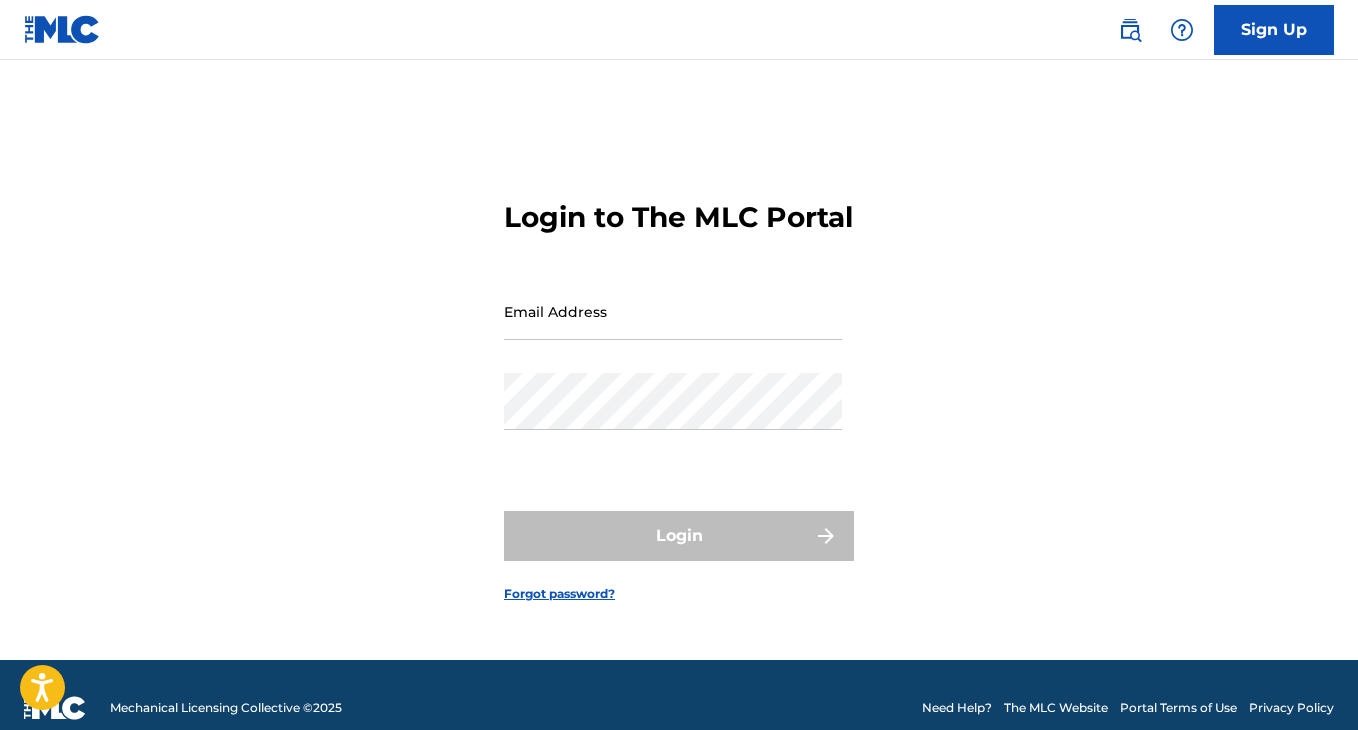 scroll, scrollTop: 0, scrollLeft: 0, axis: both 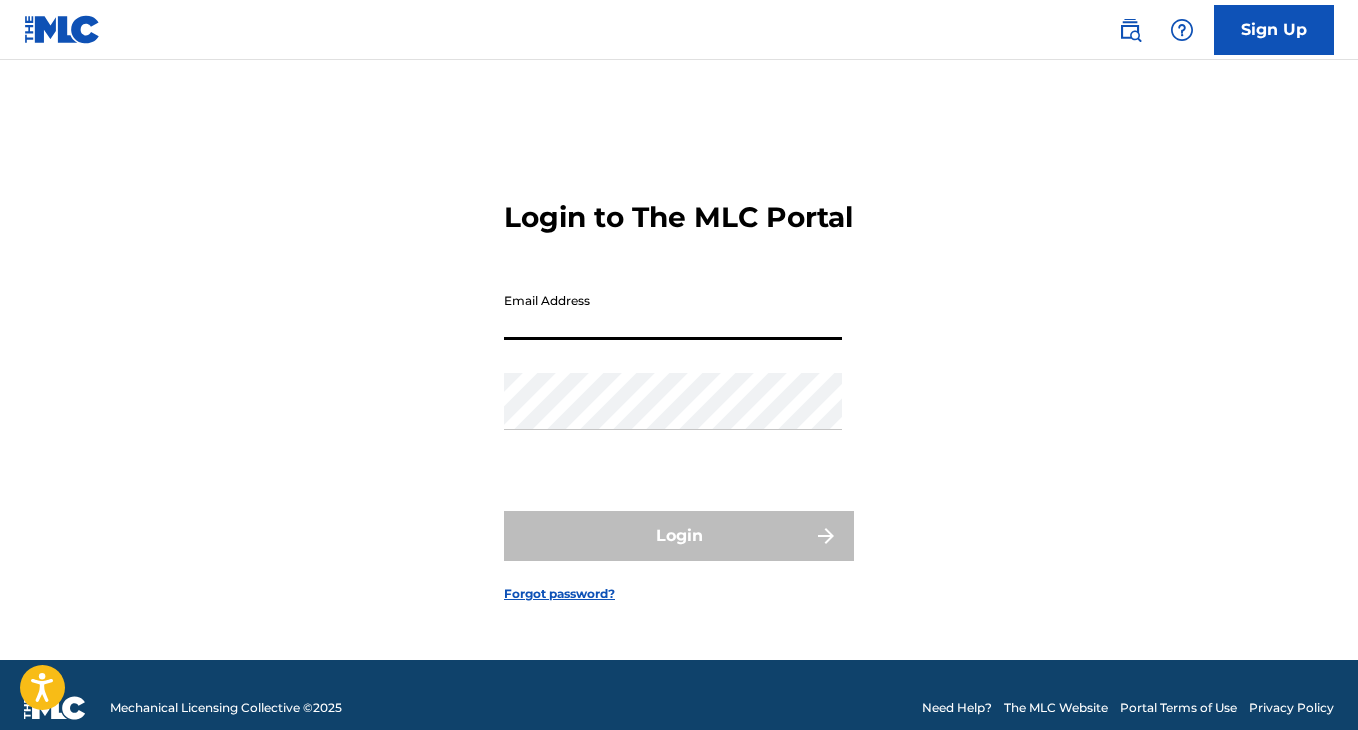 type on "[EMAIL_ADDRESS][DOMAIN_NAME]" 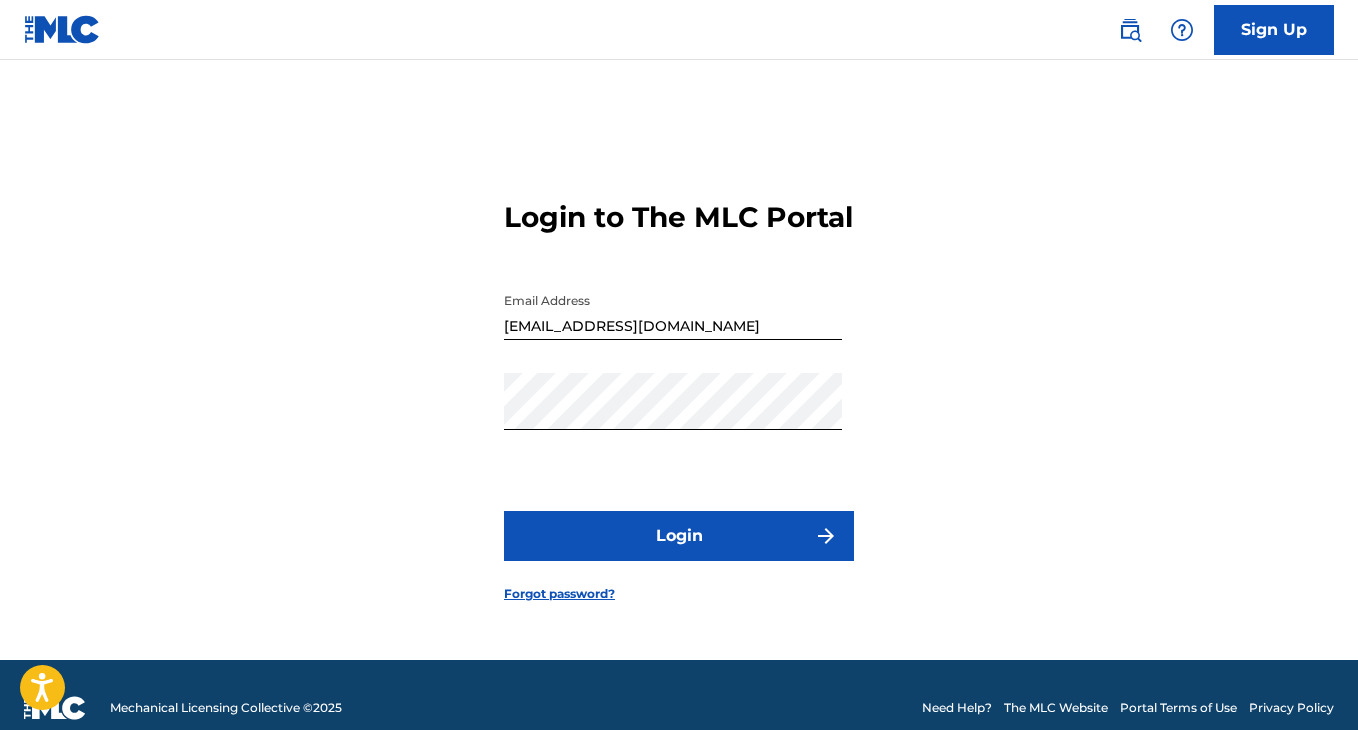 click on "Login" at bounding box center [679, 536] 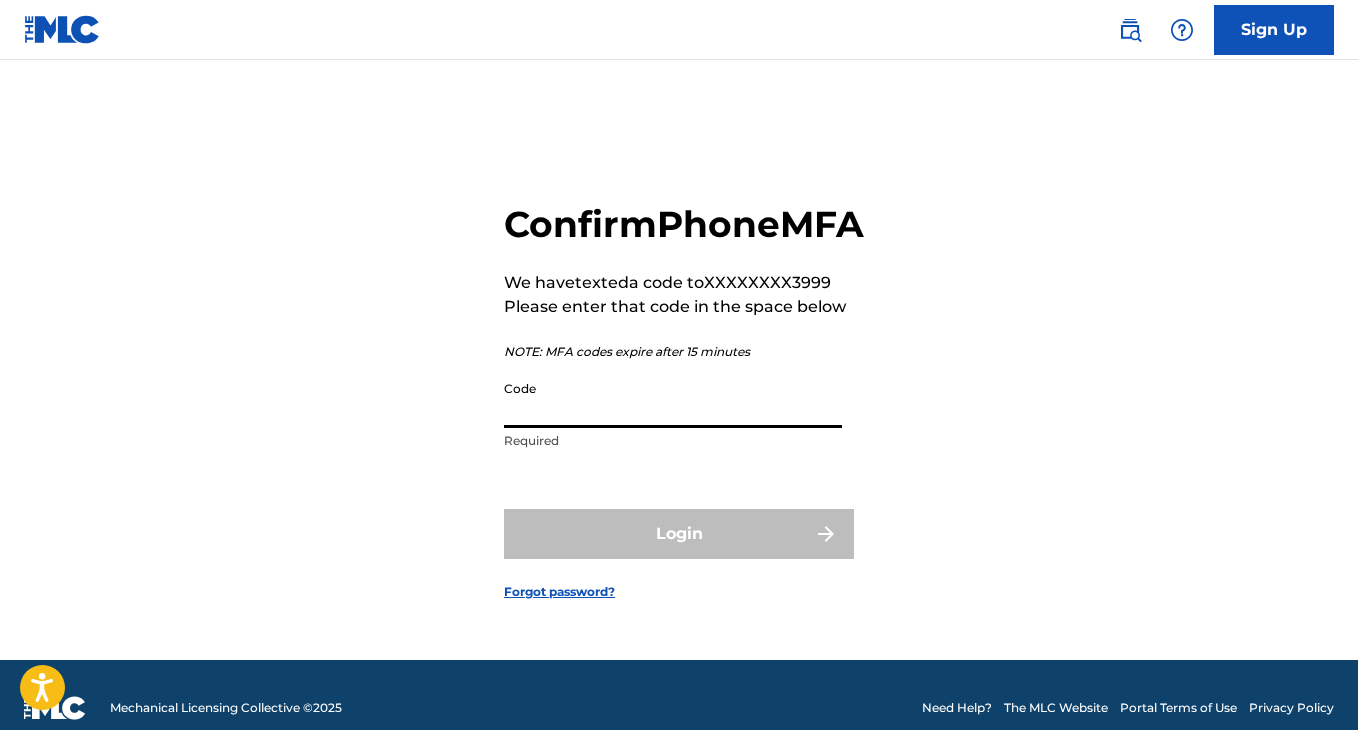 click on "Code" at bounding box center (673, 399) 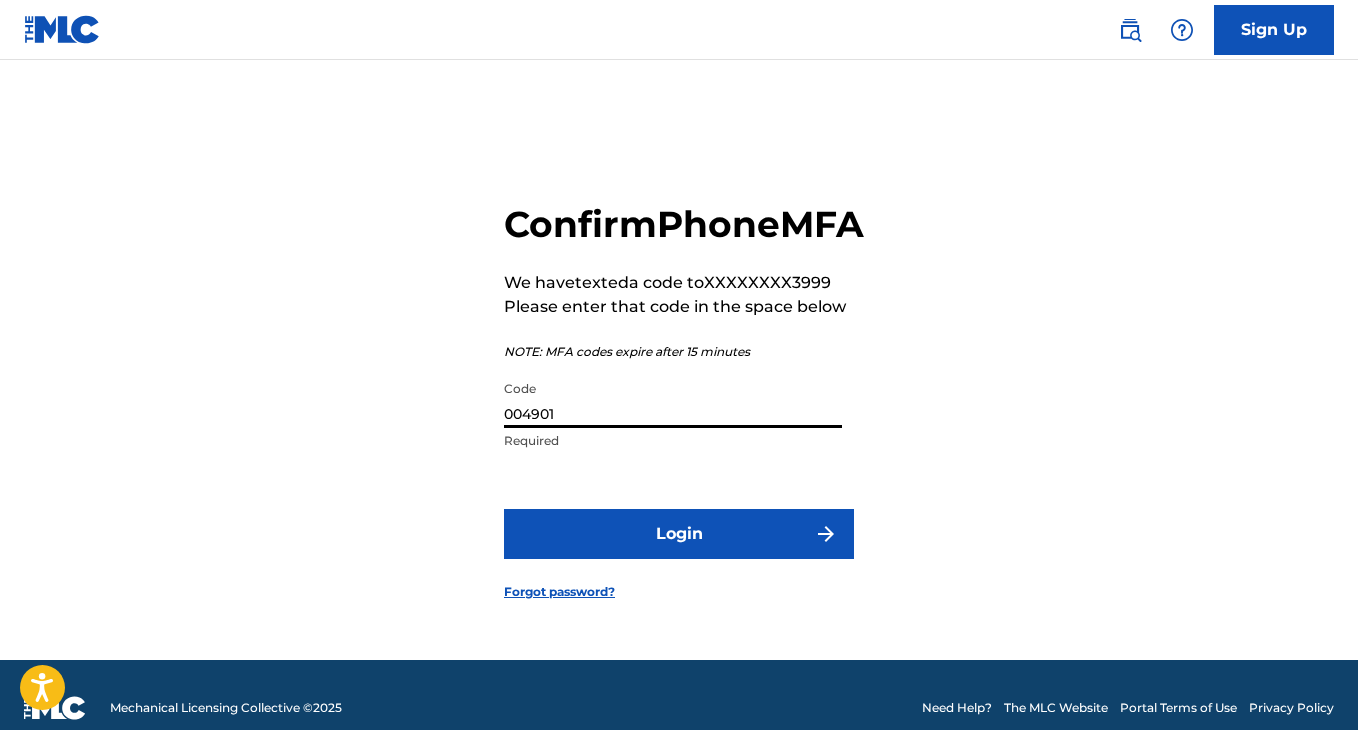 type on "004901" 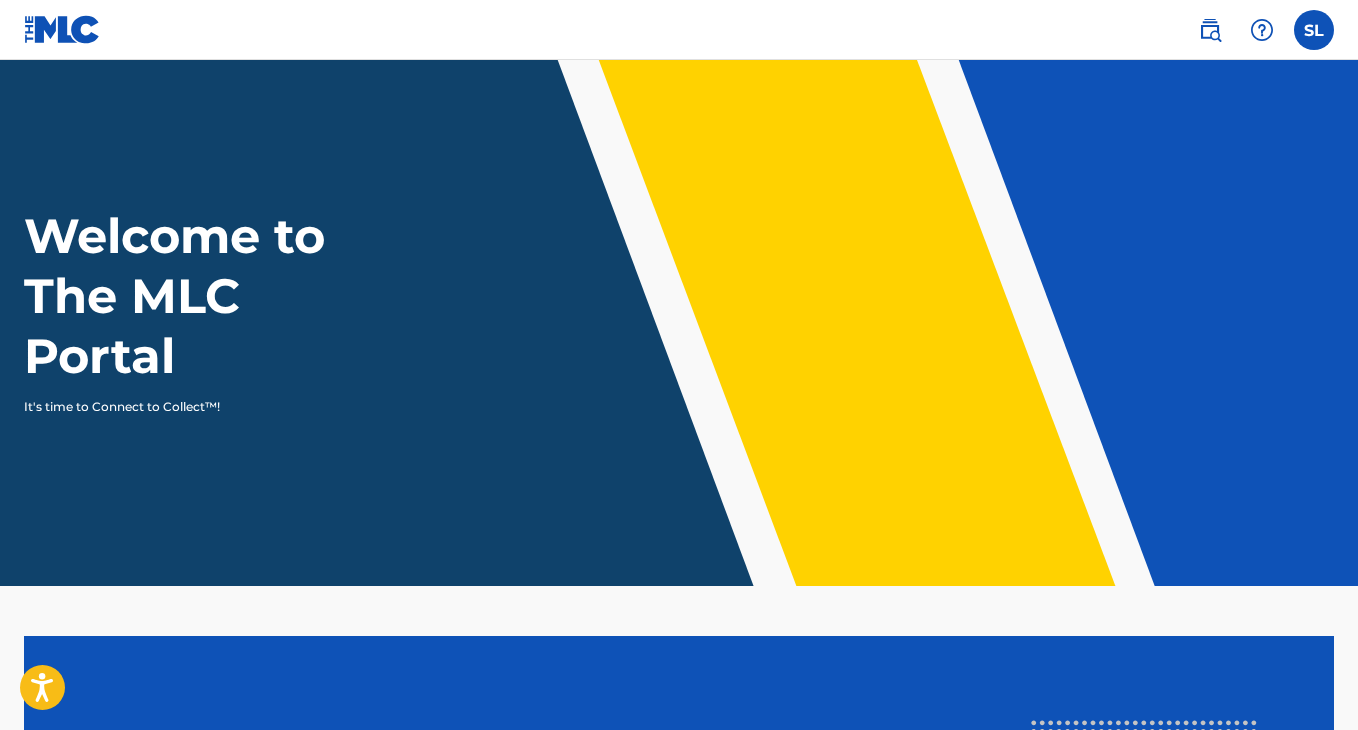 scroll, scrollTop: 0, scrollLeft: 0, axis: both 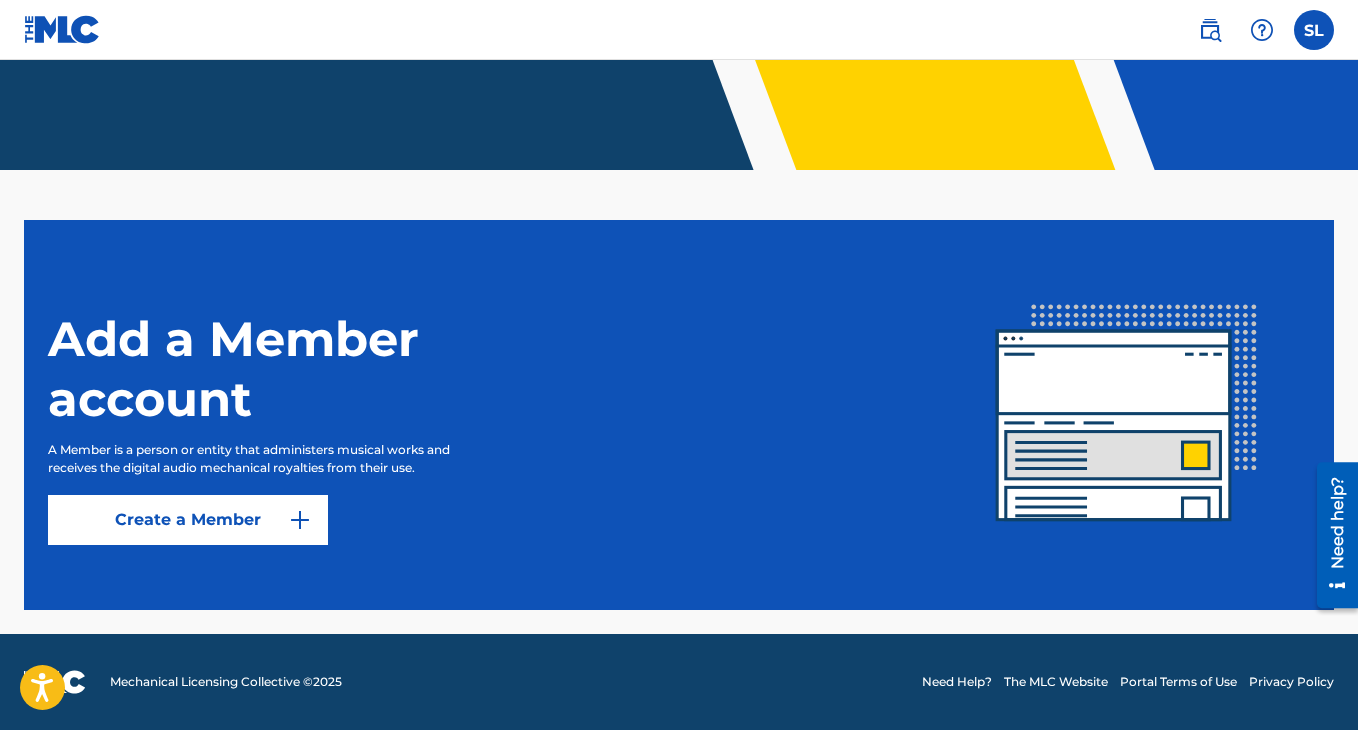 click at bounding box center [1314, 30] 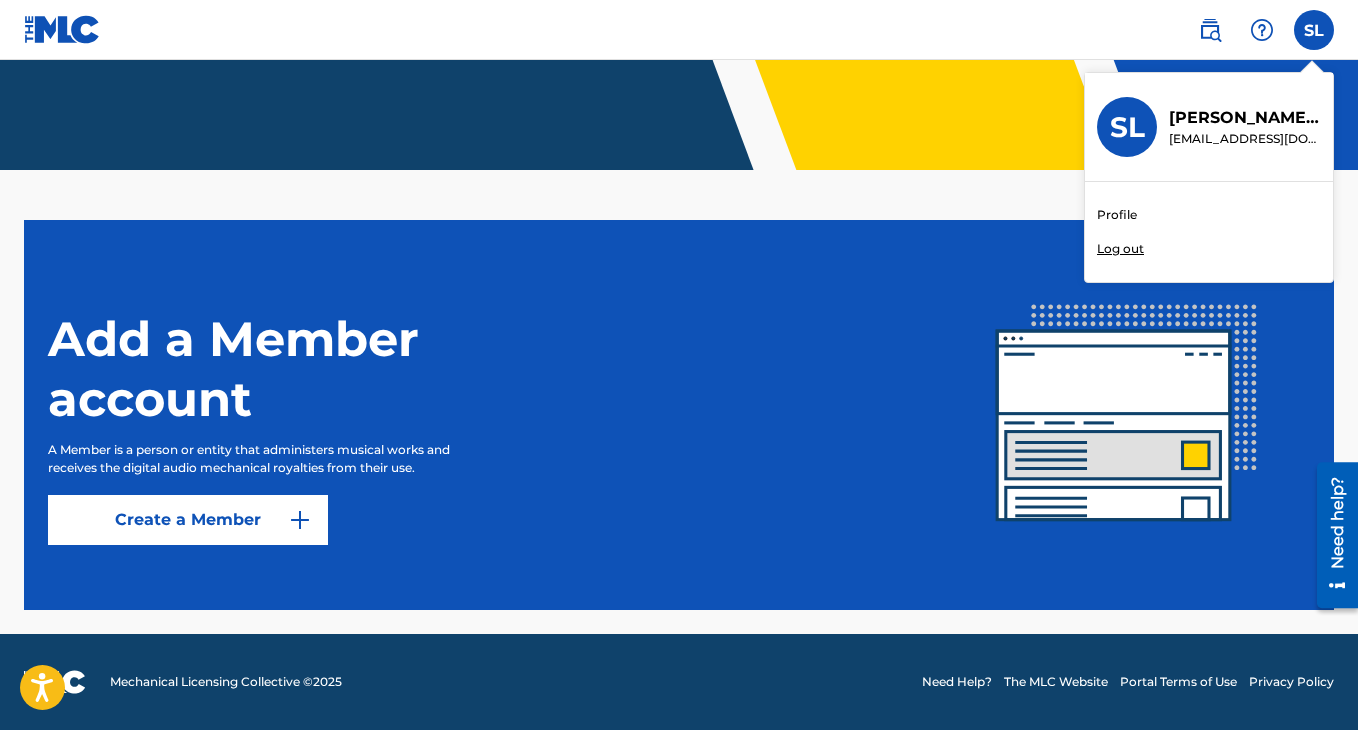 click on "Create a Member" at bounding box center (188, 520) 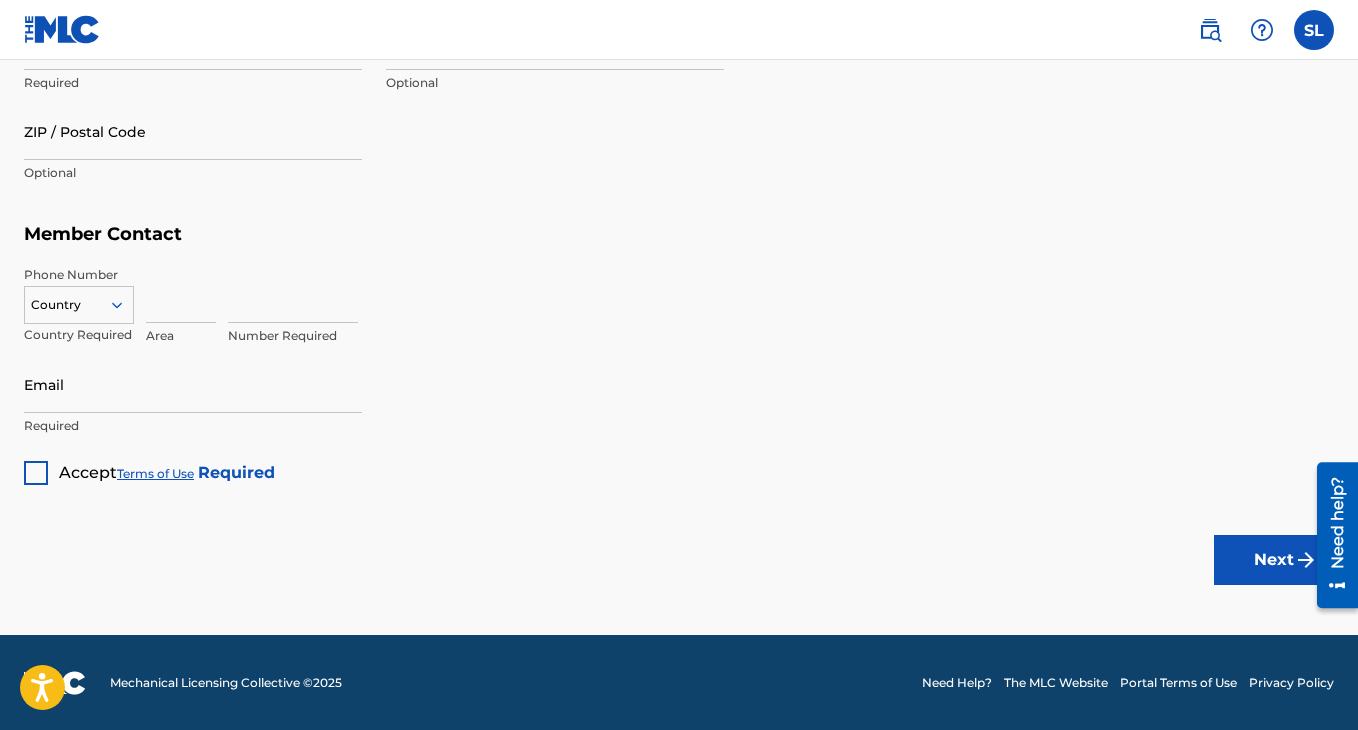 scroll, scrollTop: 0, scrollLeft: 0, axis: both 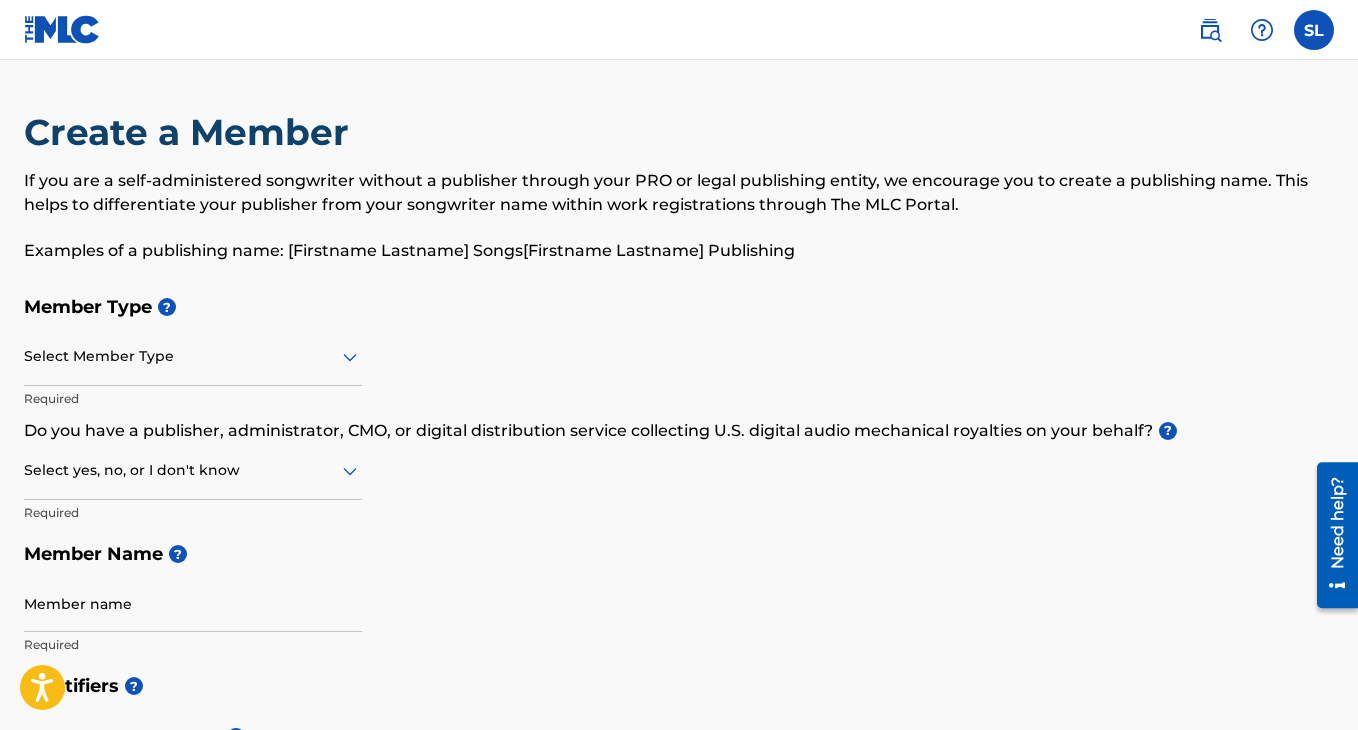 click at bounding box center [1314, 30] 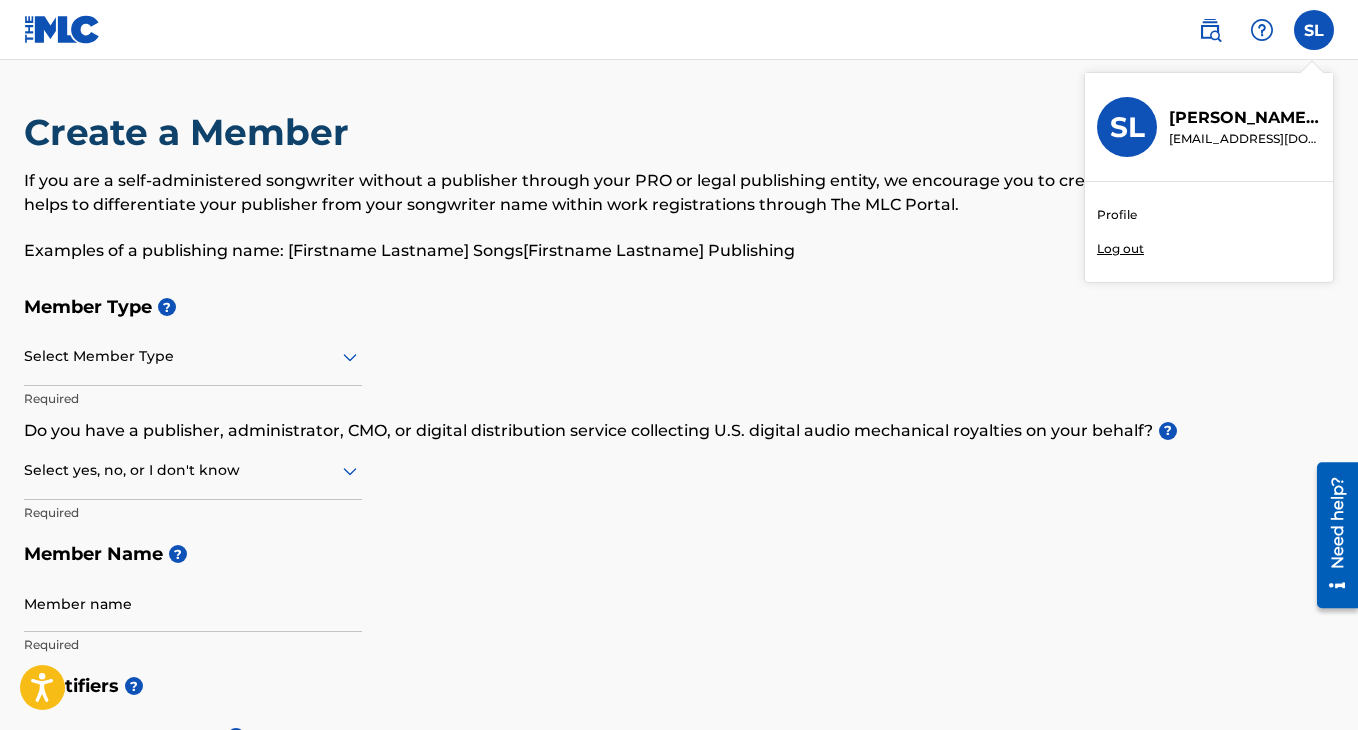 click on "Need help?" at bounding box center (1337, 522) 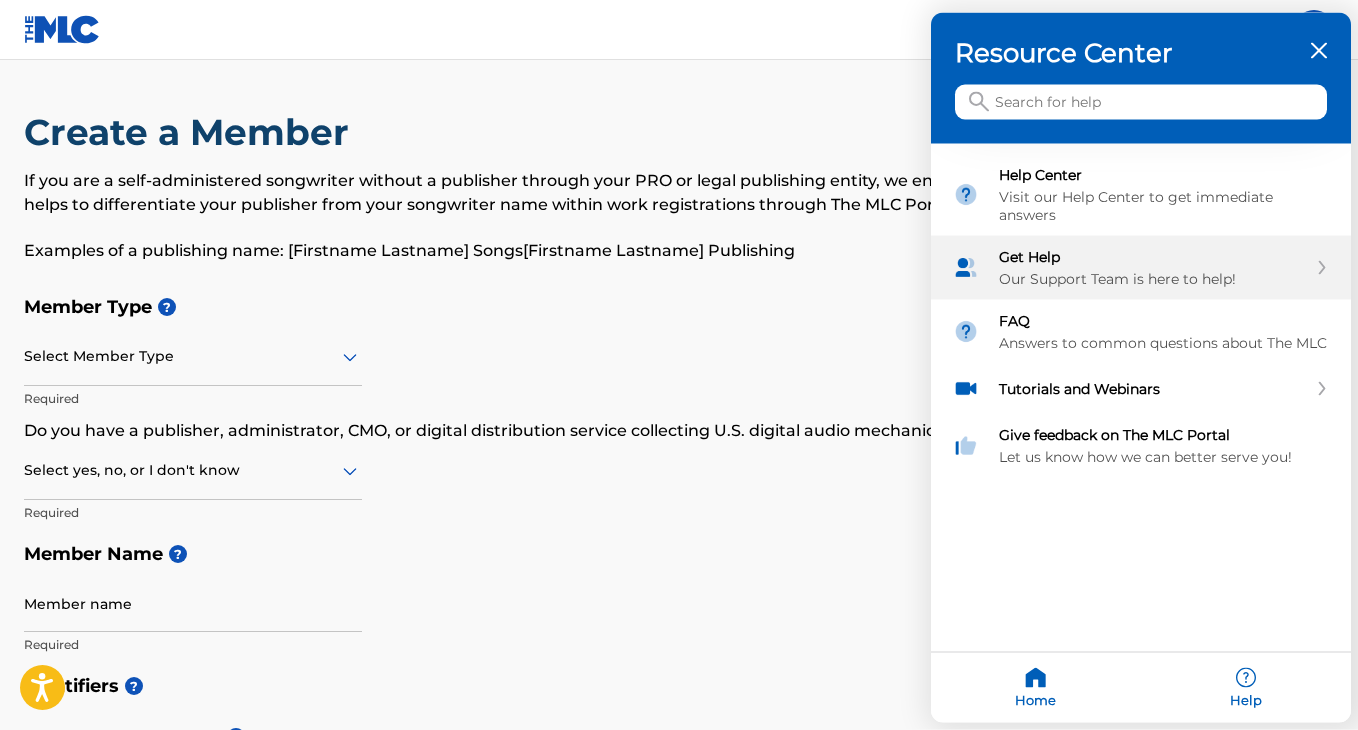 click on "Our Support Team is here to help!" at bounding box center (1153, 279) 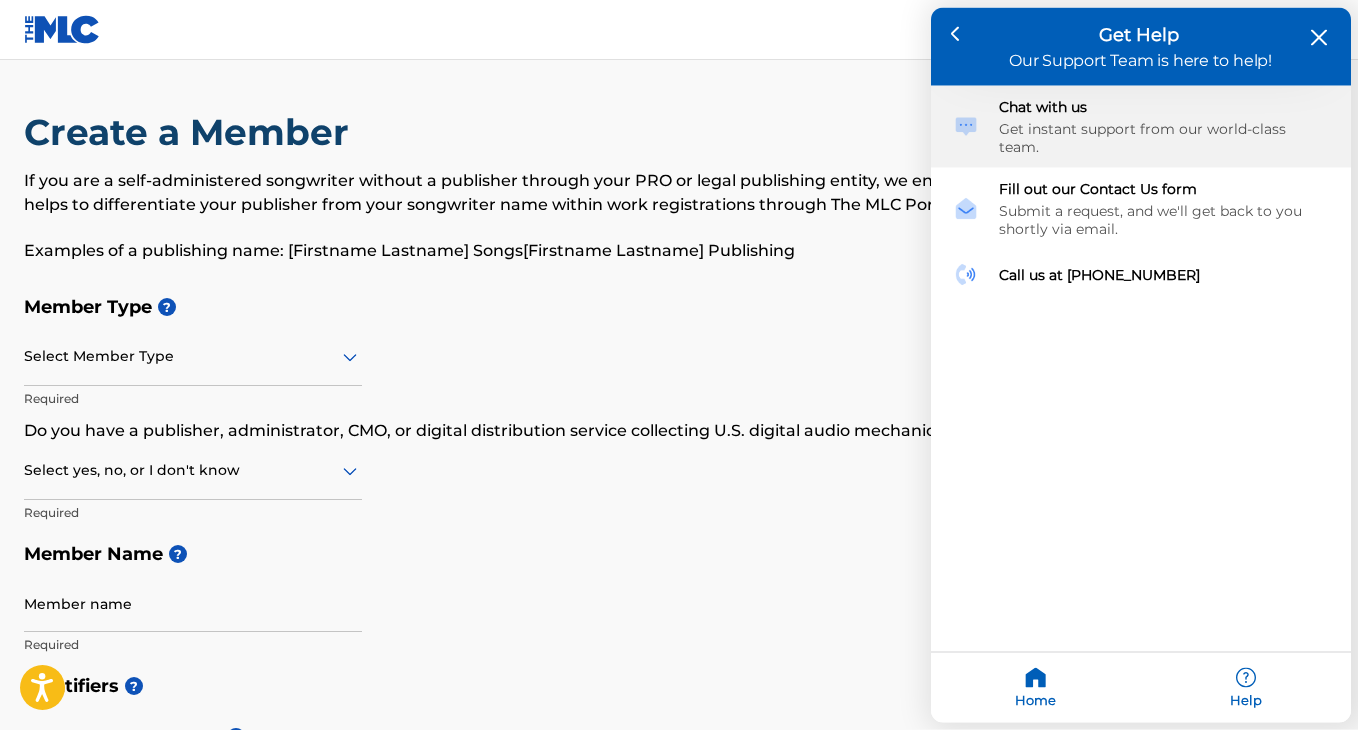 click on "Get instant support from our world-class team." at bounding box center [1164, 138] 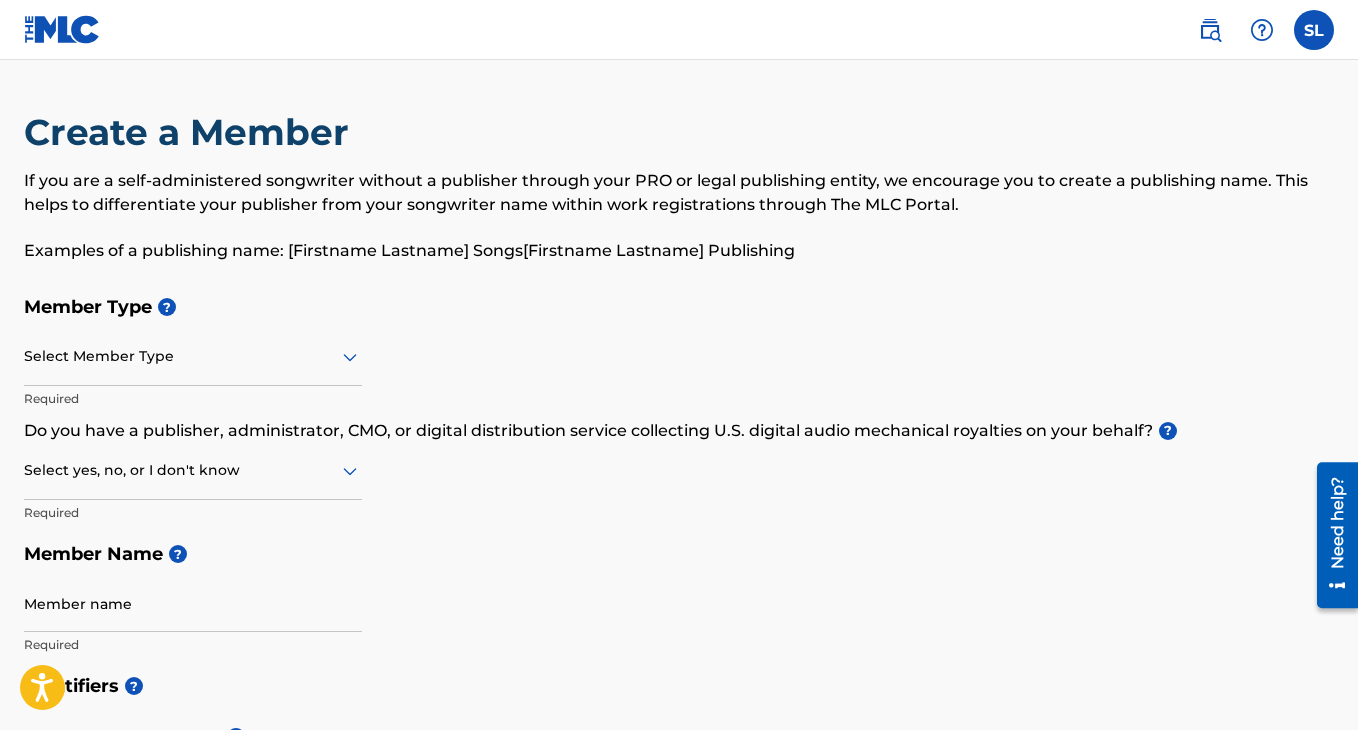 click on "Need help?" at bounding box center (1337, 522) 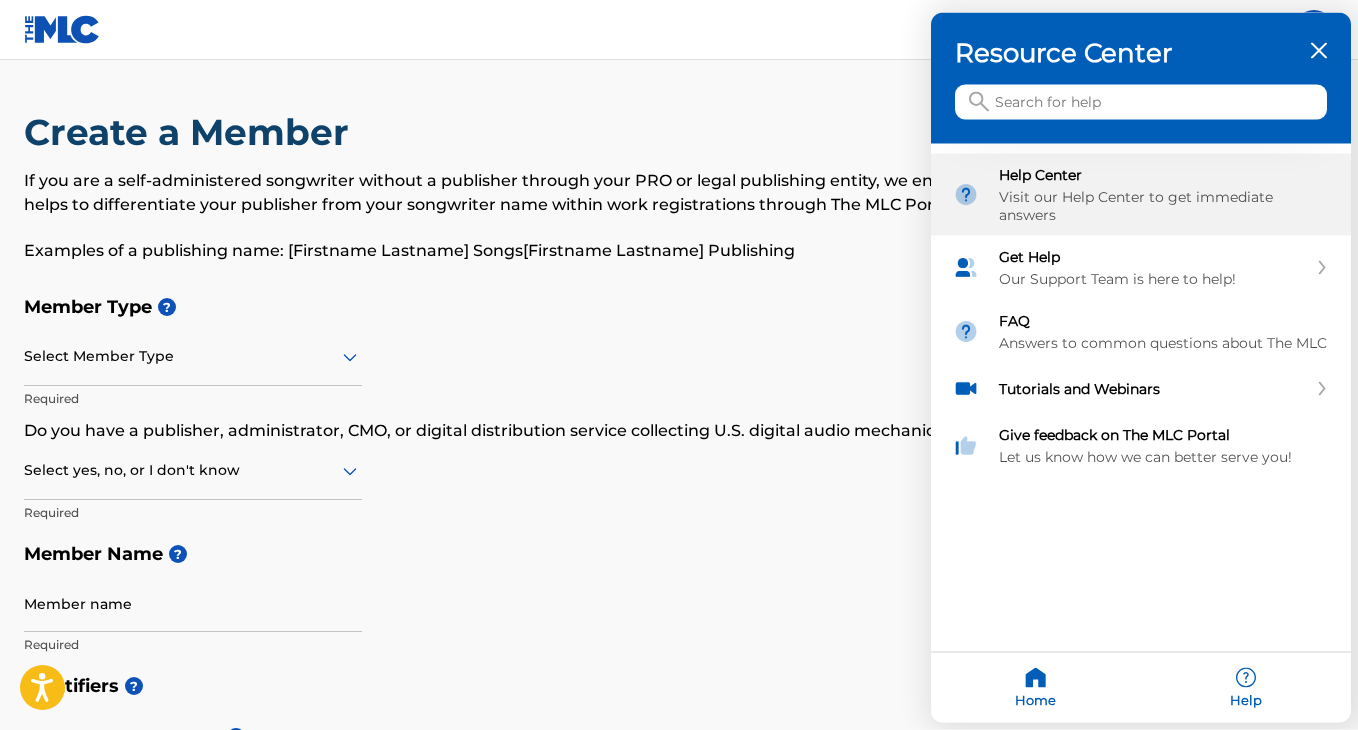 click on "Visit our Help Center to get immediate answers" at bounding box center (1164, 206) 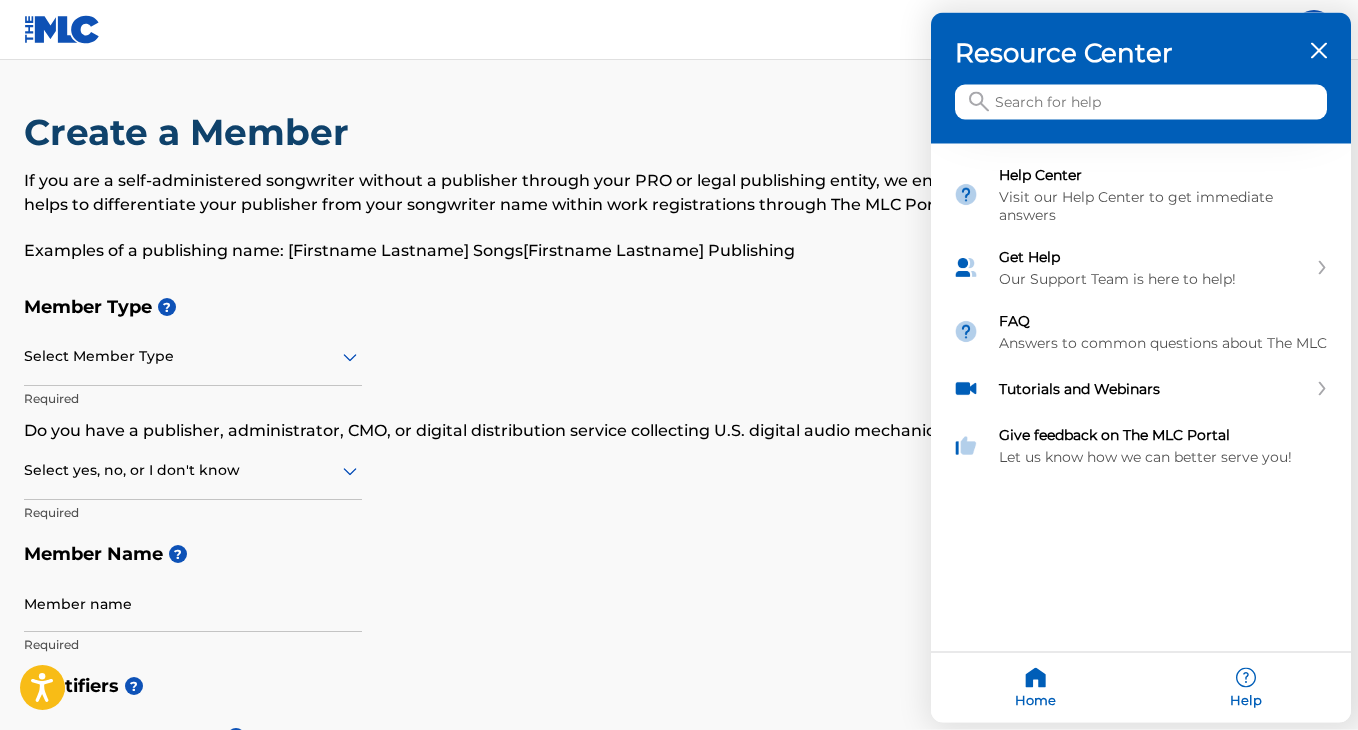 click at bounding box center [679, 365] 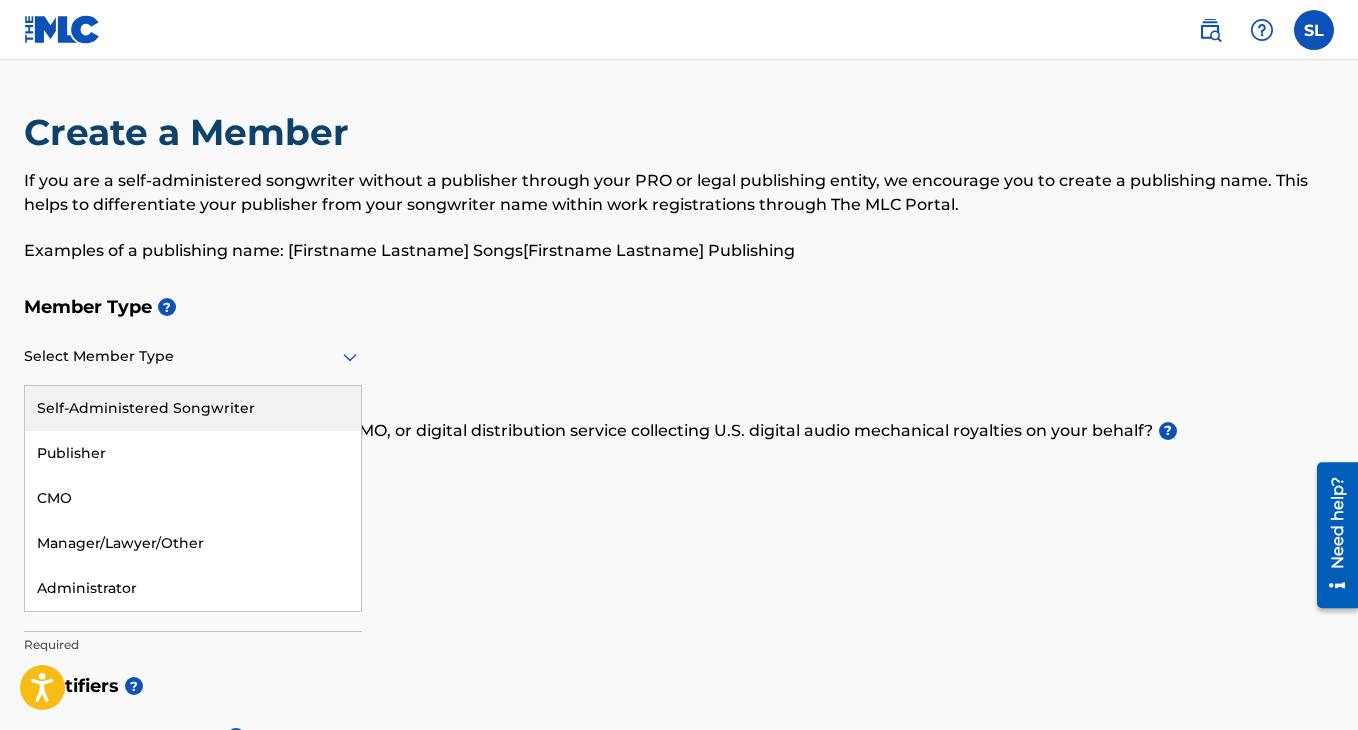 click at bounding box center [193, 356] 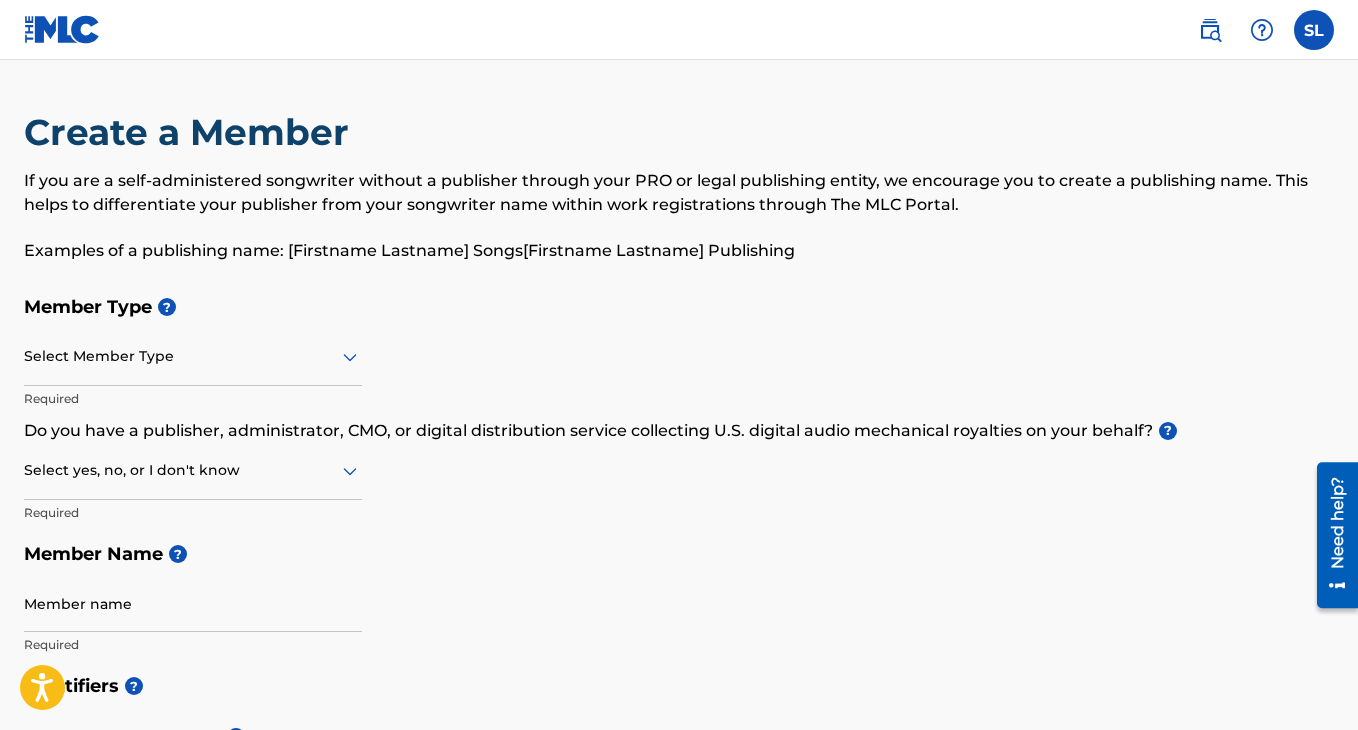 click at bounding box center [193, 356] 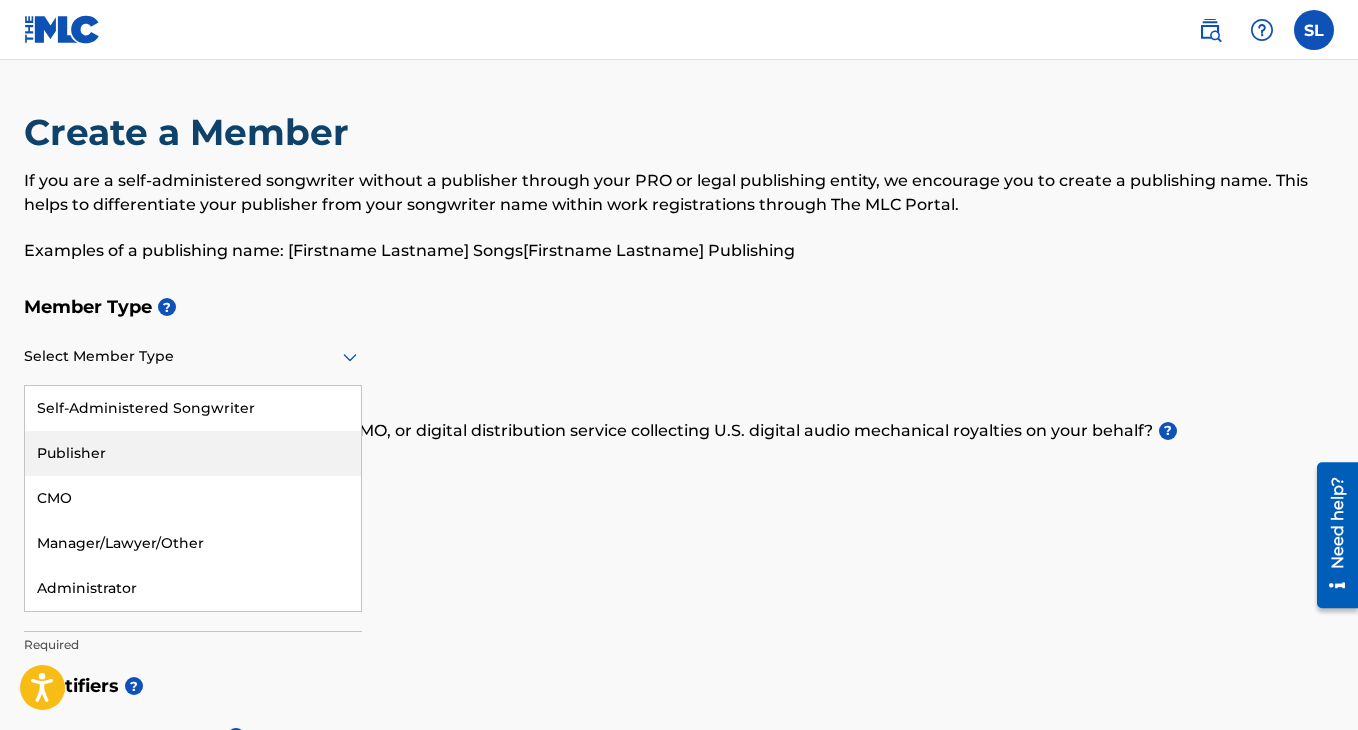 click on "Publisher" at bounding box center (193, 453) 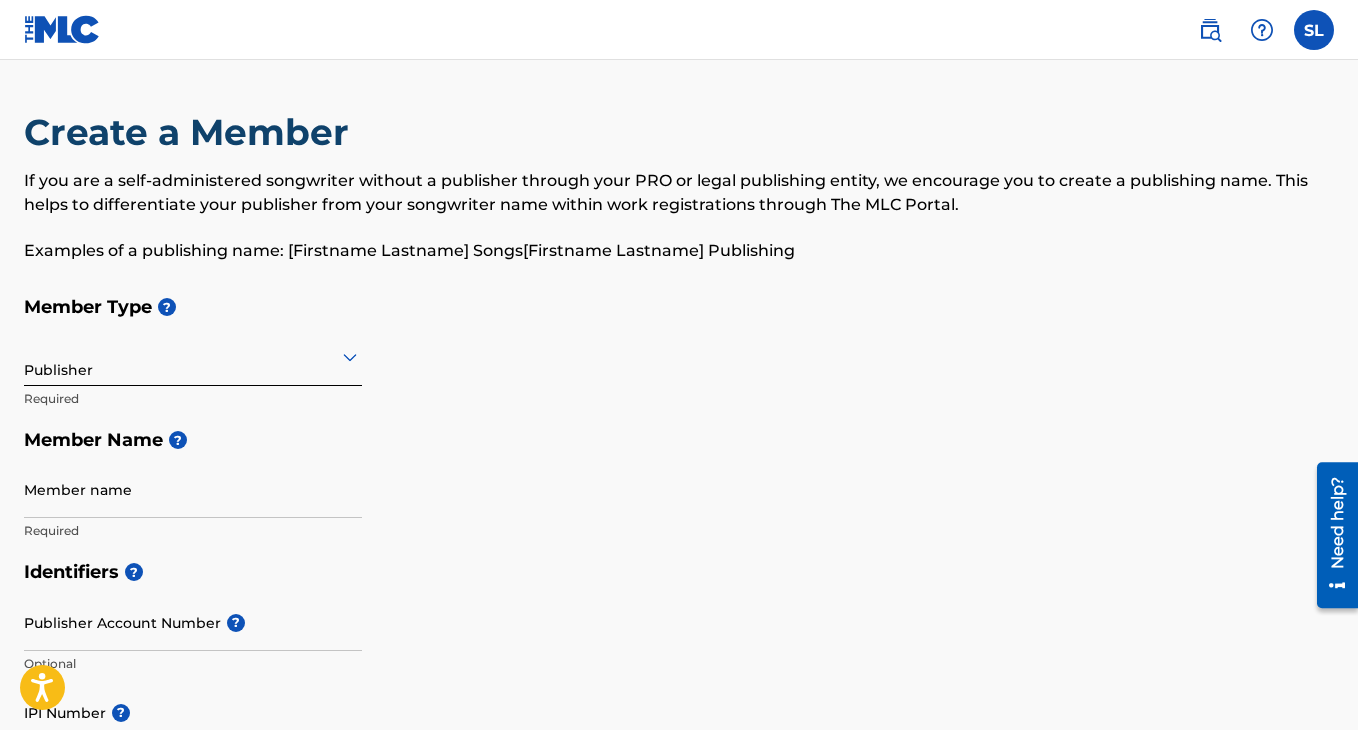 click on "Member name" at bounding box center [193, 489] 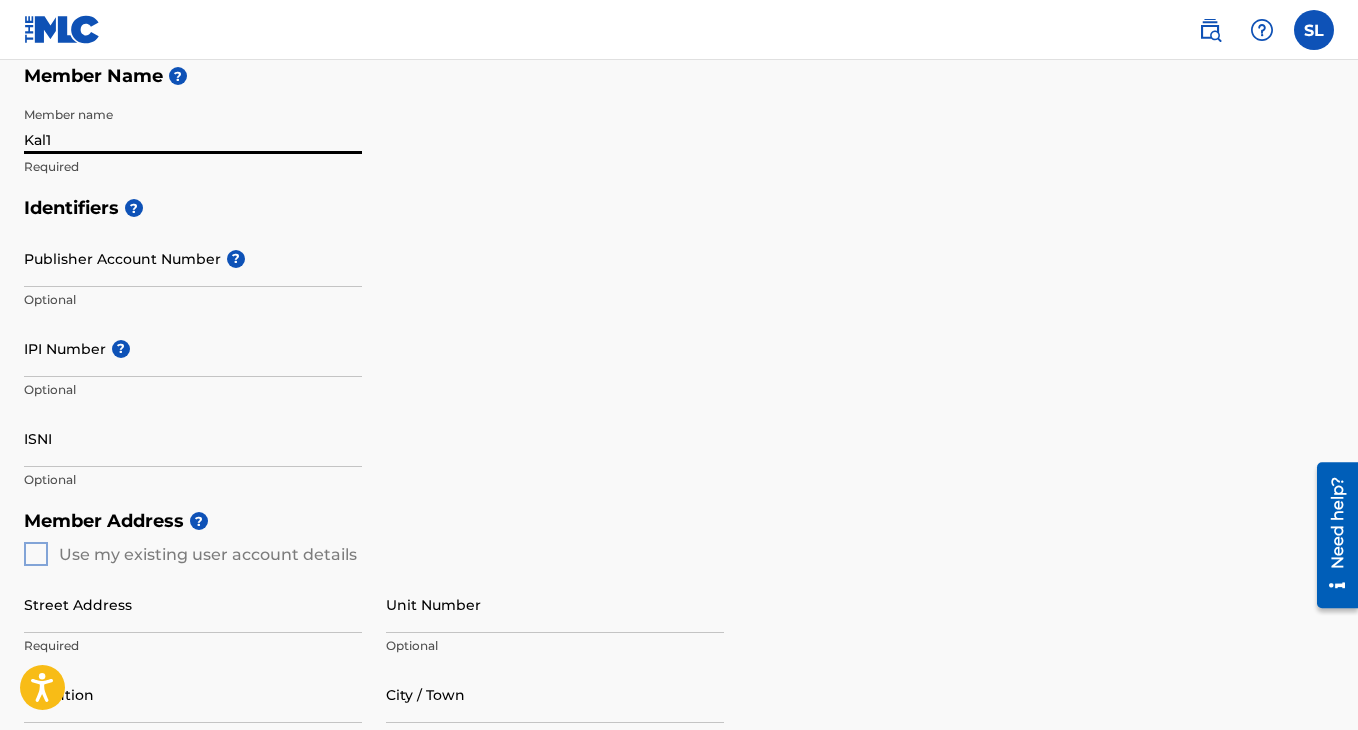 scroll, scrollTop: 365, scrollLeft: 0, axis: vertical 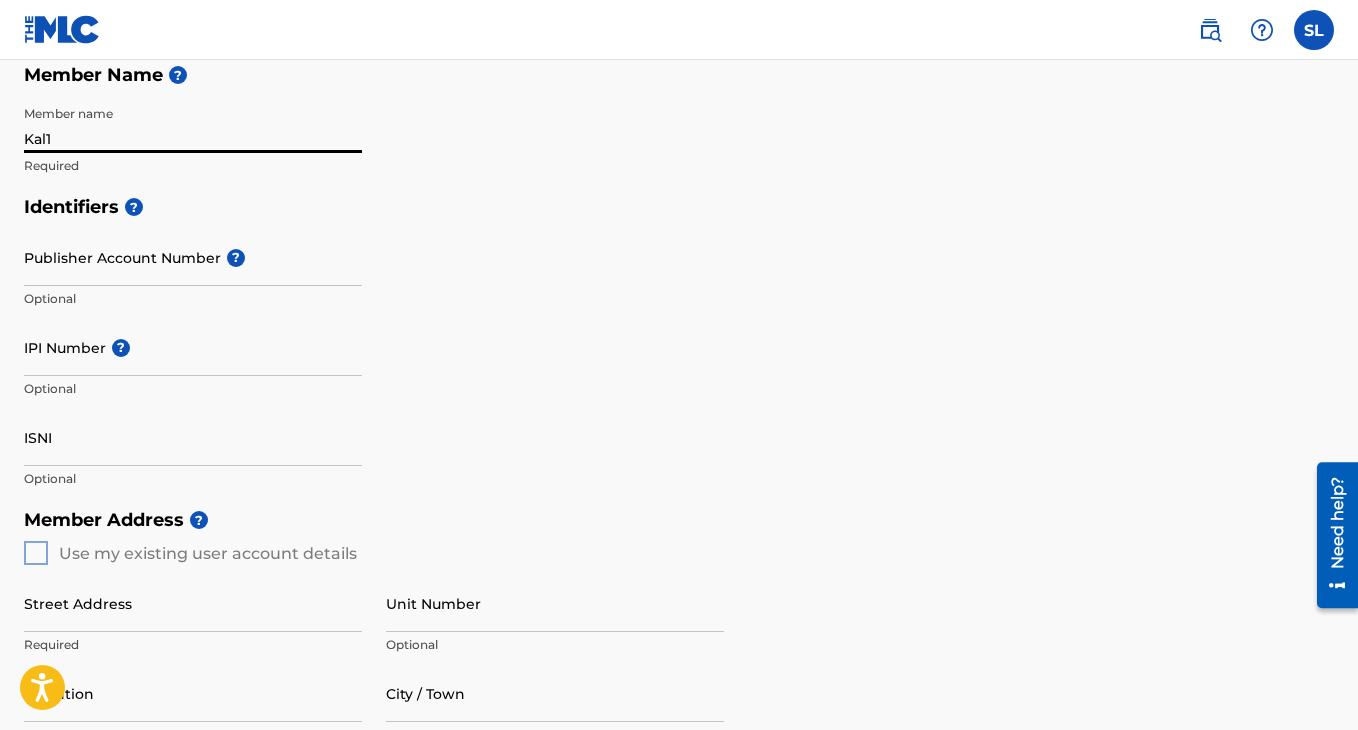 type on "Kal1" 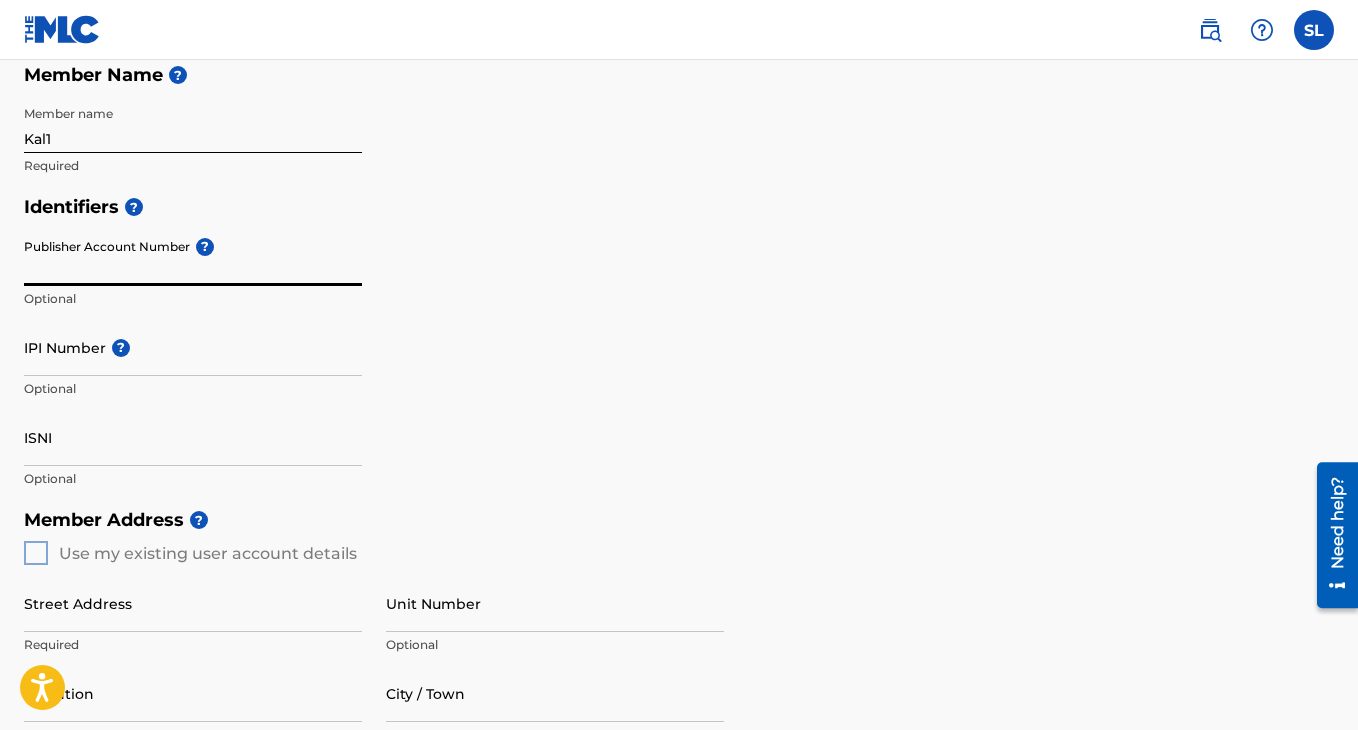 click on "Publisher Account Number ?" at bounding box center [193, 257] 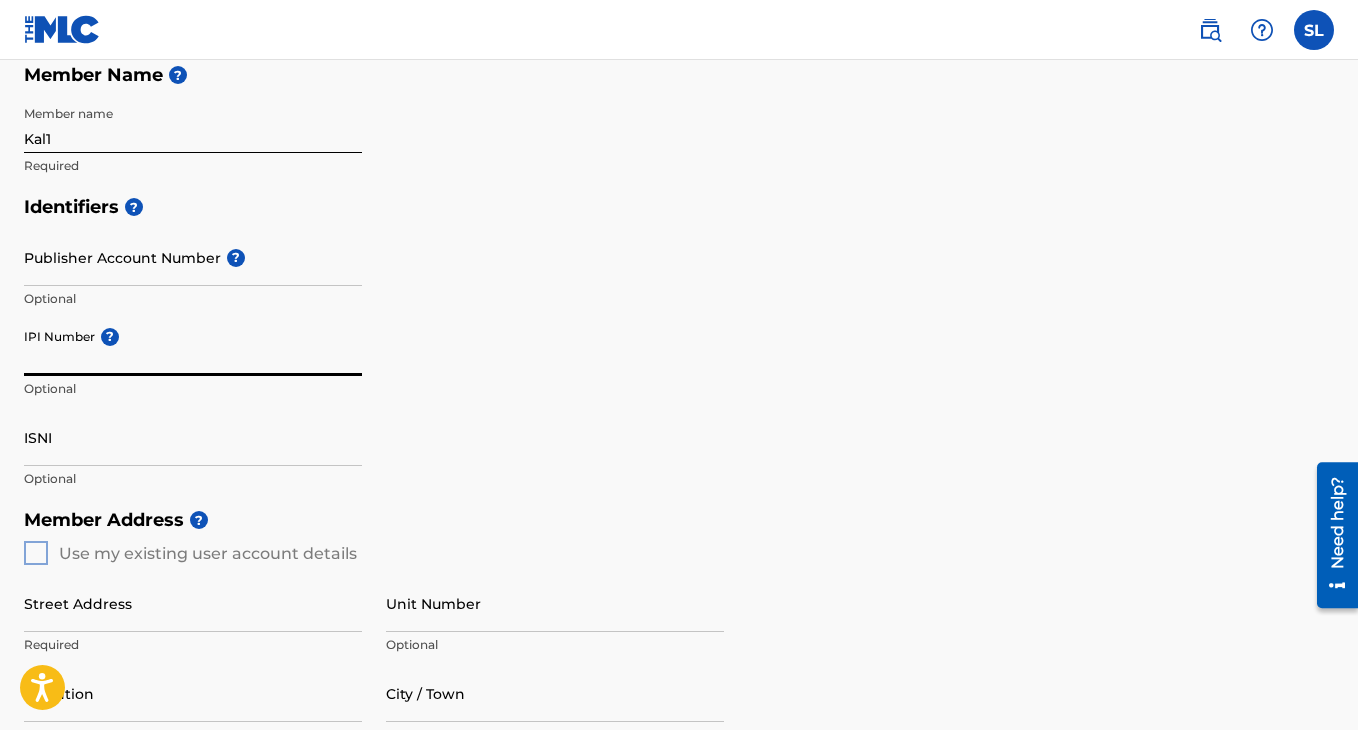 click on "IPI Number ?" at bounding box center (193, 347) 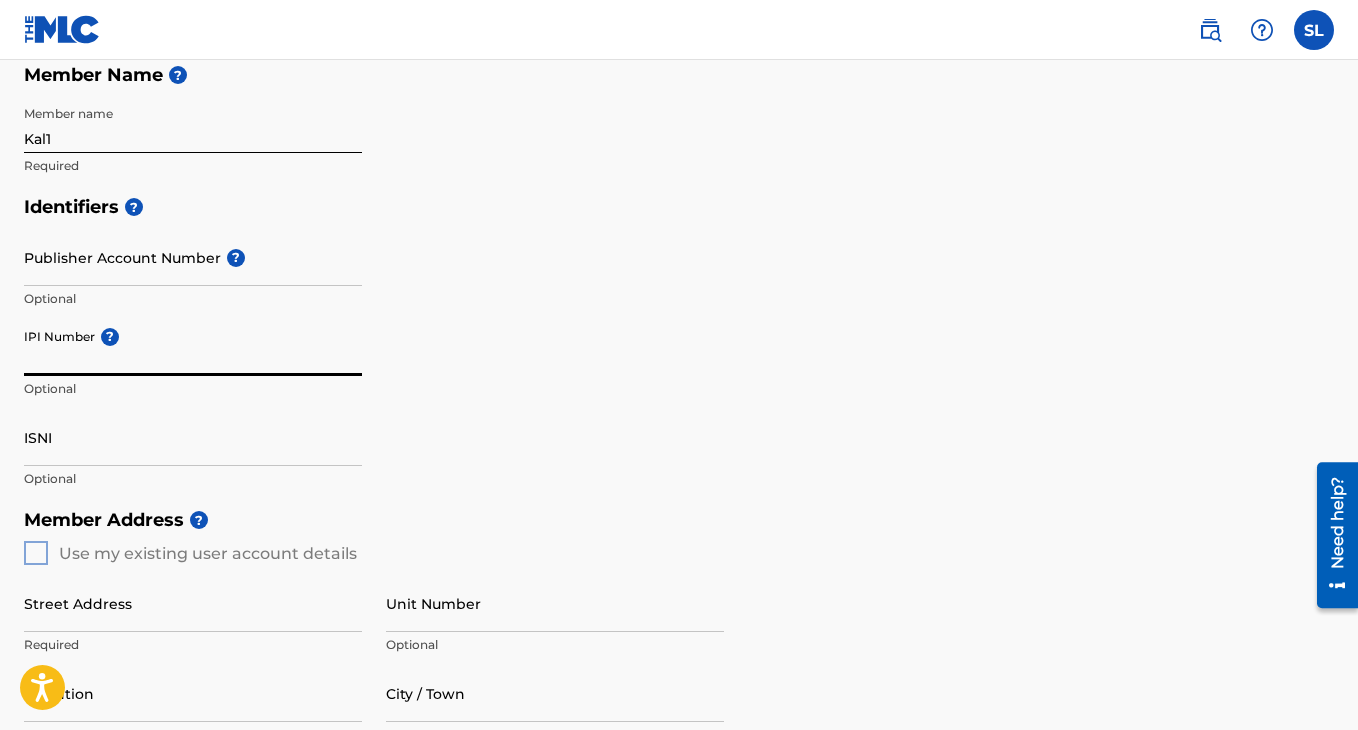 paste on "00375299712" 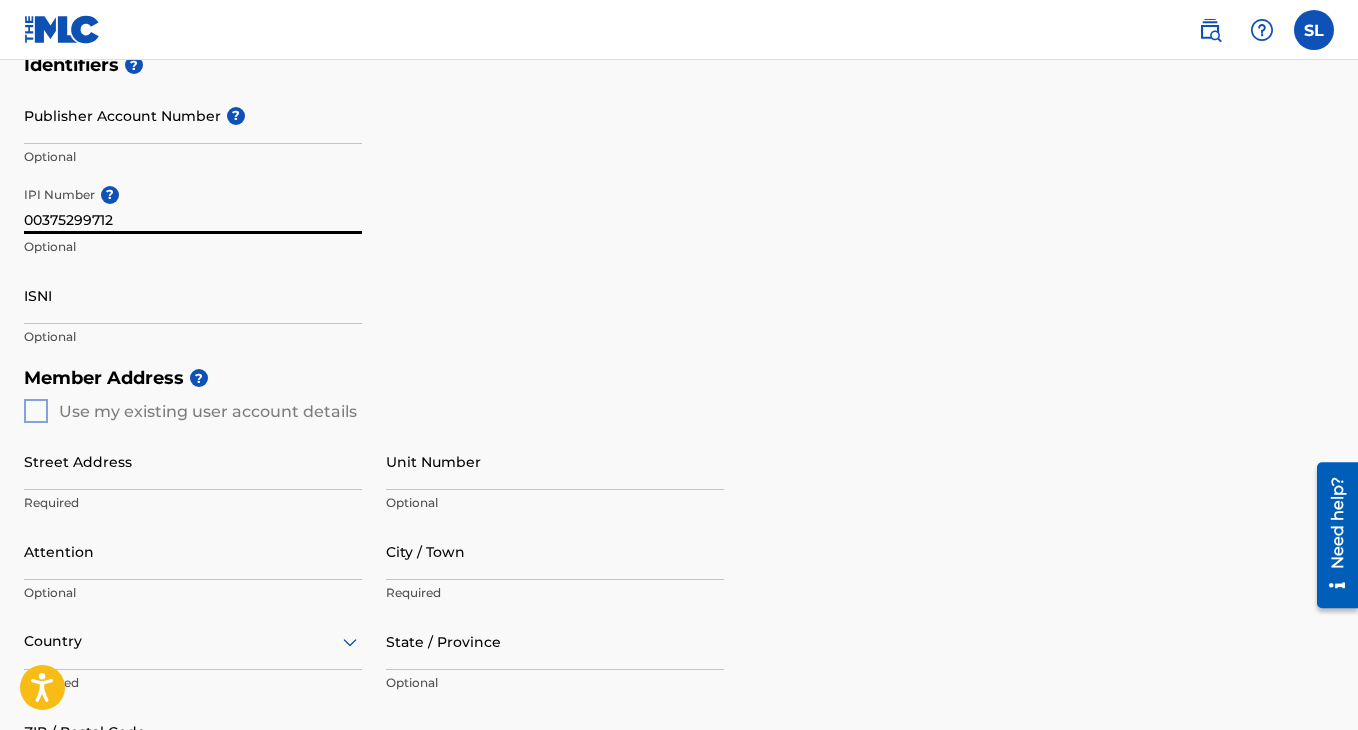 scroll, scrollTop: 513, scrollLeft: 0, axis: vertical 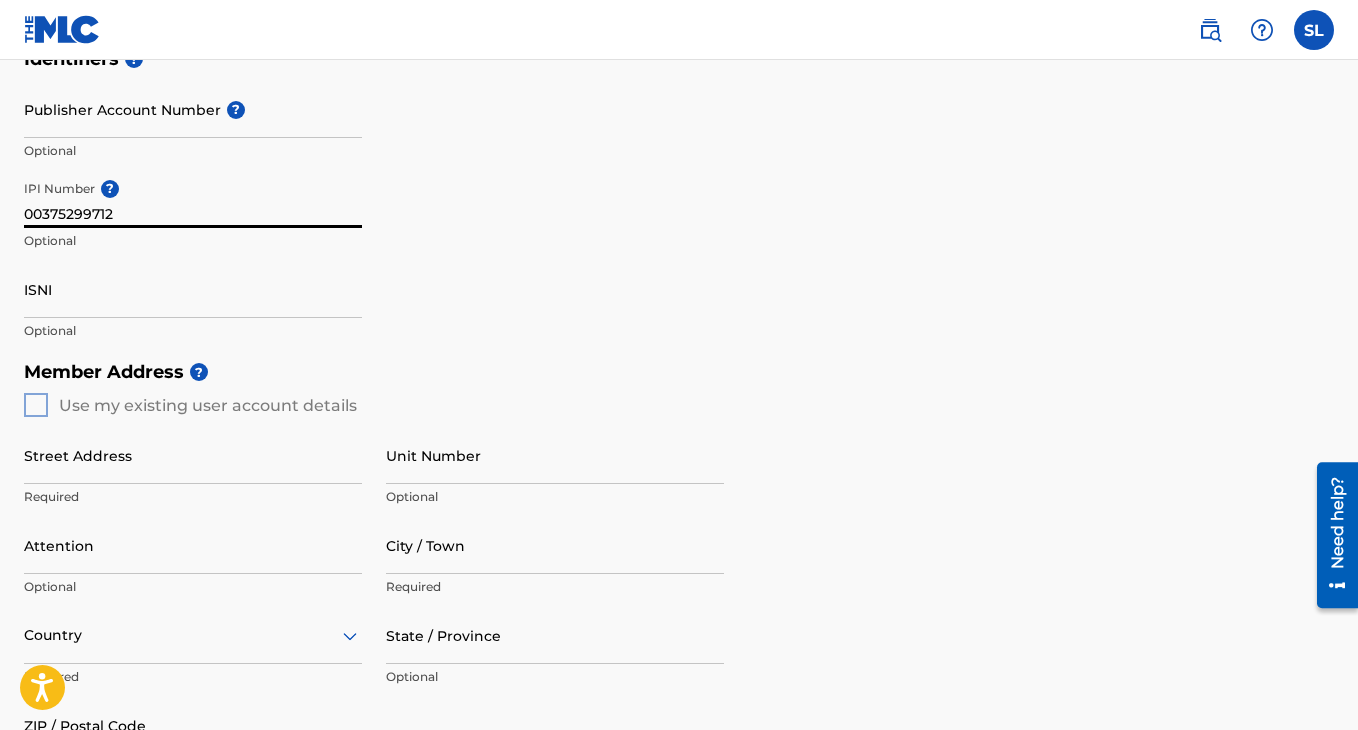 type on "00375299712" 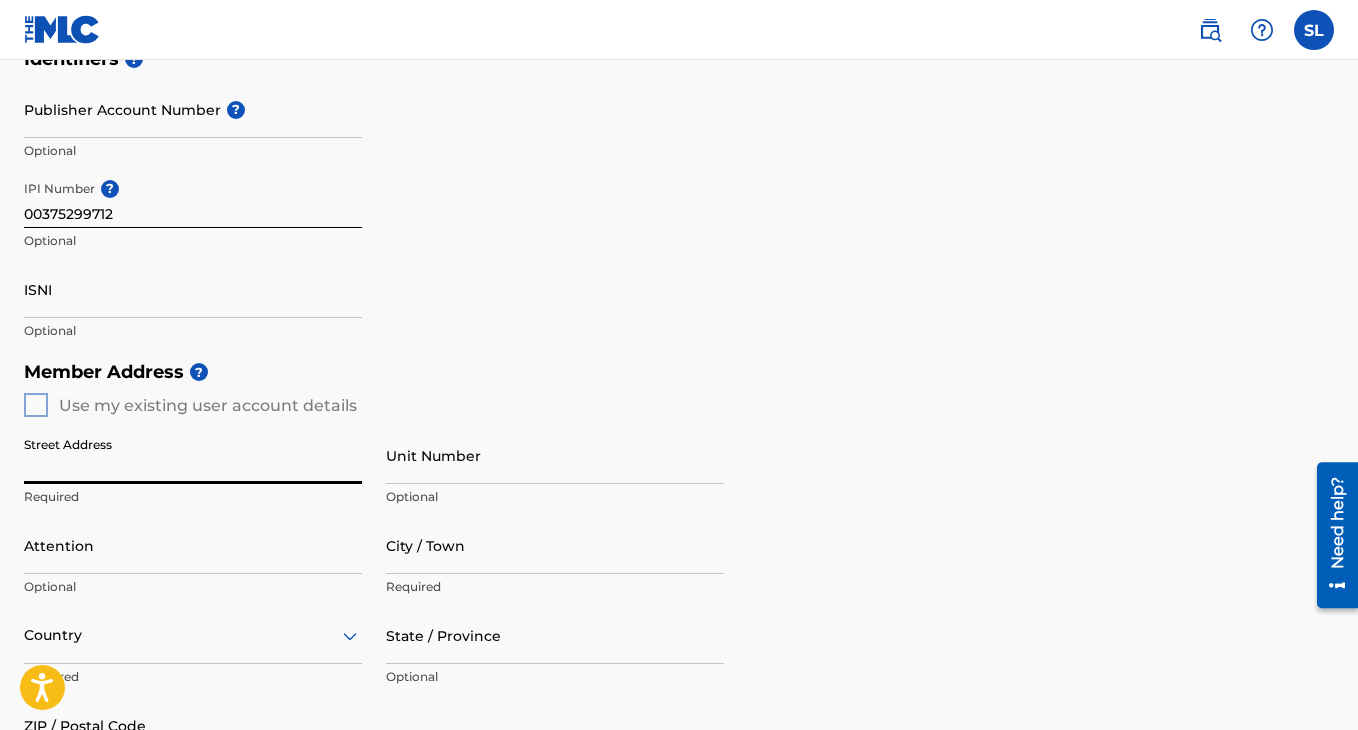 click on "Member Address ? Use my existing user account details Street Address Required Unit Number Optional Attention Optional City / Town Required Country Required State / Province Optional ZIP / Postal Code Optional" at bounding box center [679, 579] 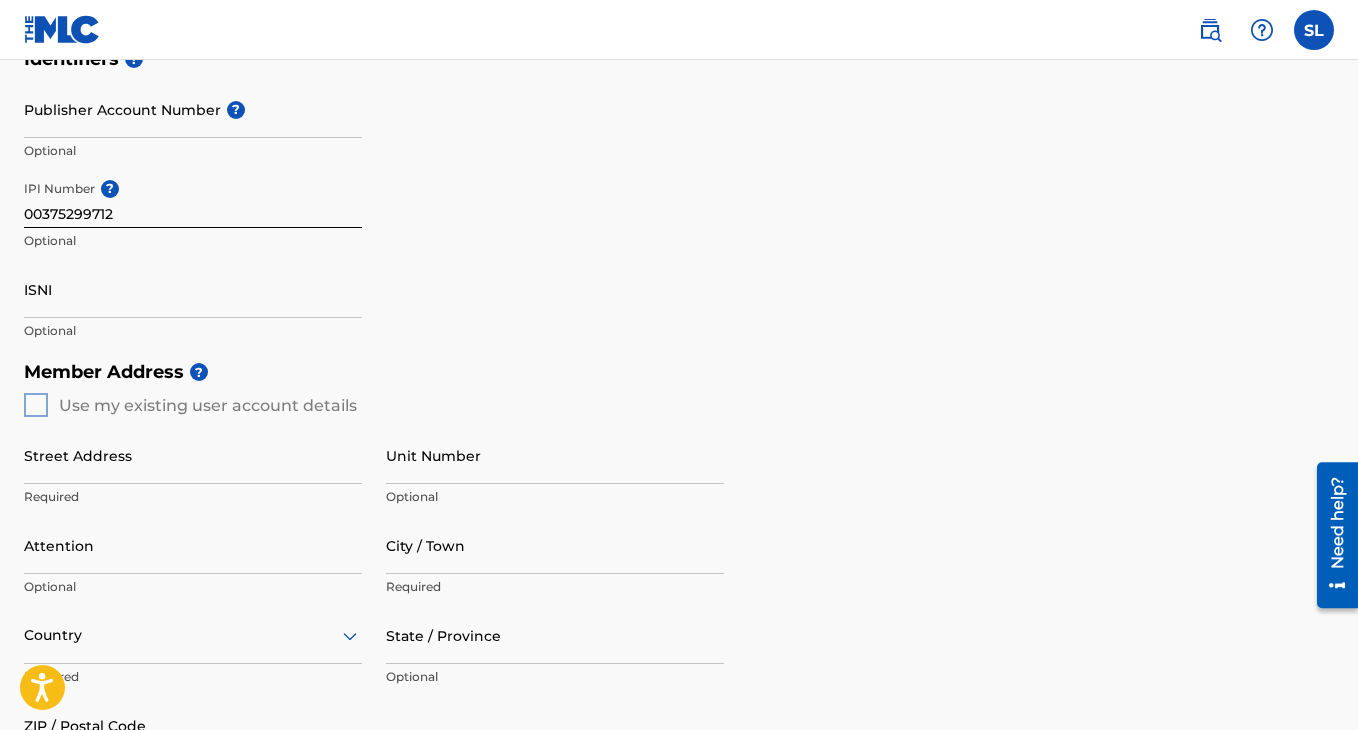 click on "Member Address ? Use my existing user account details Street Address Required Unit Number Optional Attention Optional City / Town Required Country Required State / Province Optional ZIP / Postal Code Optional" at bounding box center [679, 579] 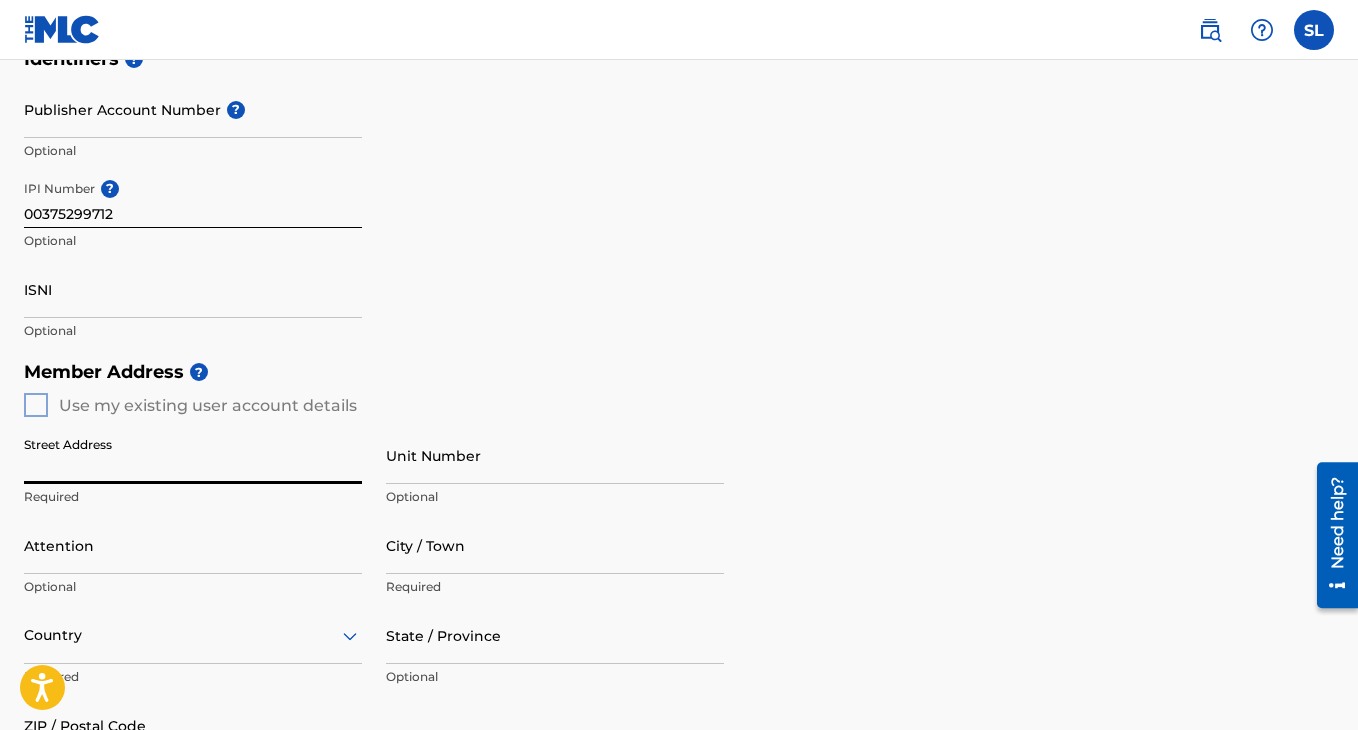 click on "Street Address" at bounding box center [193, 455] 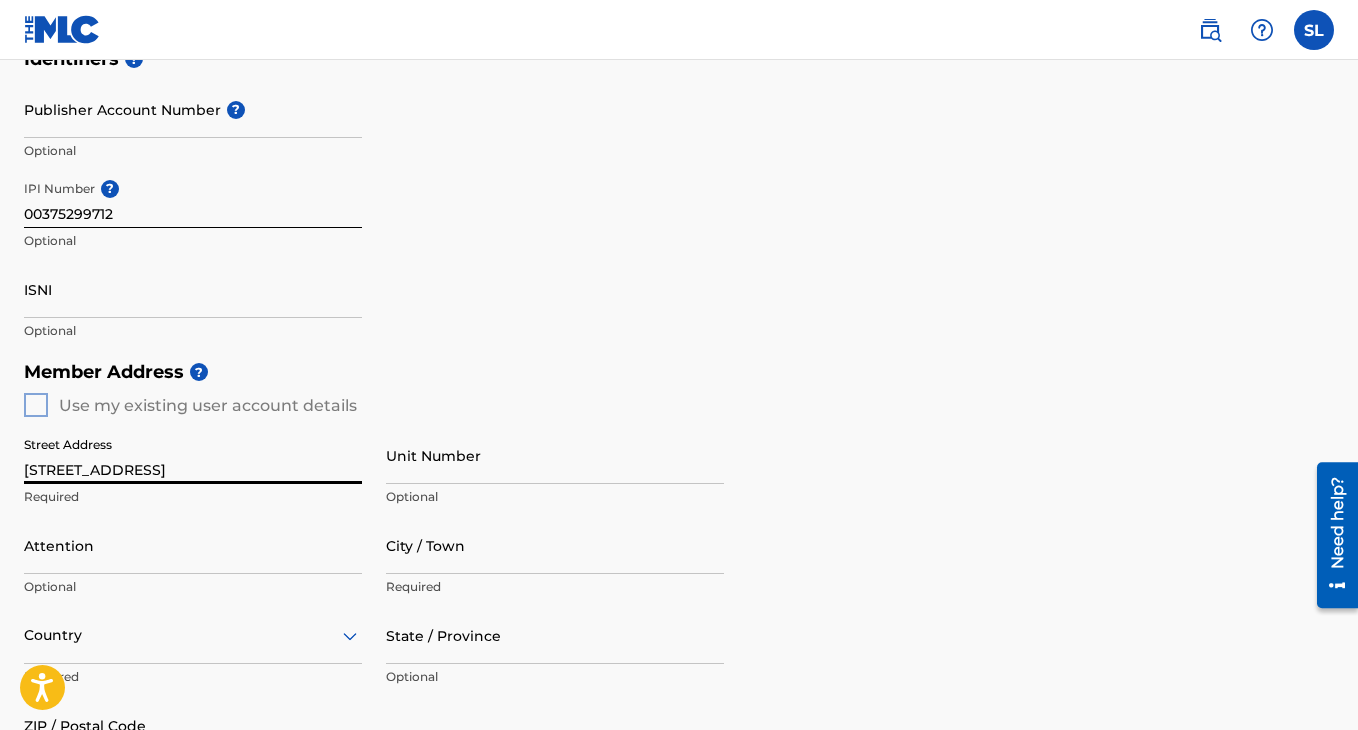 type on "#2B" 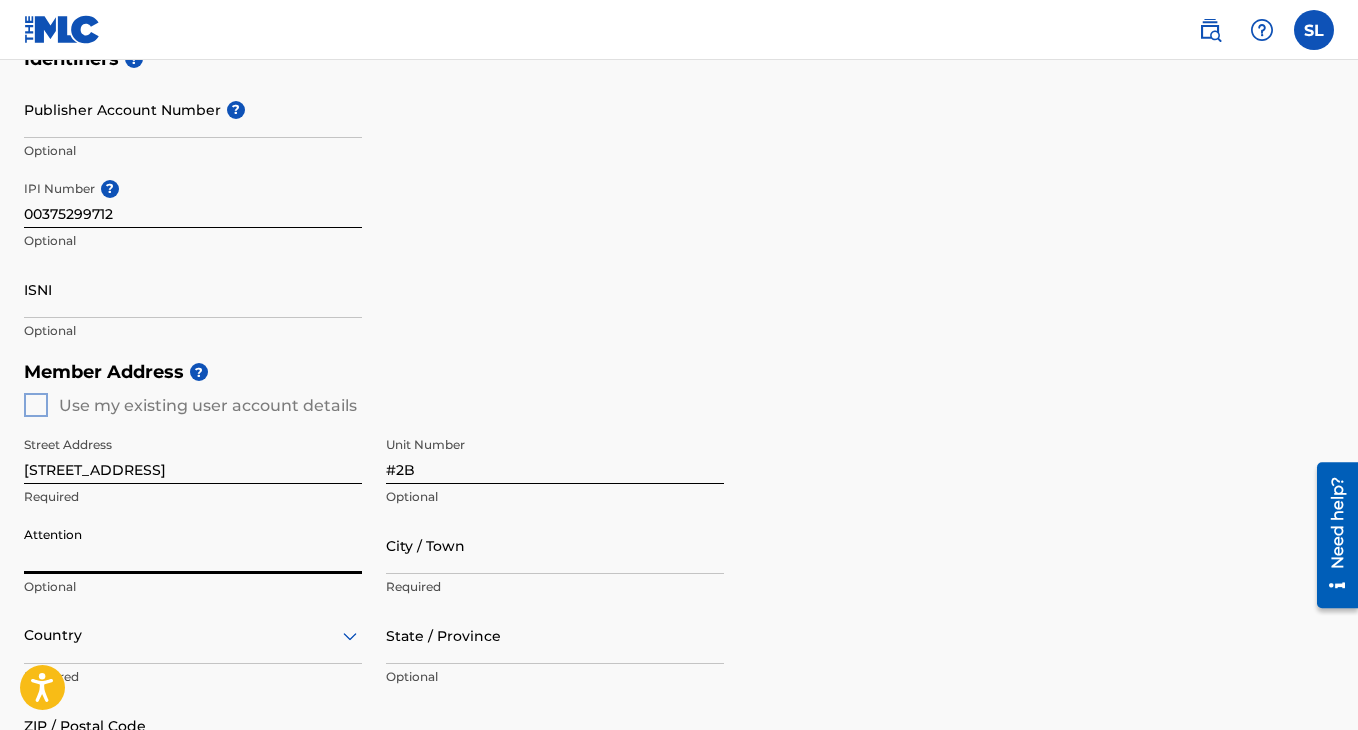 click on "Attention" at bounding box center [193, 545] 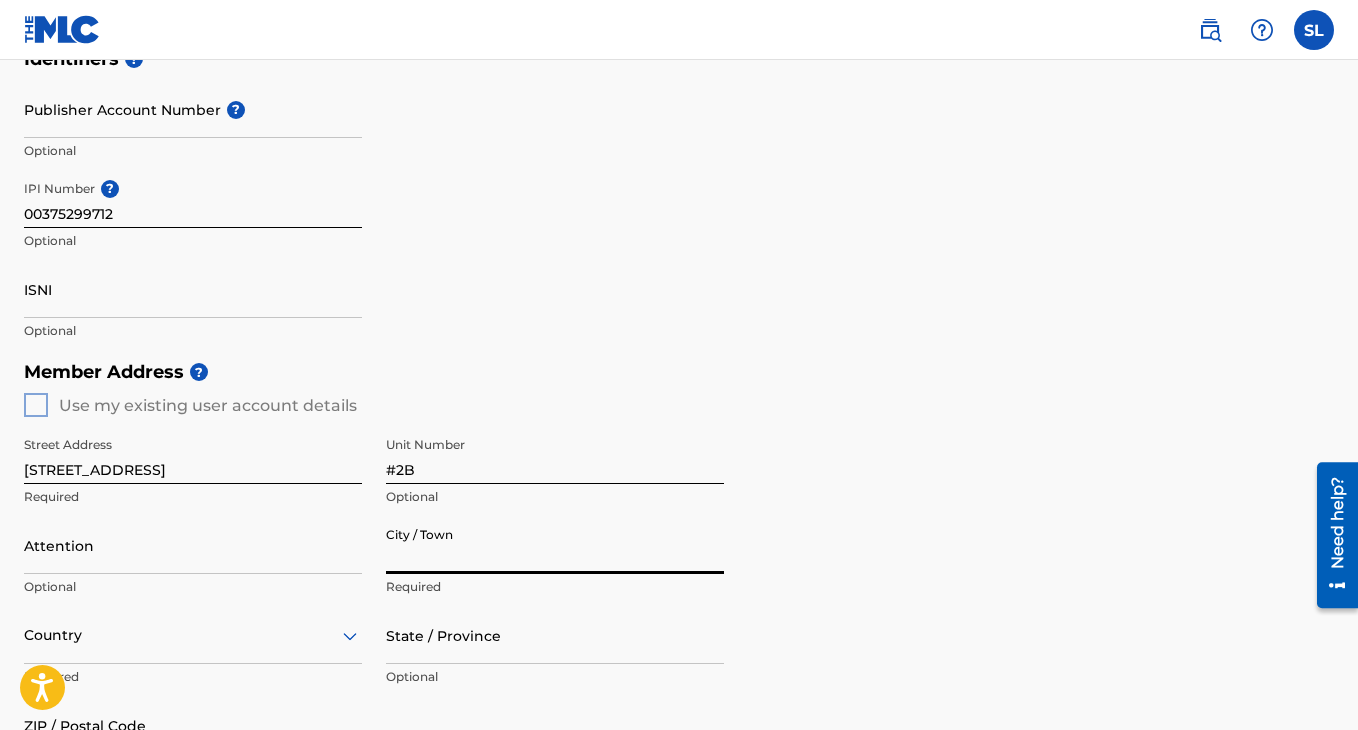 type on "Brooklyn" 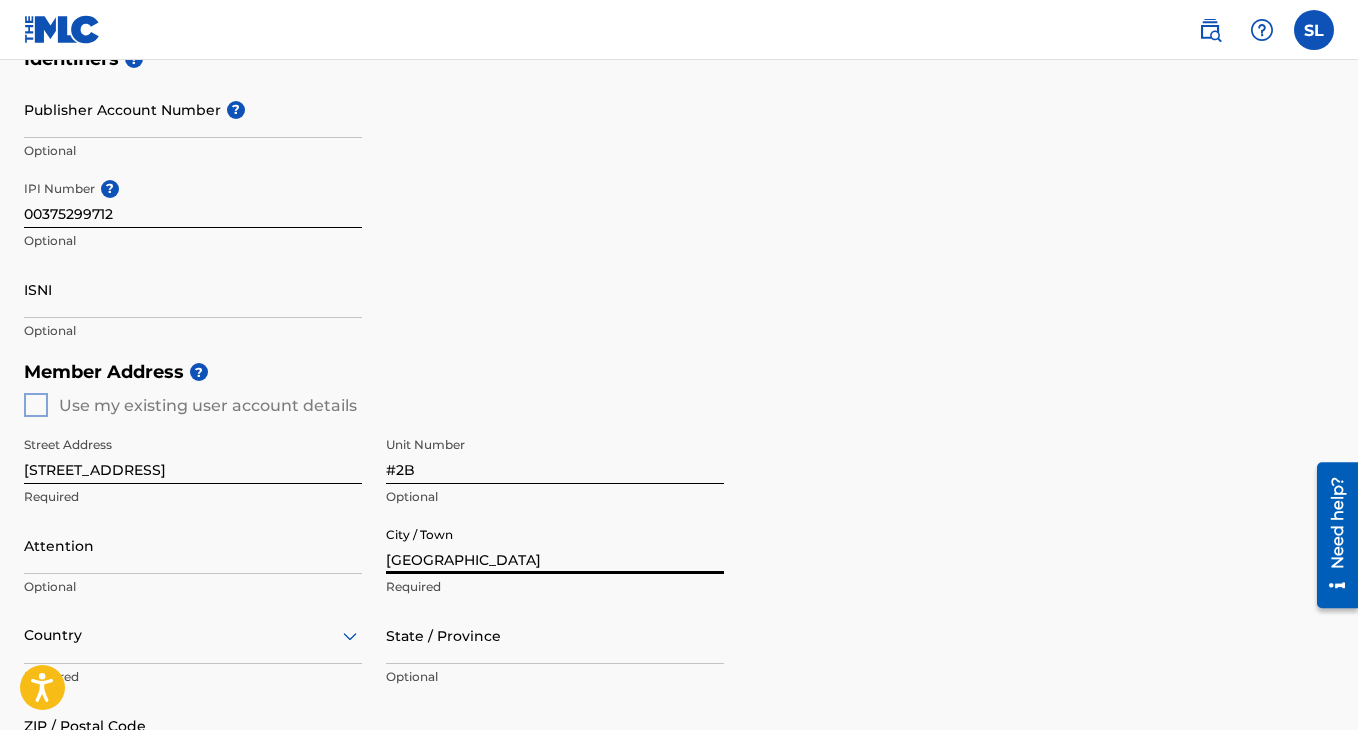 type on "Samuel A Legge" 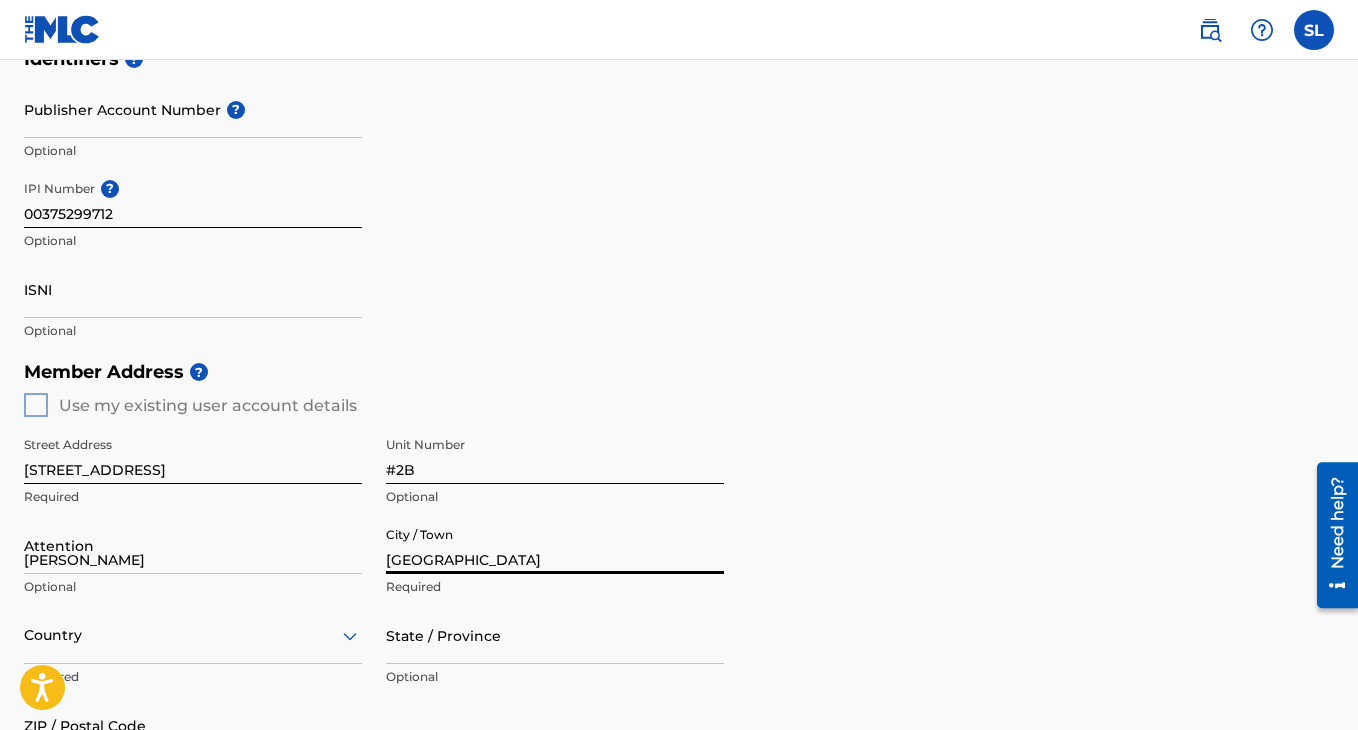 type on "United States" 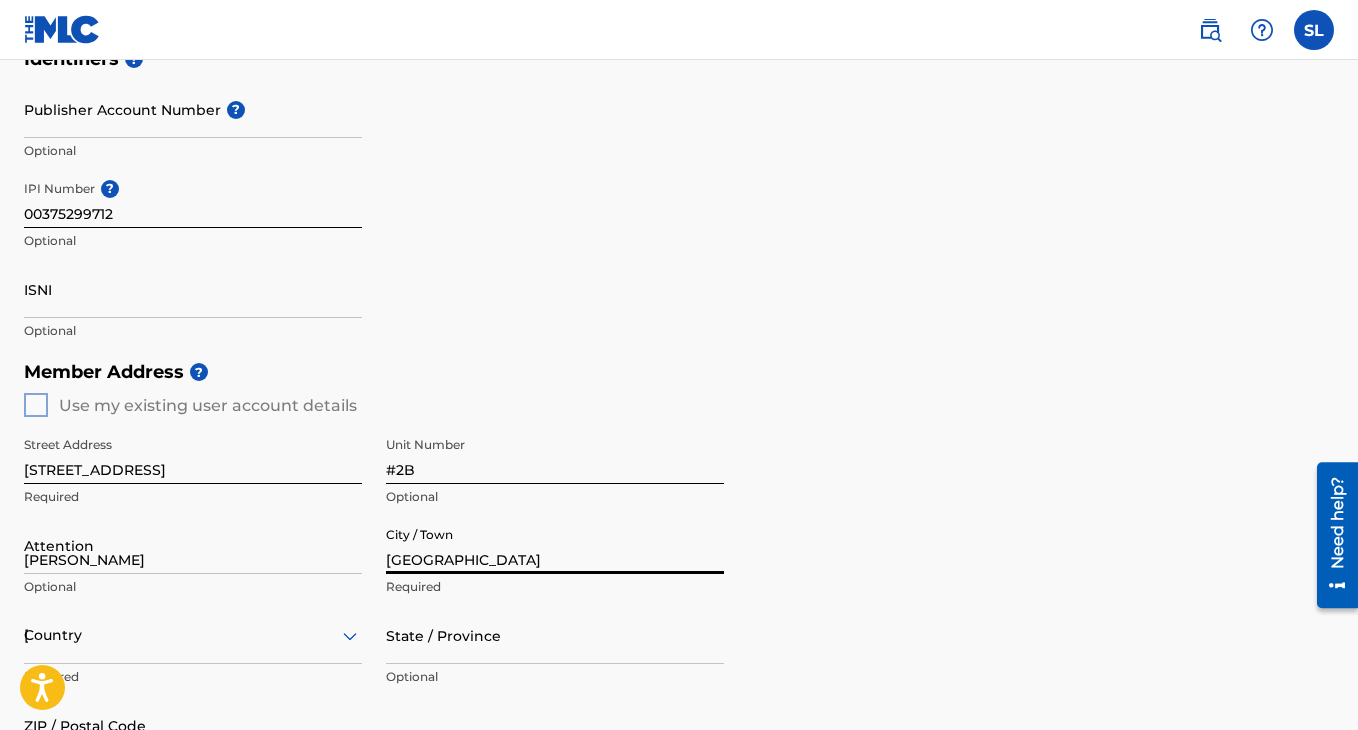 type on "New York" 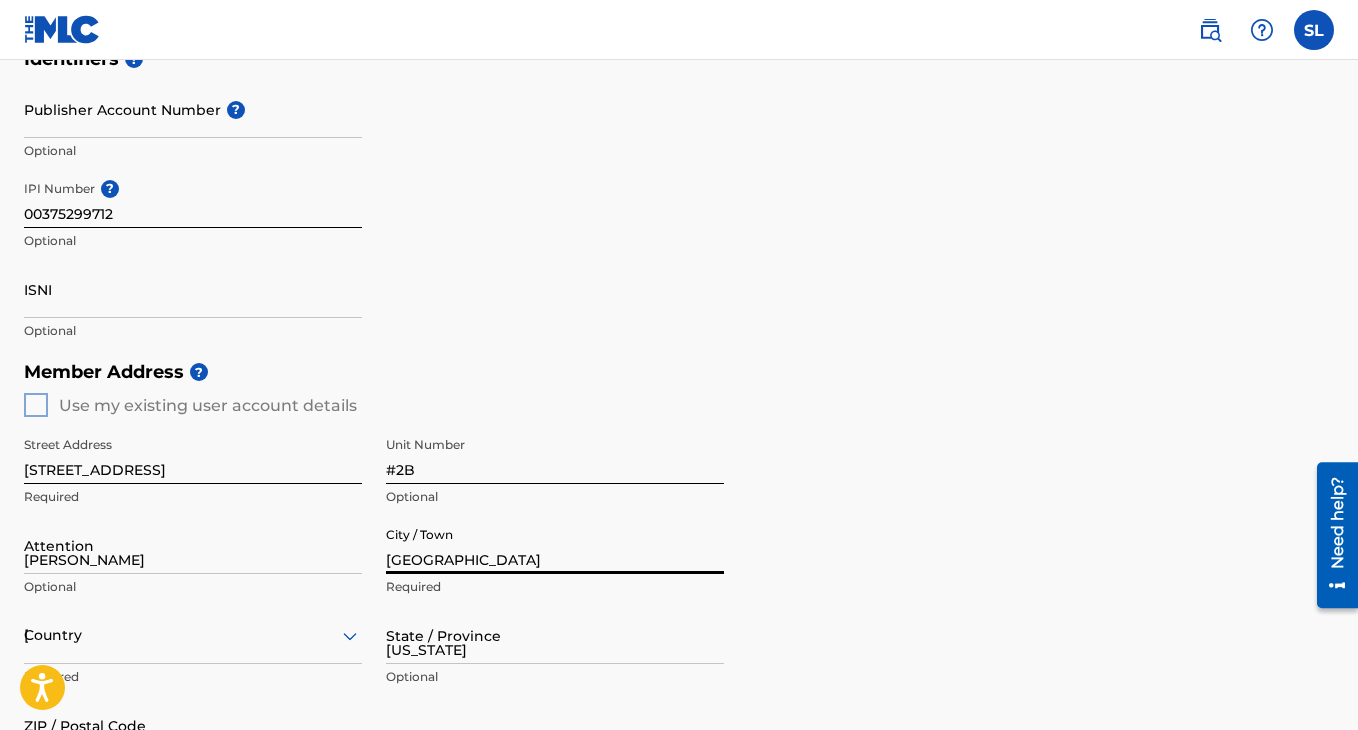 type on "11237" 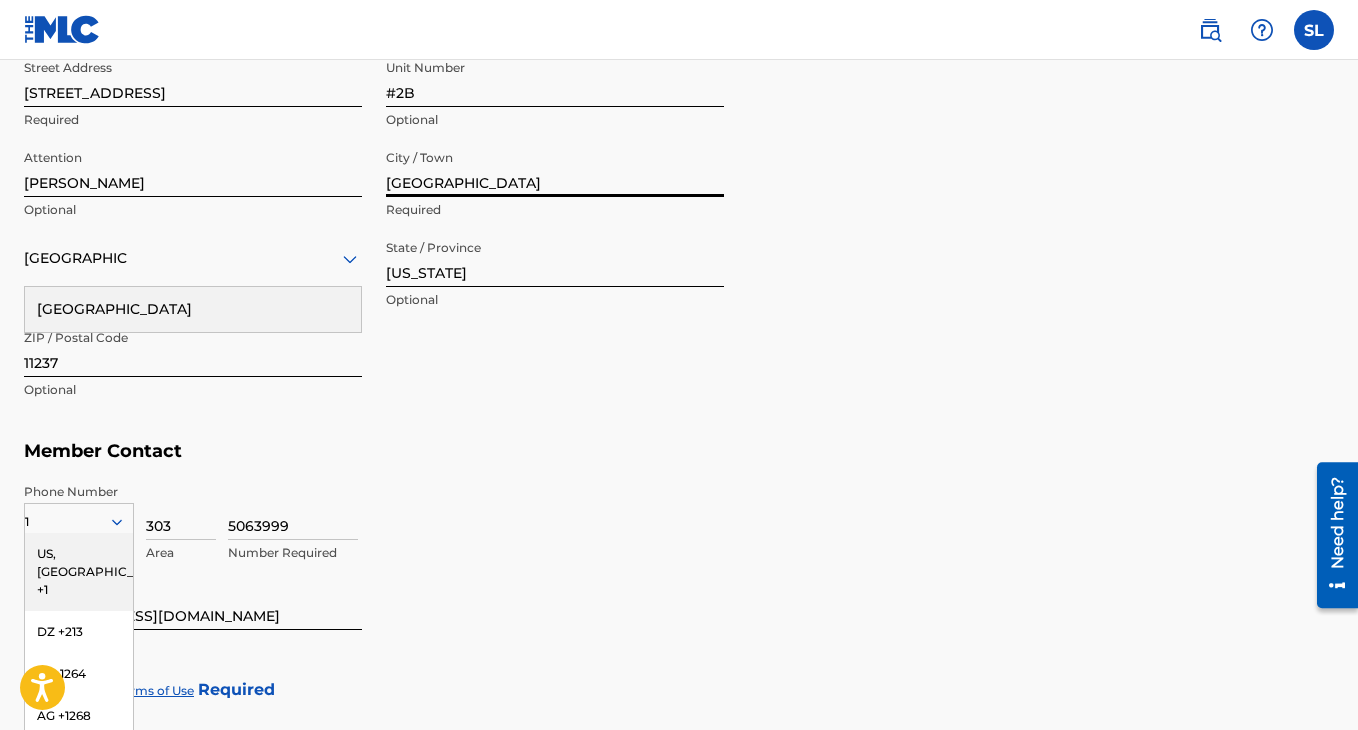 scroll, scrollTop: 867, scrollLeft: 0, axis: vertical 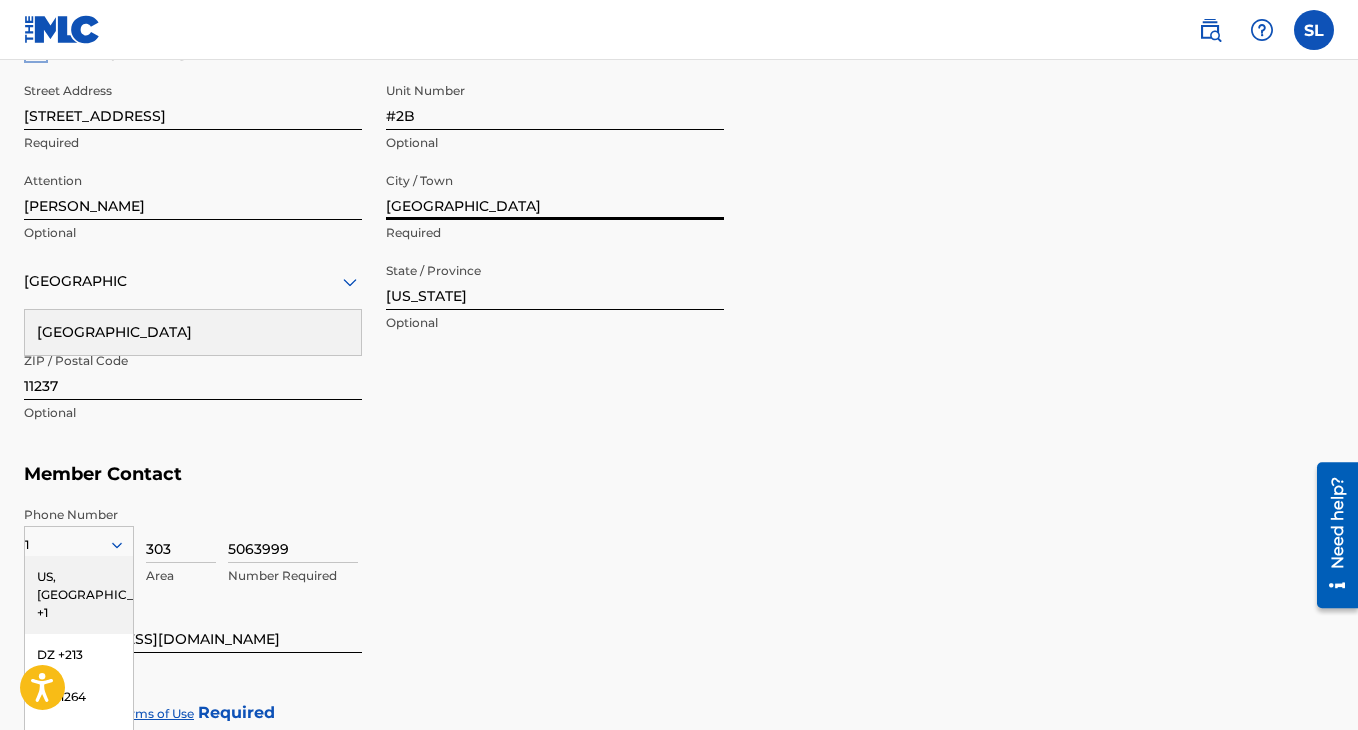 click on "11237" at bounding box center [193, 371] 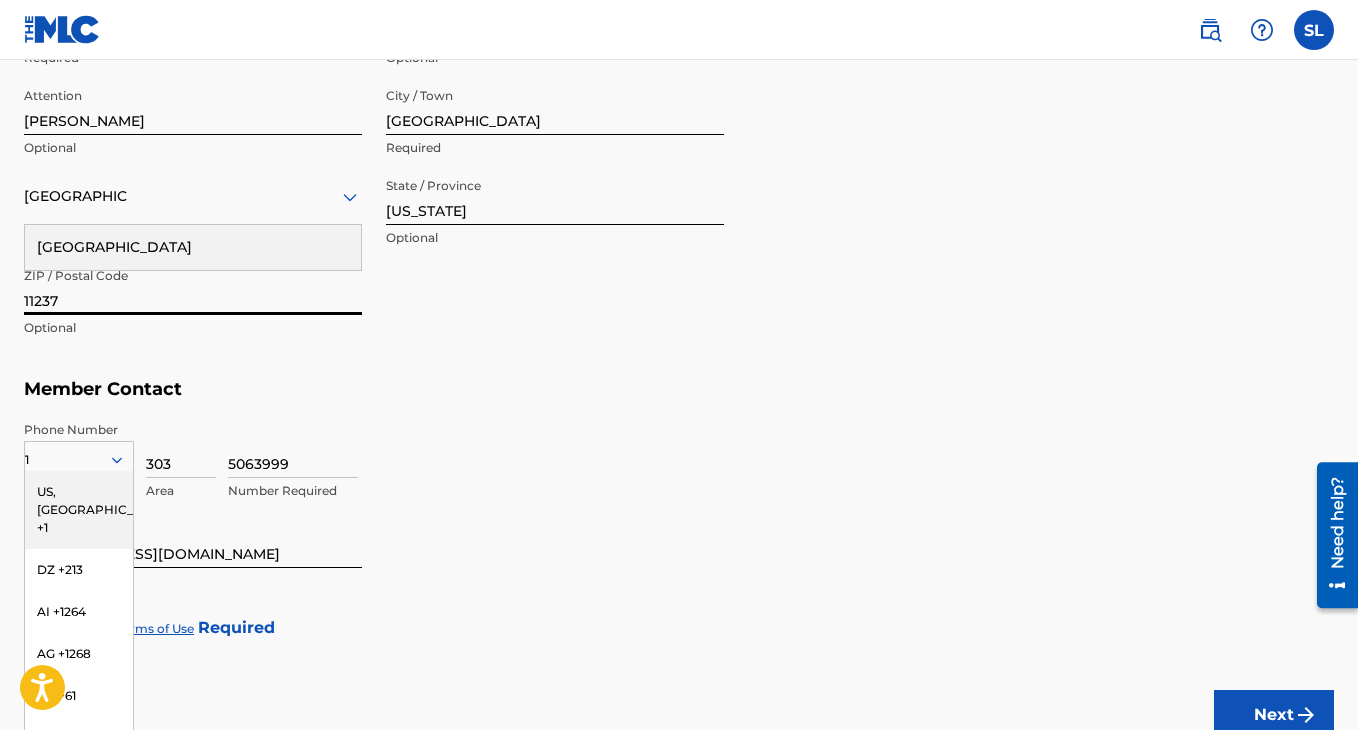 scroll, scrollTop: 975, scrollLeft: 0, axis: vertical 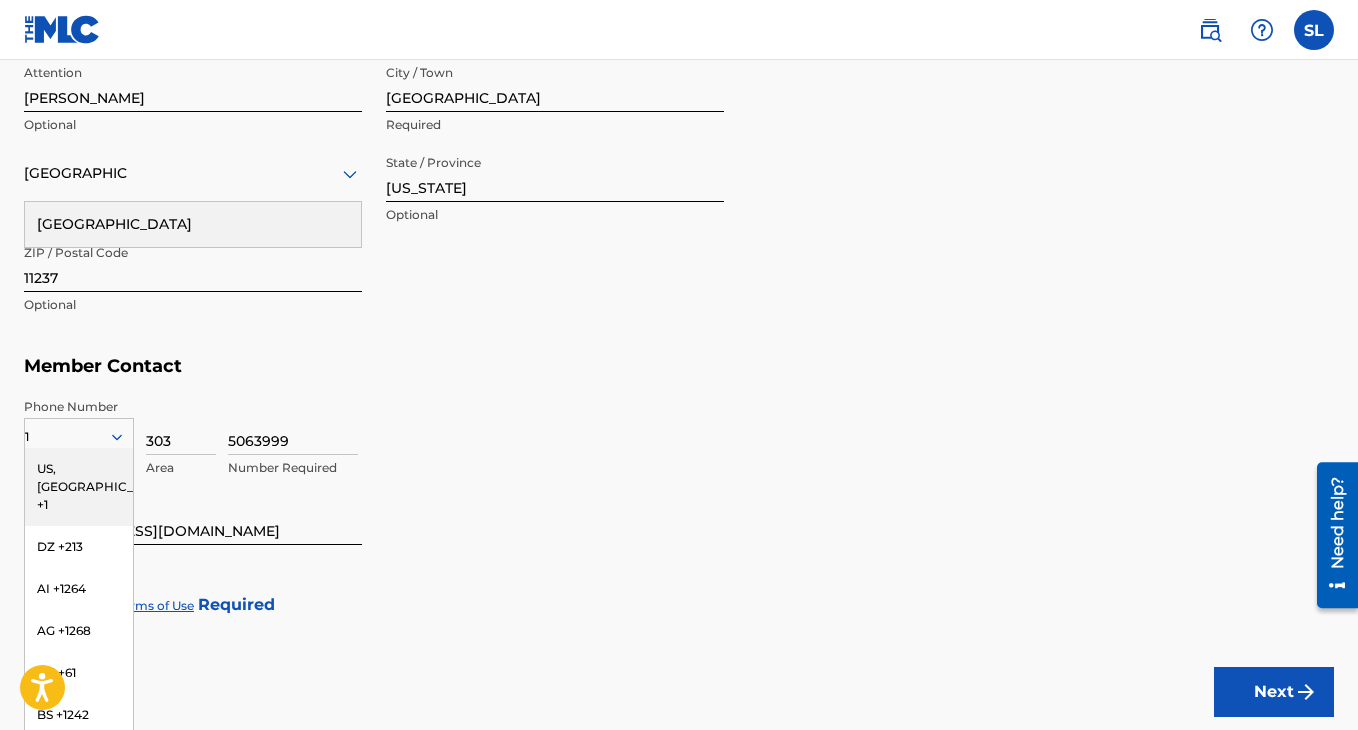 click on "5063999 Number Required" at bounding box center (781, 443) 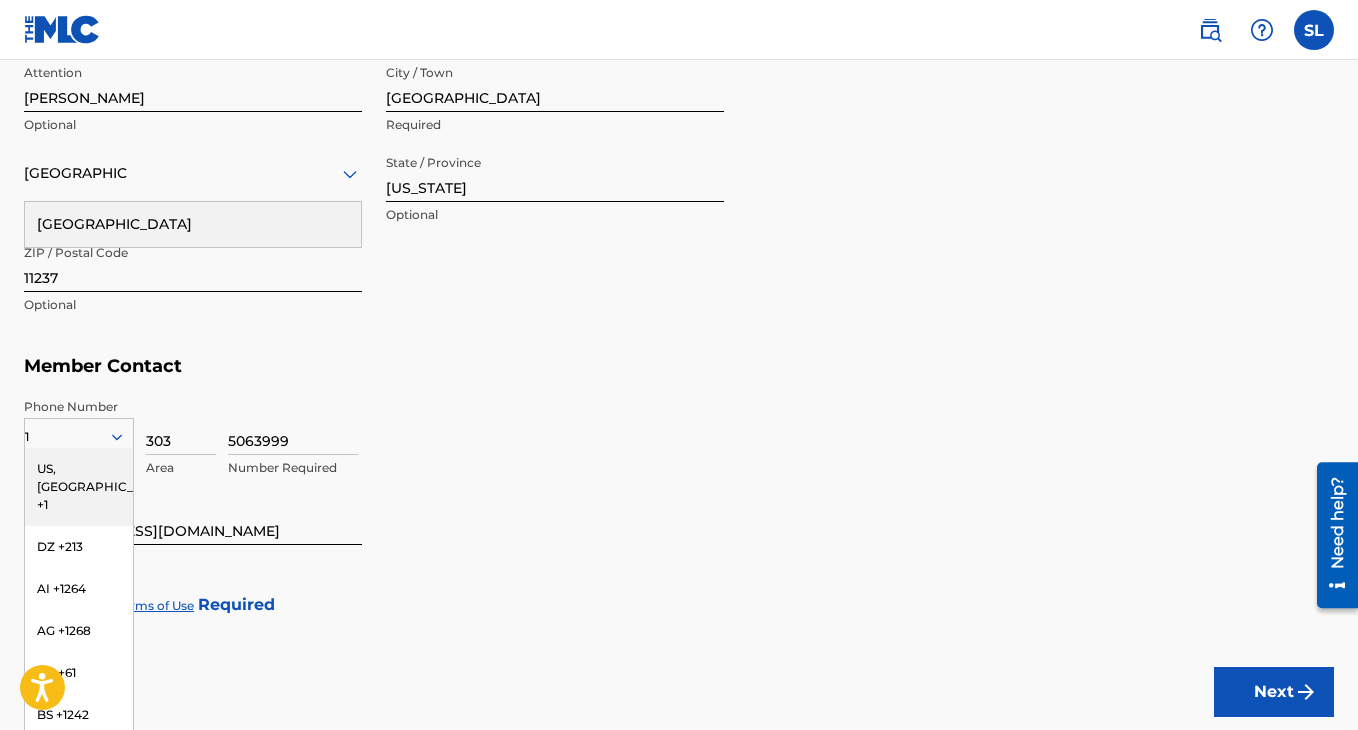 click on "US, CA +1" at bounding box center [79, 487] 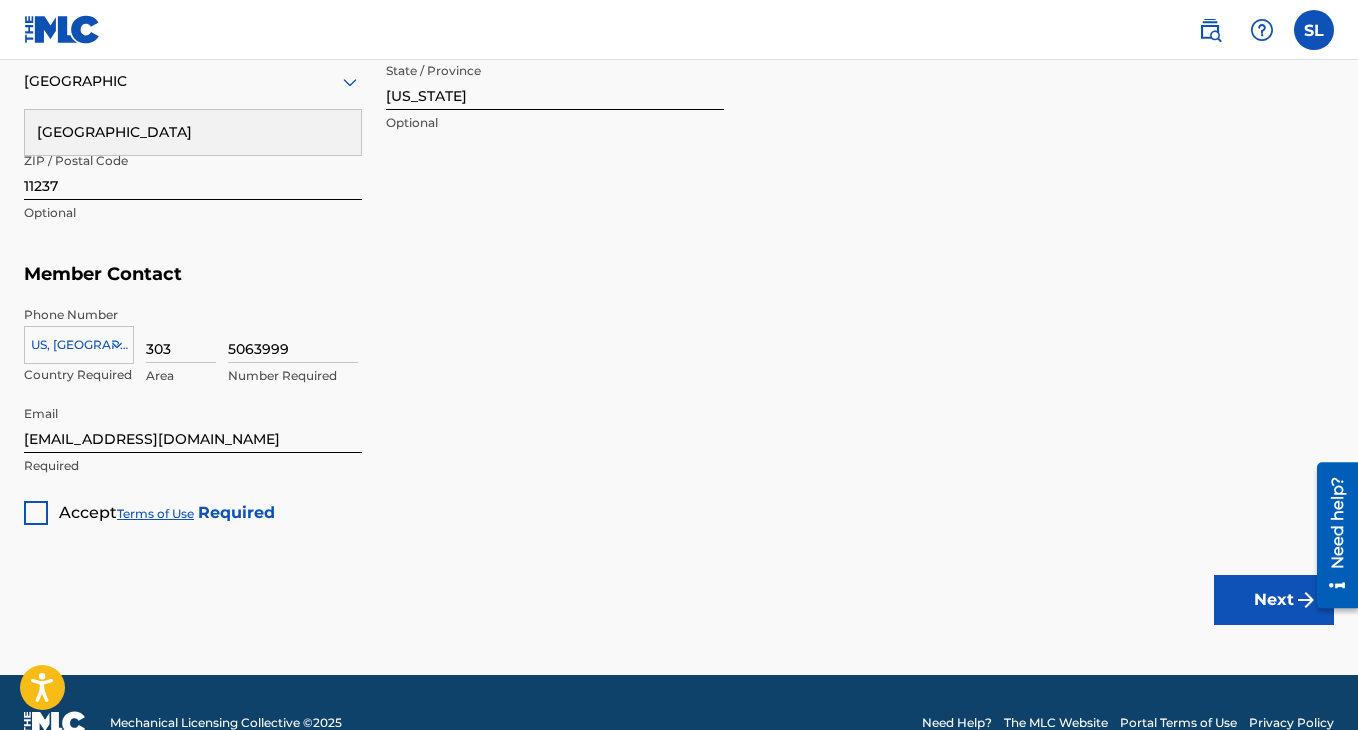 scroll, scrollTop: 1107, scrollLeft: 0, axis: vertical 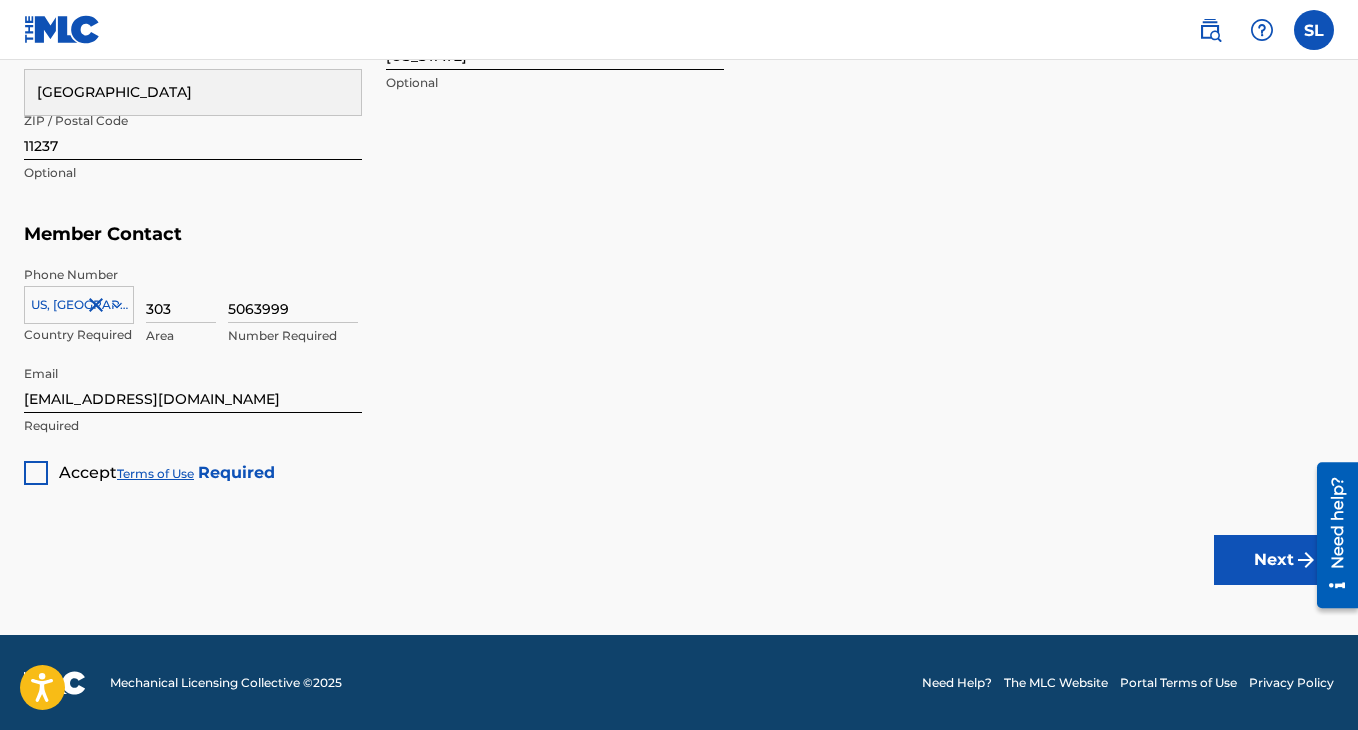 click at bounding box center (36, 473) 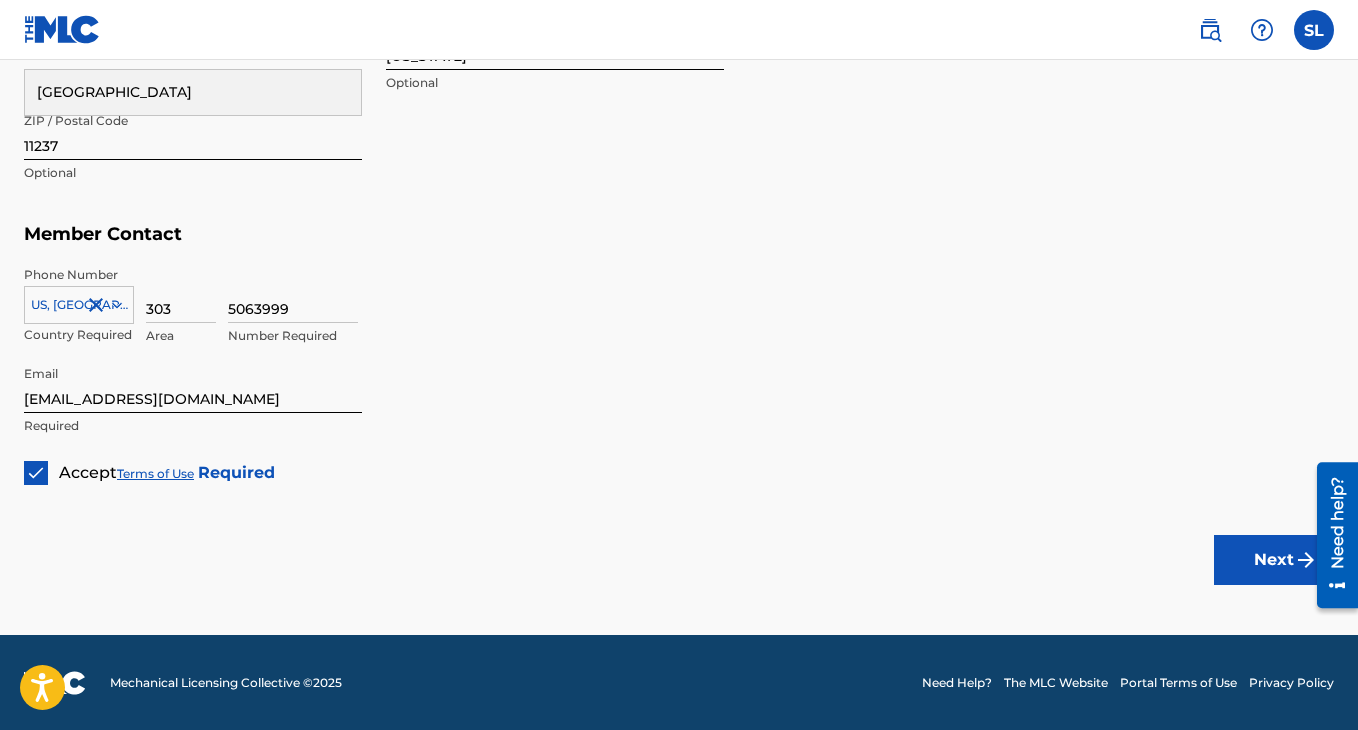 click on "Next" at bounding box center [1274, 560] 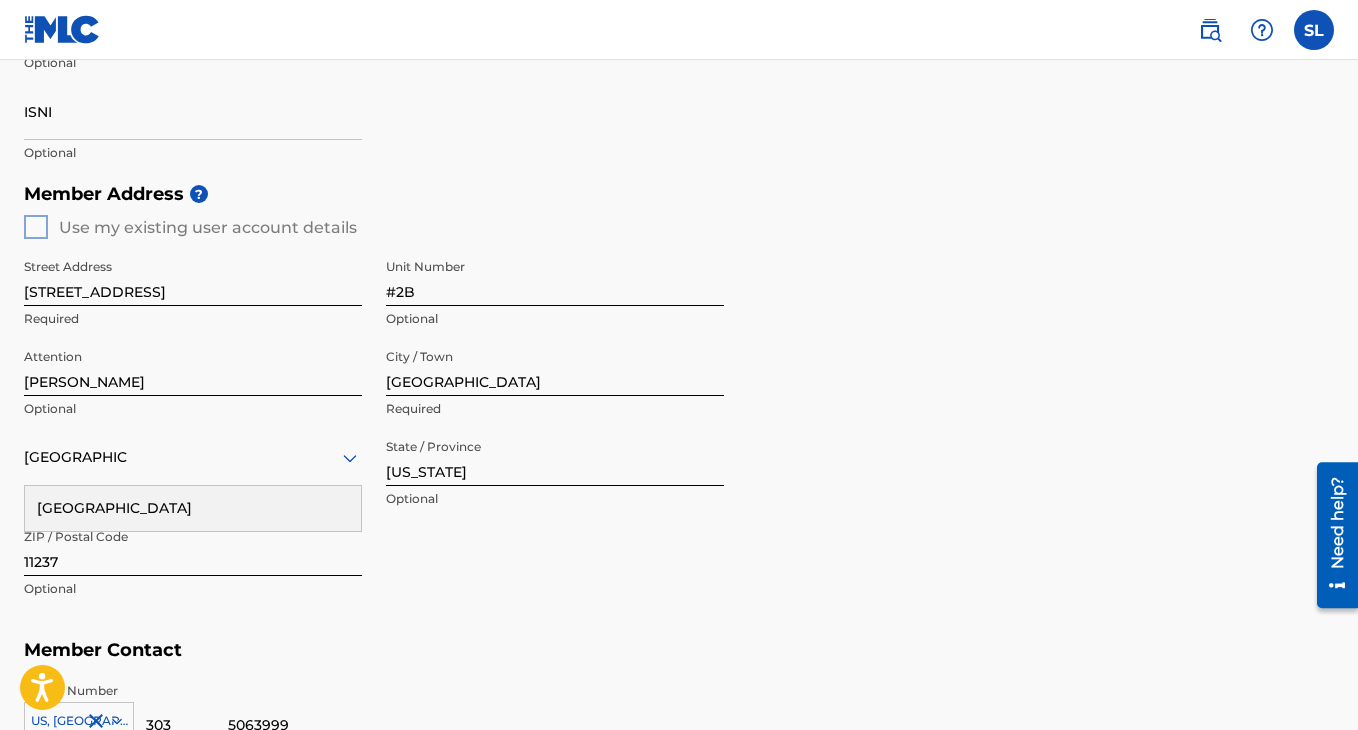 scroll, scrollTop: 1107, scrollLeft: 0, axis: vertical 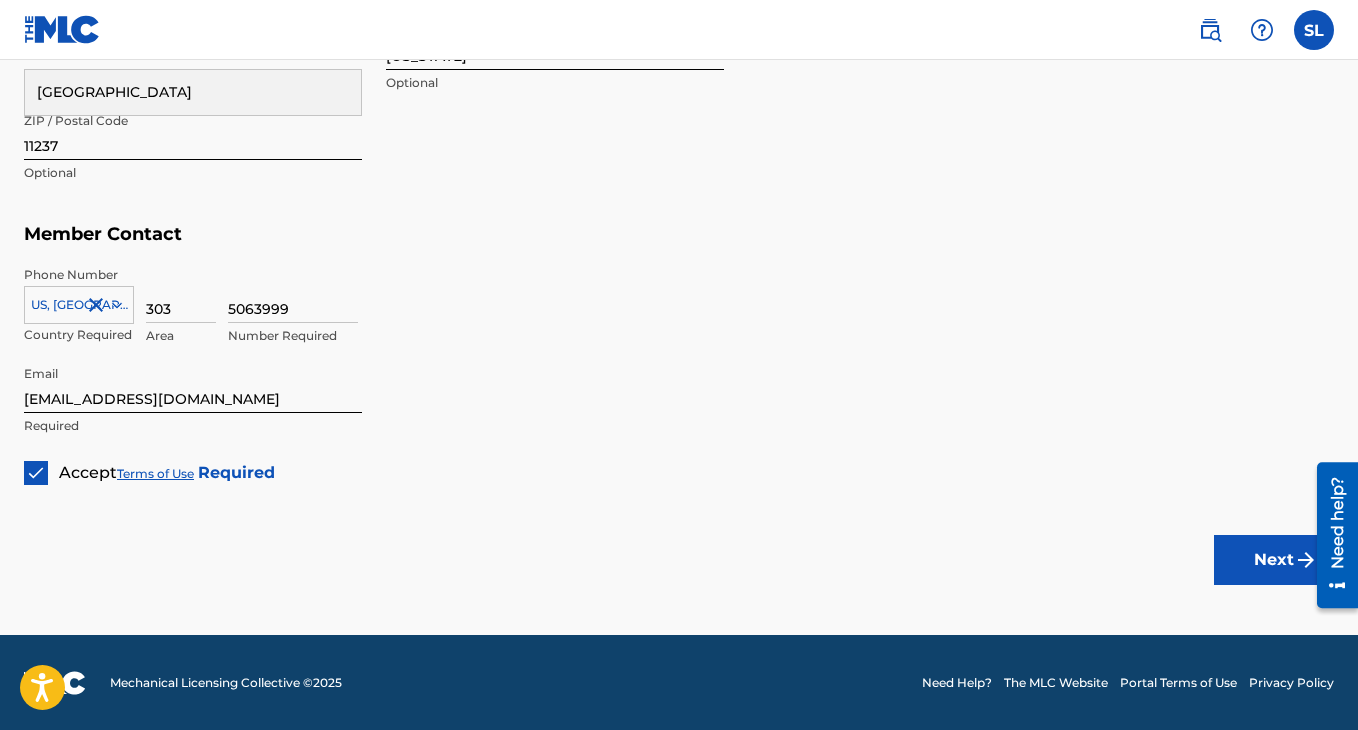 type 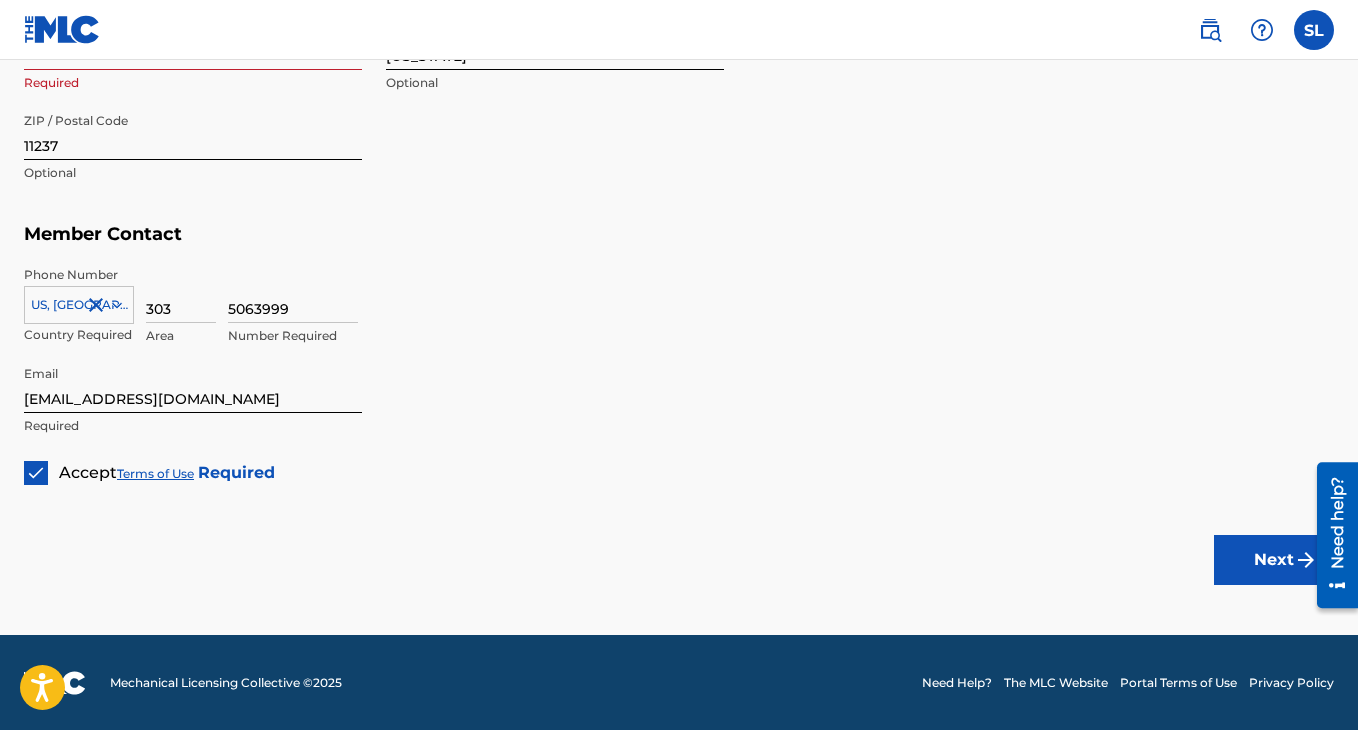 click on "Next" at bounding box center [1274, 560] 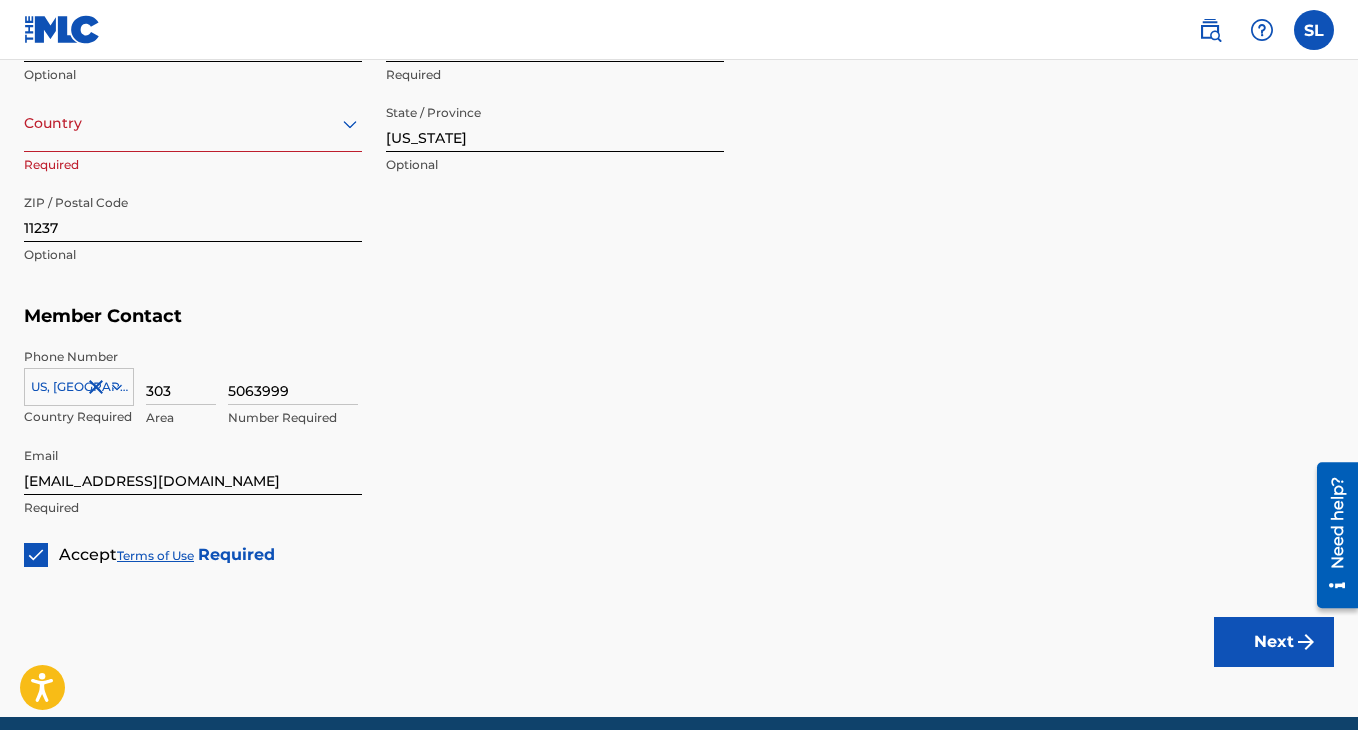 scroll, scrollTop: 1011, scrollLeft: 0, axis: vertical 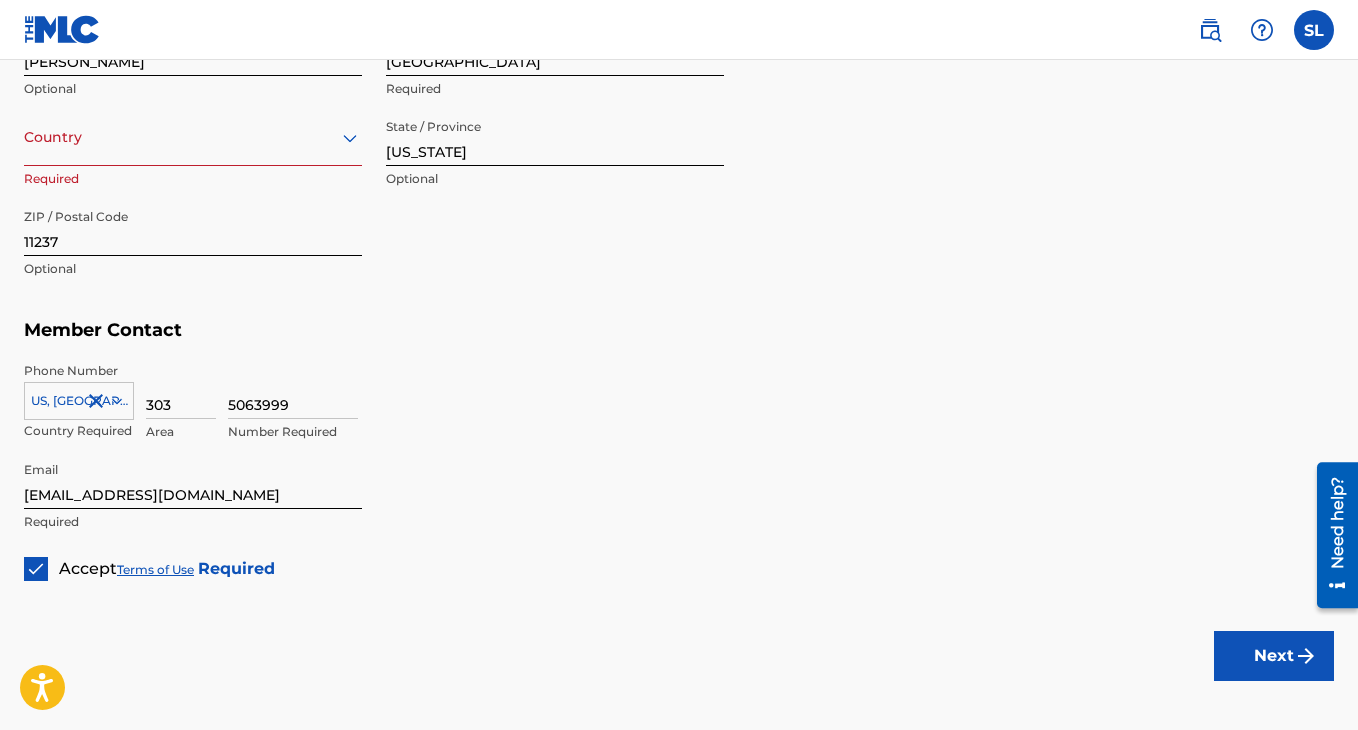 click at bounding box center [193, 137] 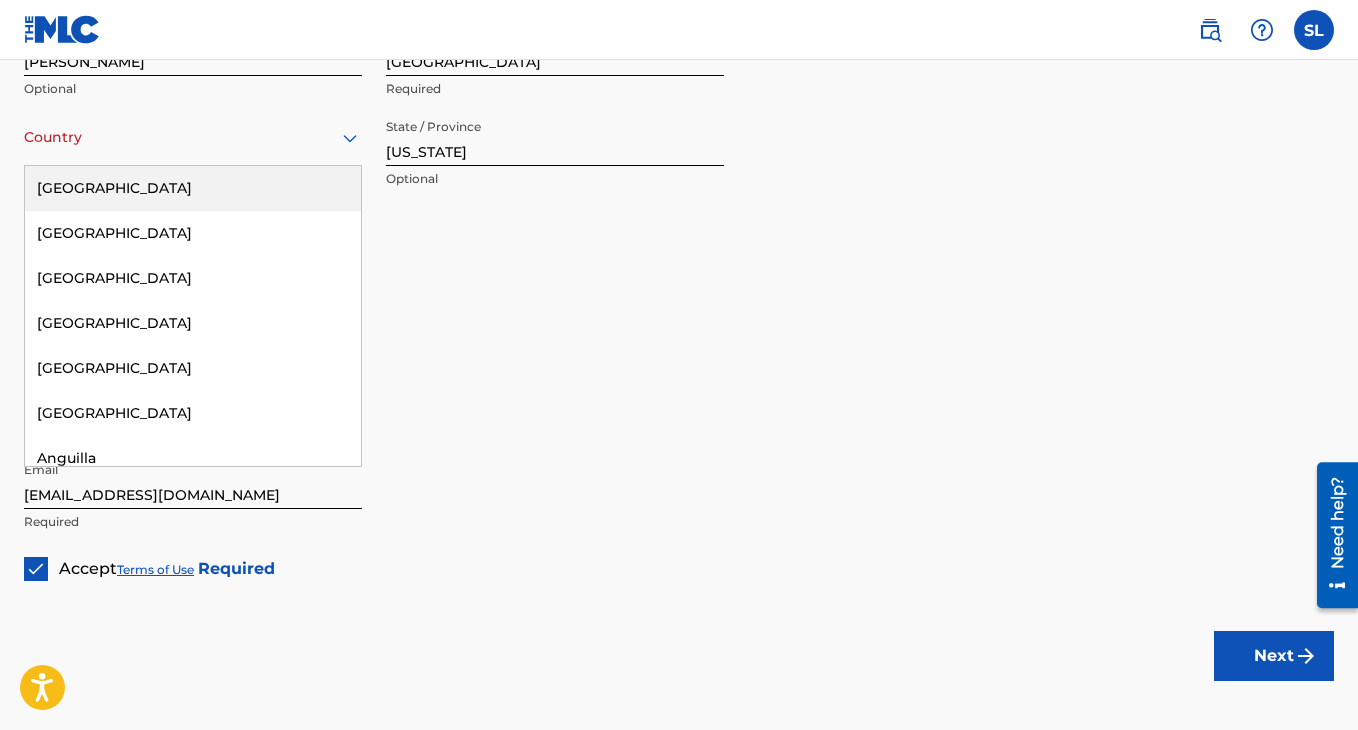 click on "United States" at bounding box center [193, 188] 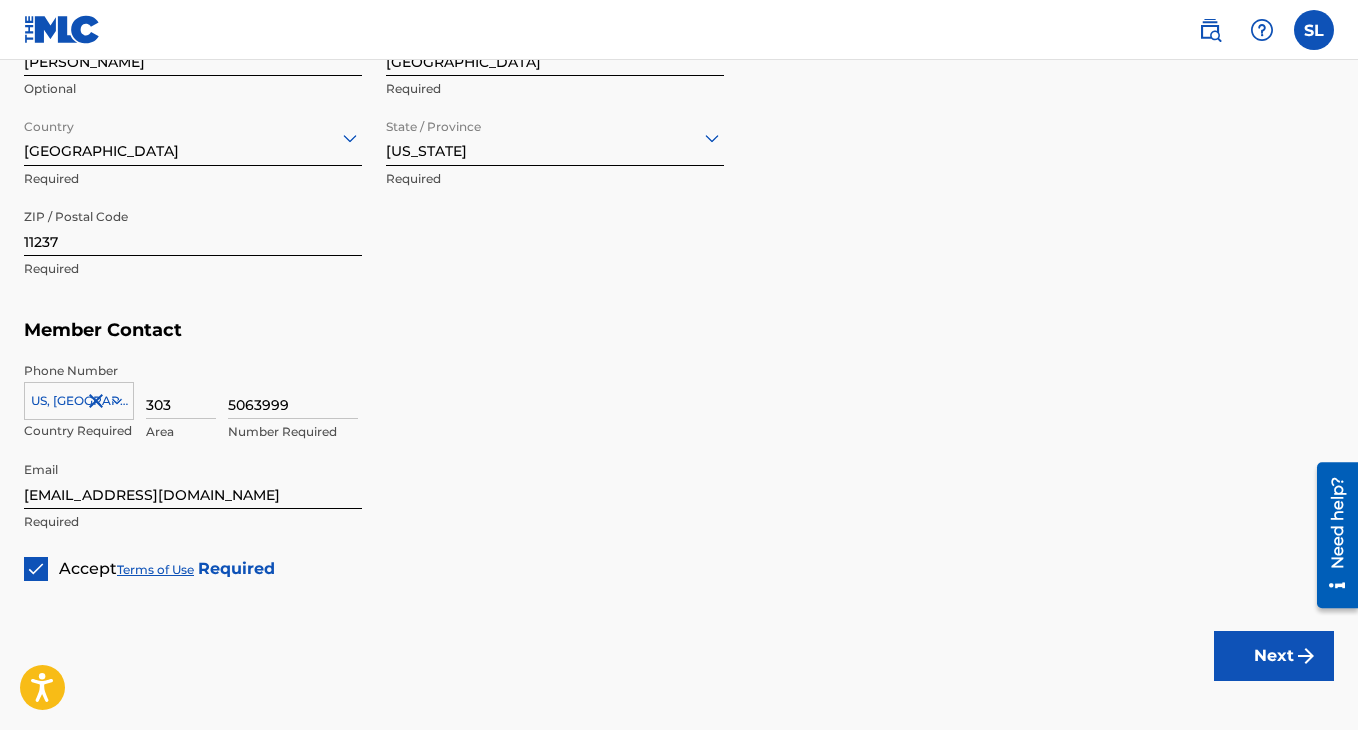 click on "Next" at bounding box center (1274, 656) 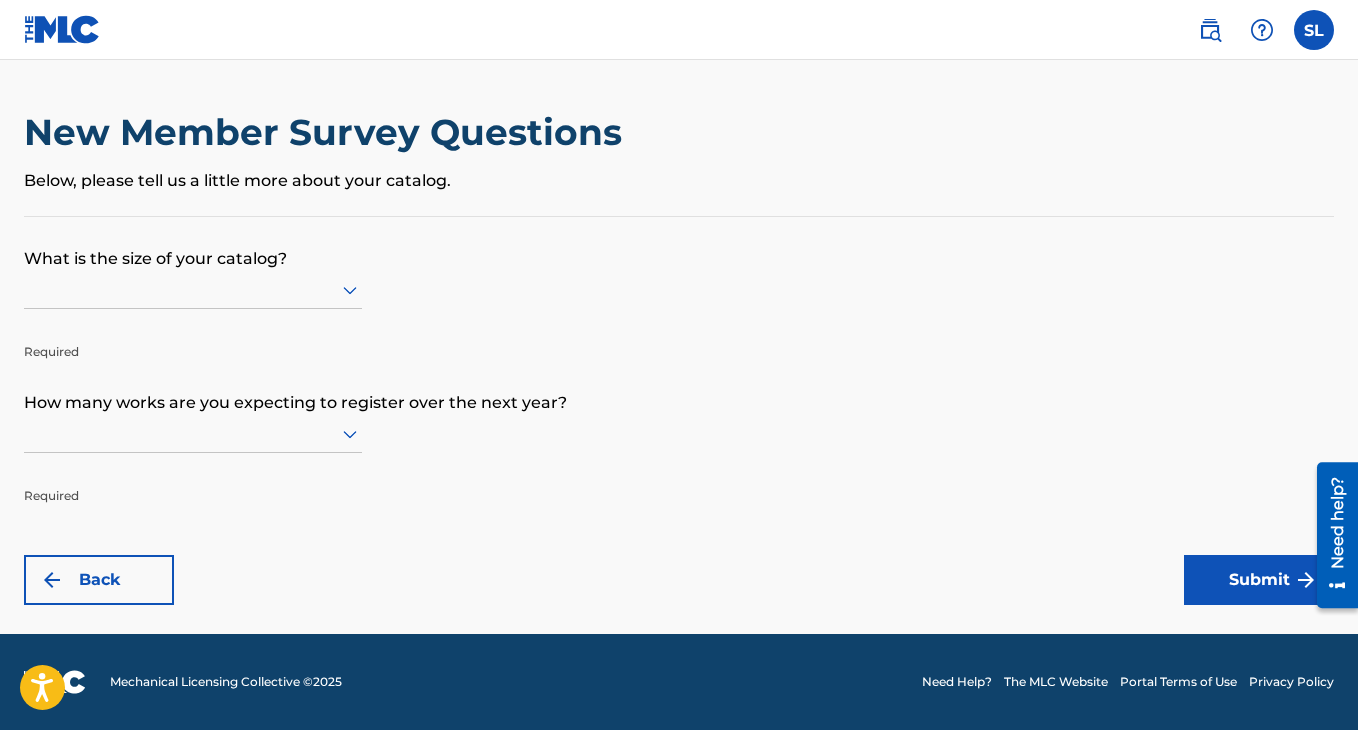 click on "What is the size of your catalog?" at bounding box center (679, 244) 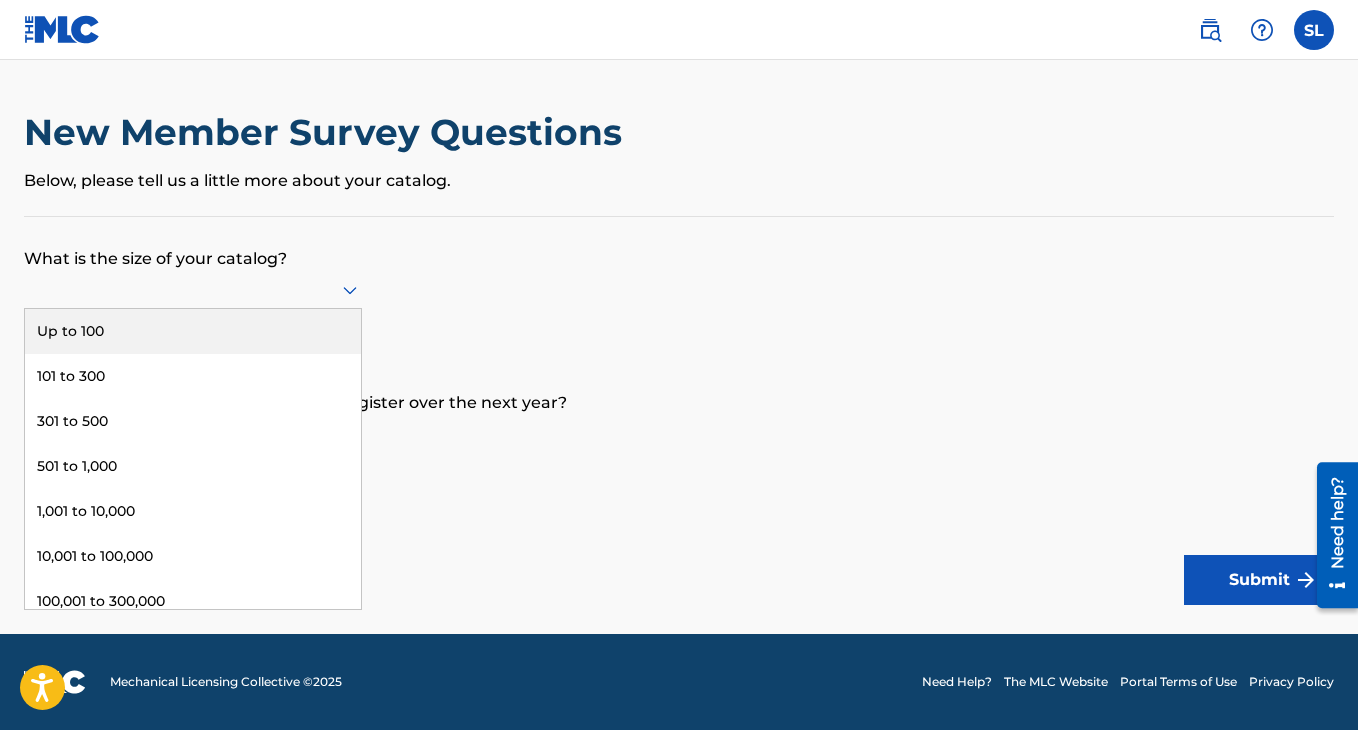 click on "Up to 100" at bounding box center (193, 331) 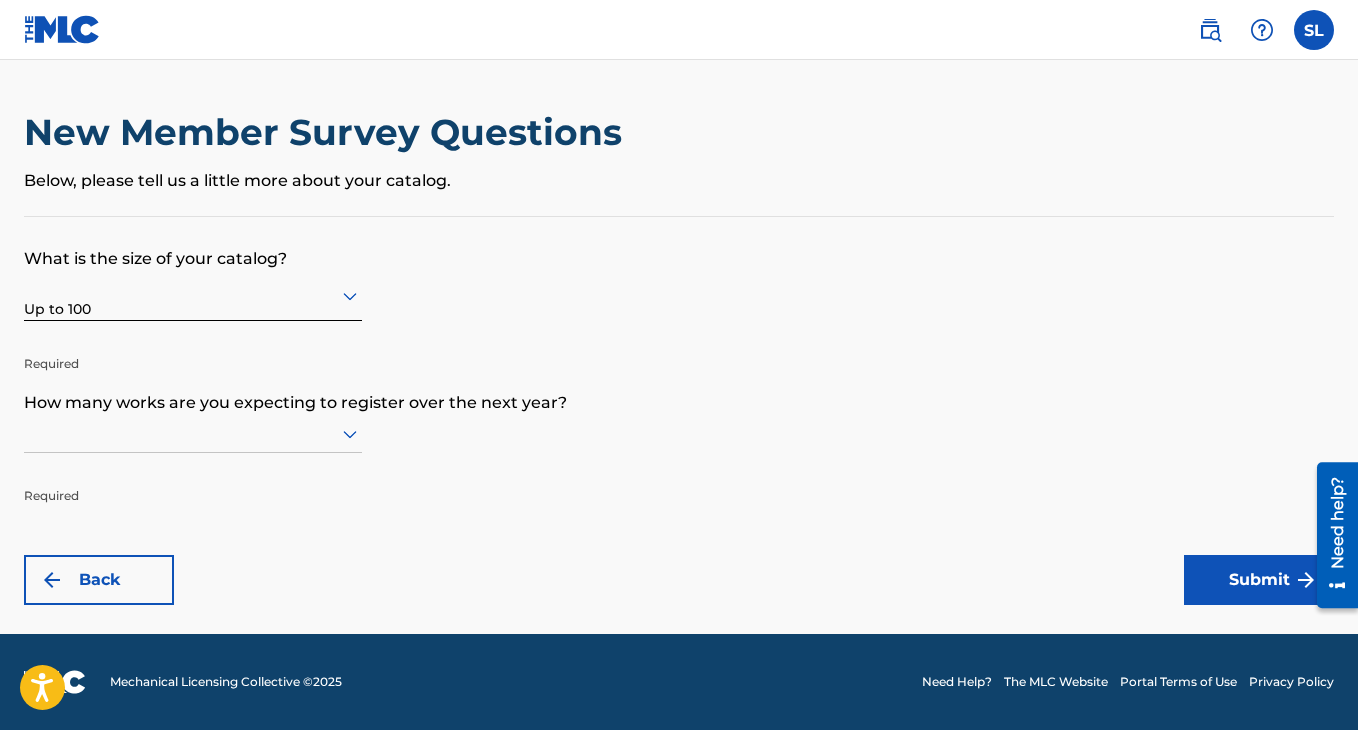 click at bounding box center [193, 433] 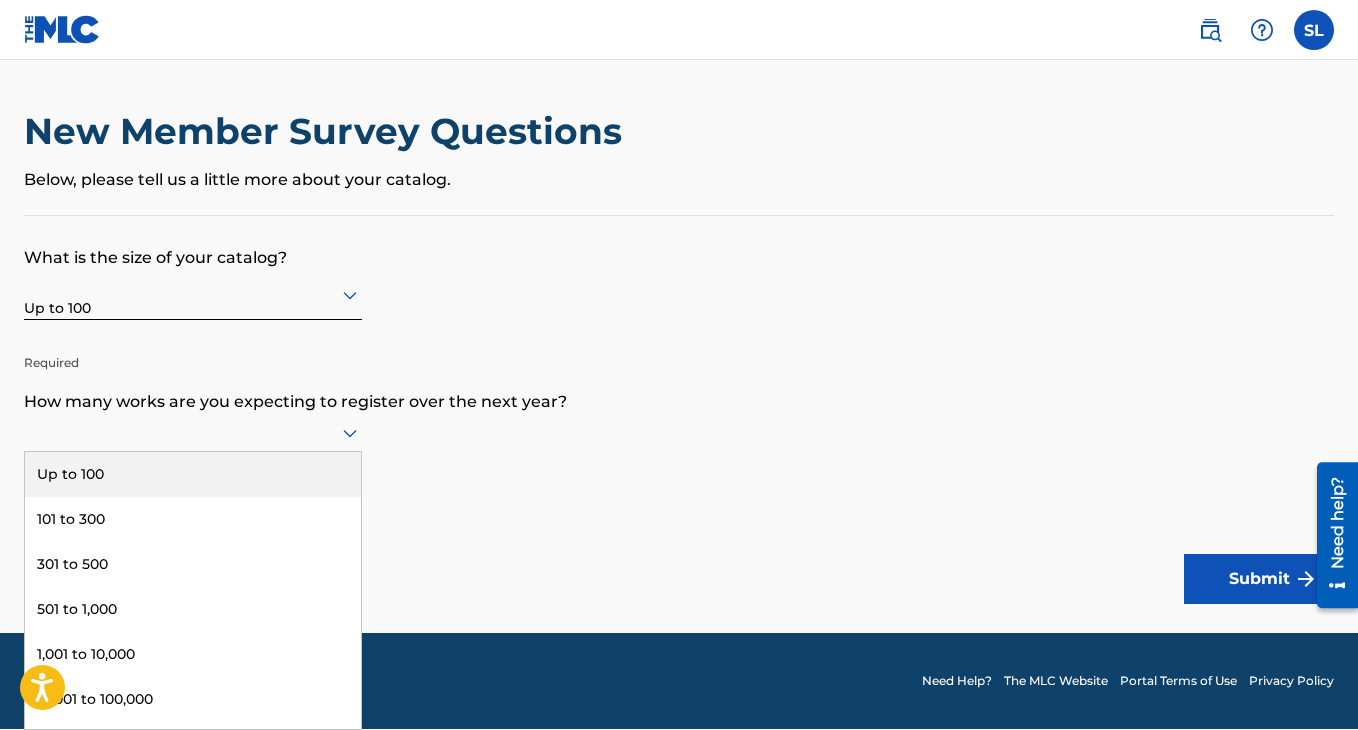 click on "Up to 100" at bounding box center (193, 474) 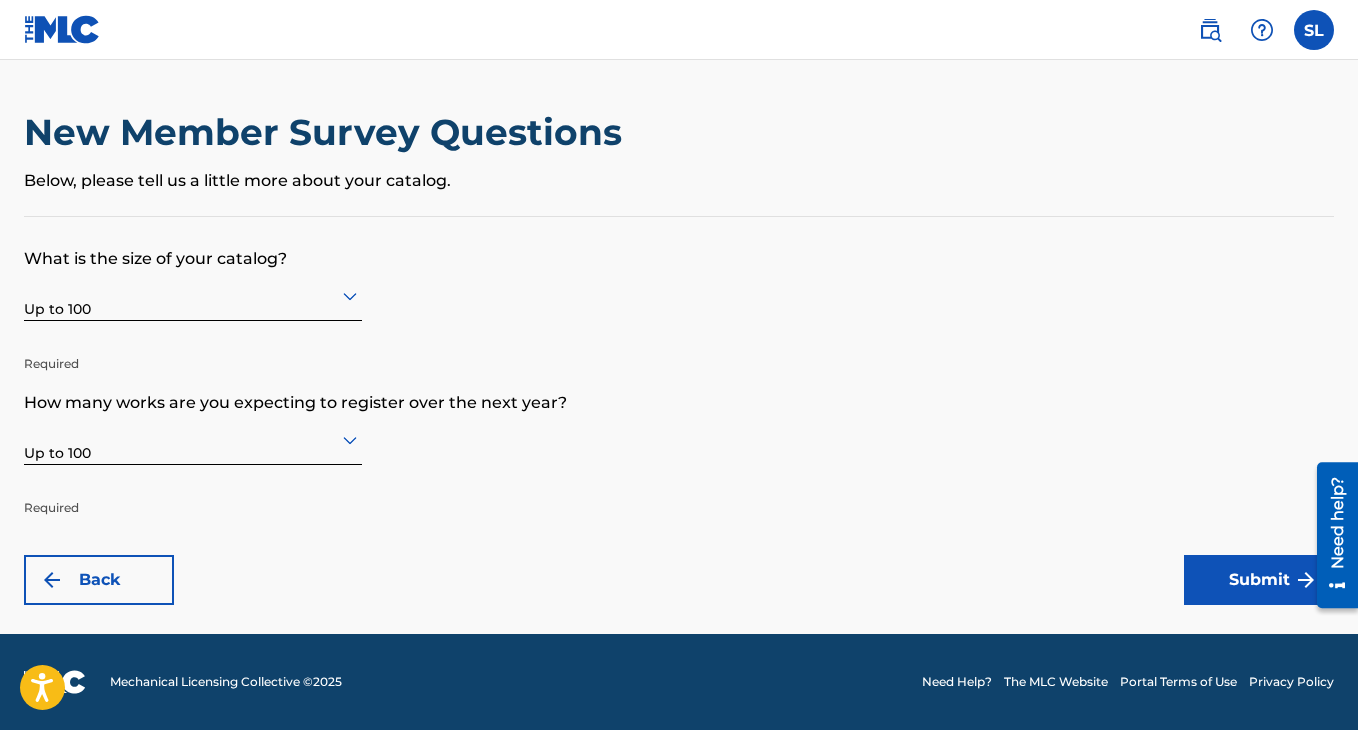 click on "Submit" at bounding box center [1259, 580] 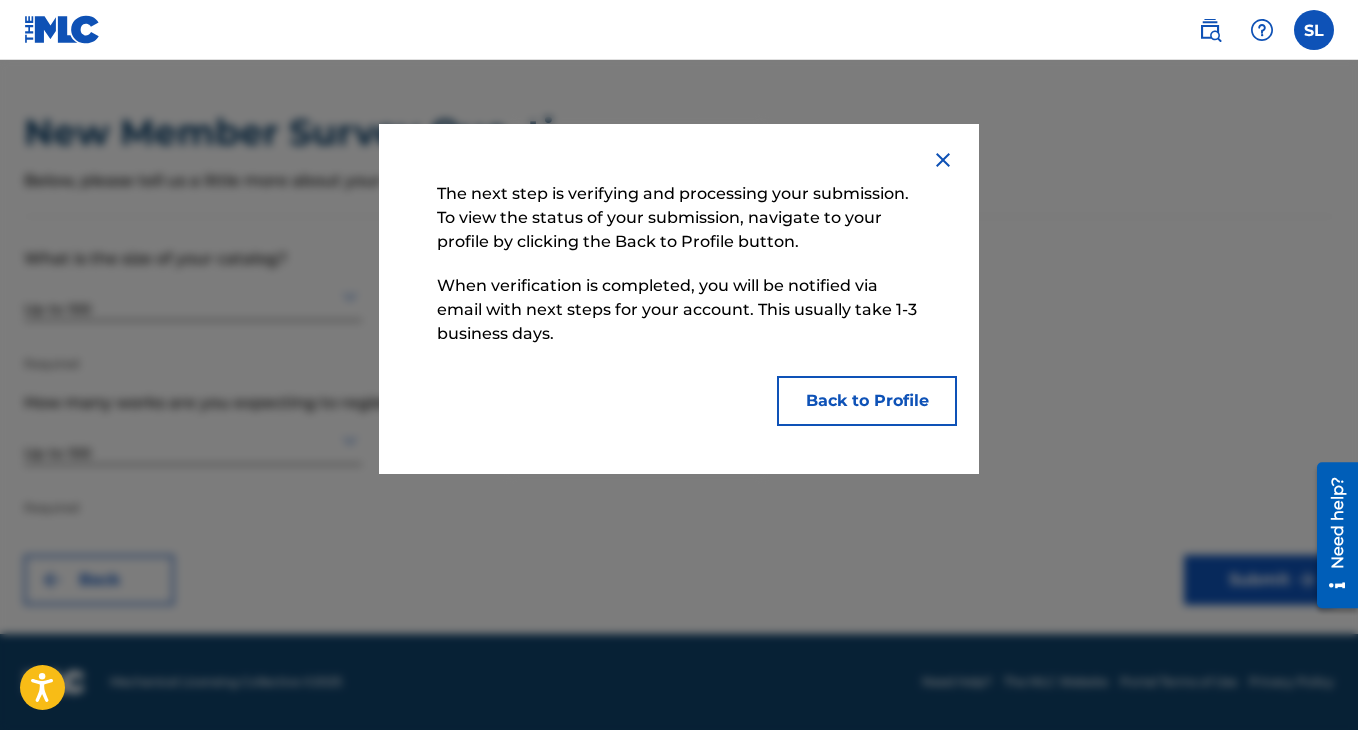 click at bounding box center [943, 160] 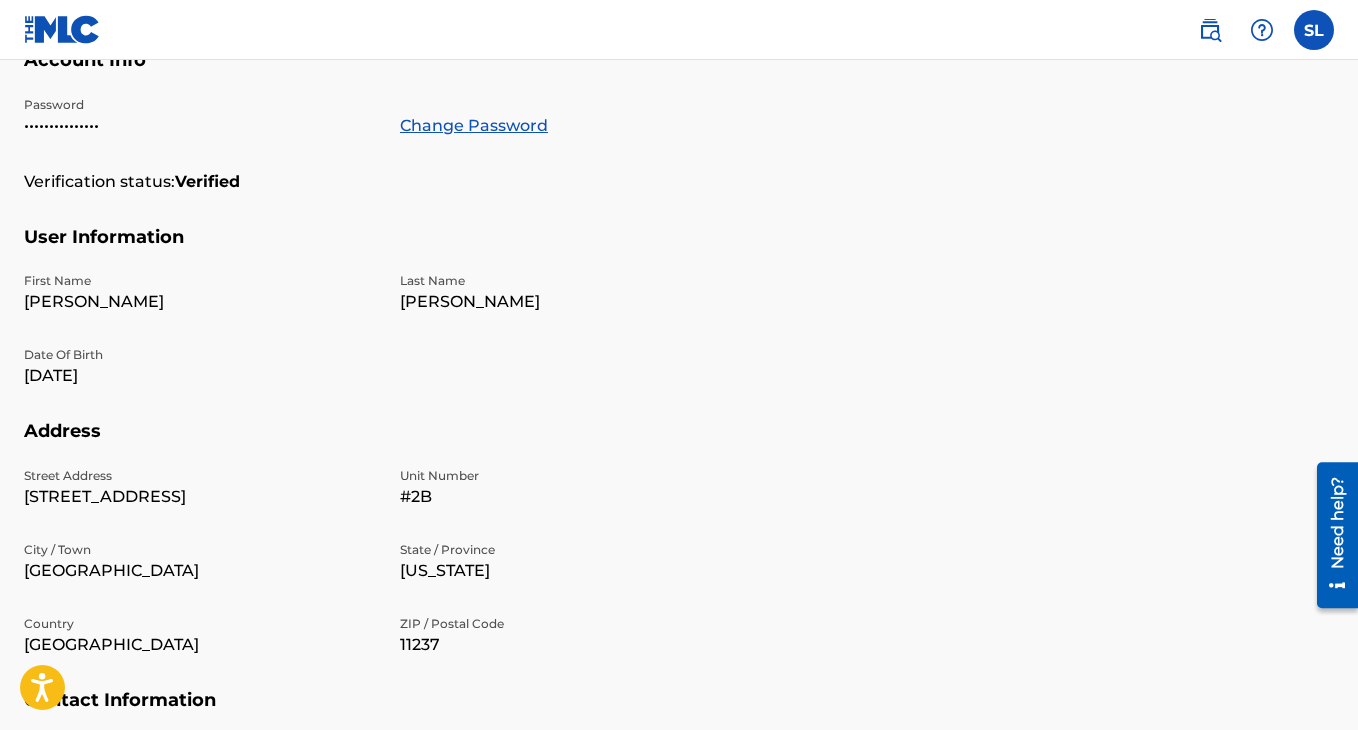 scroll, scrollTop: 0, scrollLeft: 0, axis: both 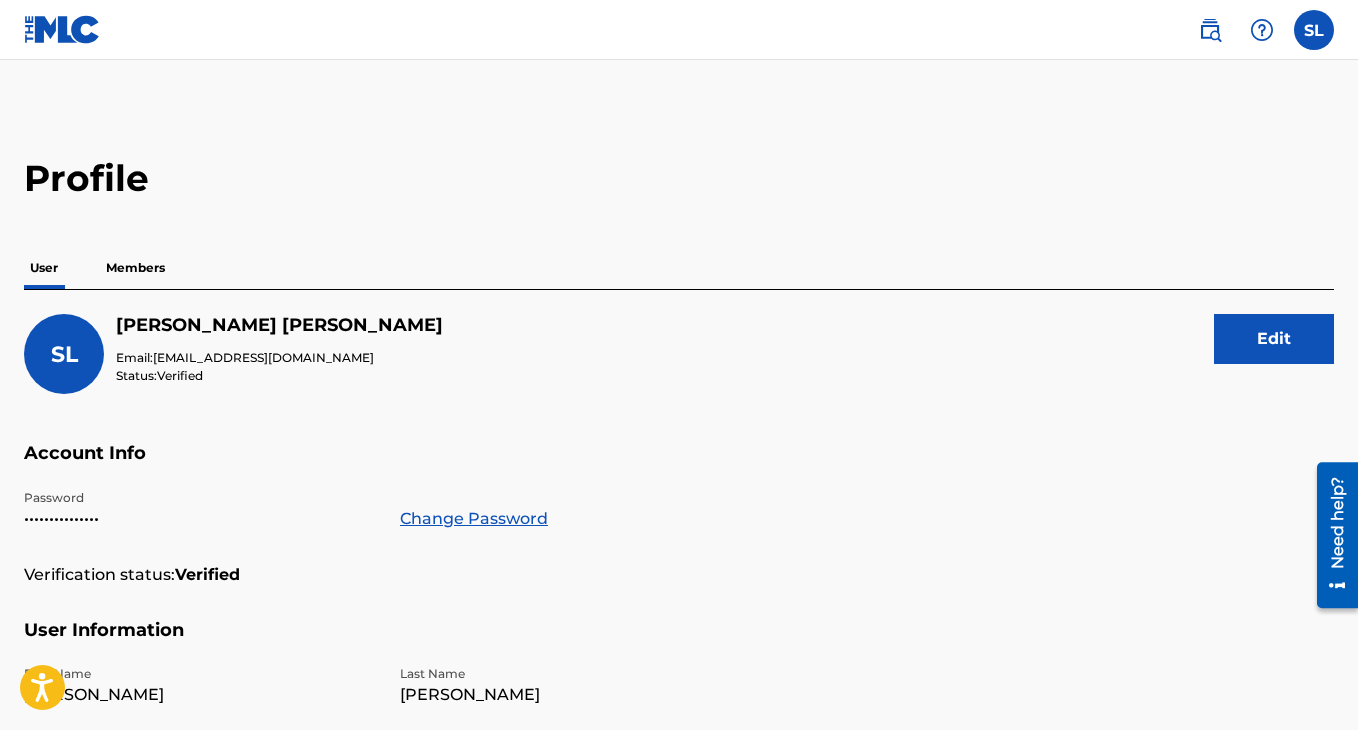 click at bounding box center [1314, 30] 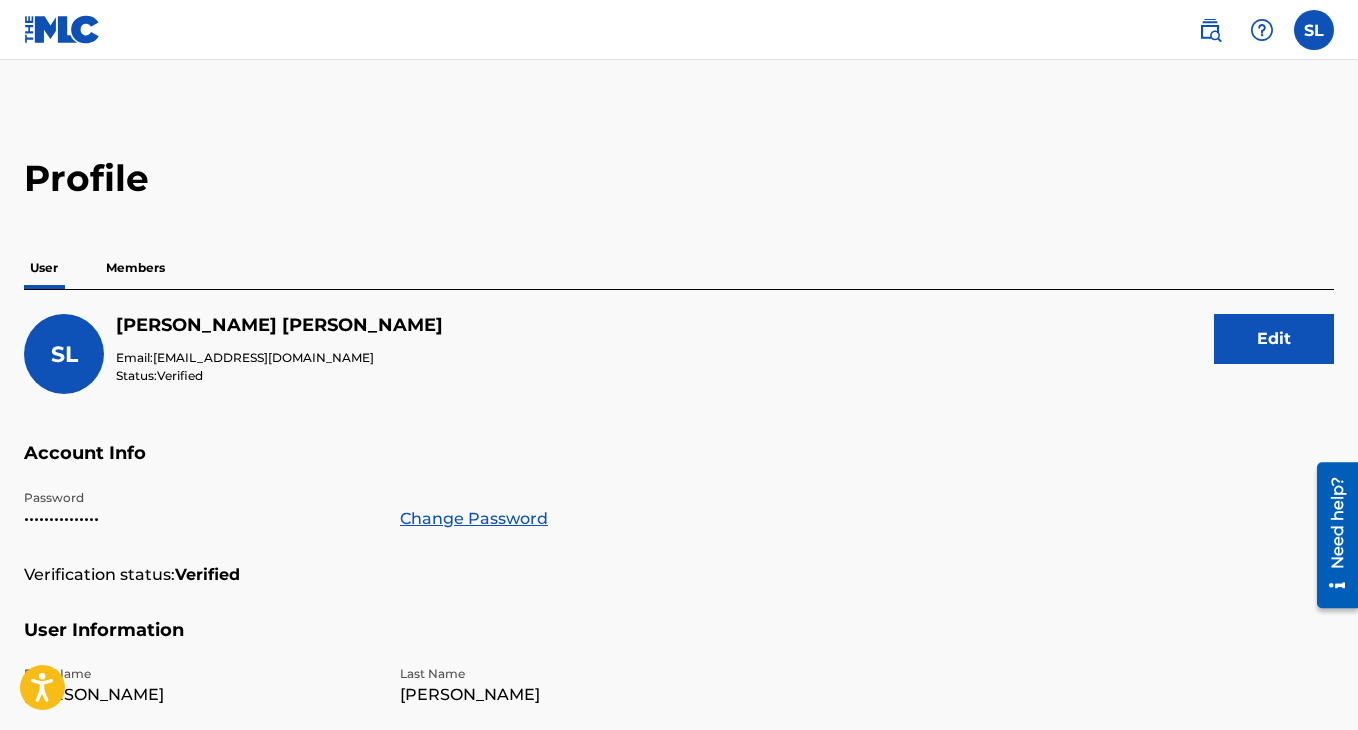 click on "Need help?" at bounding box center [1337, 522] 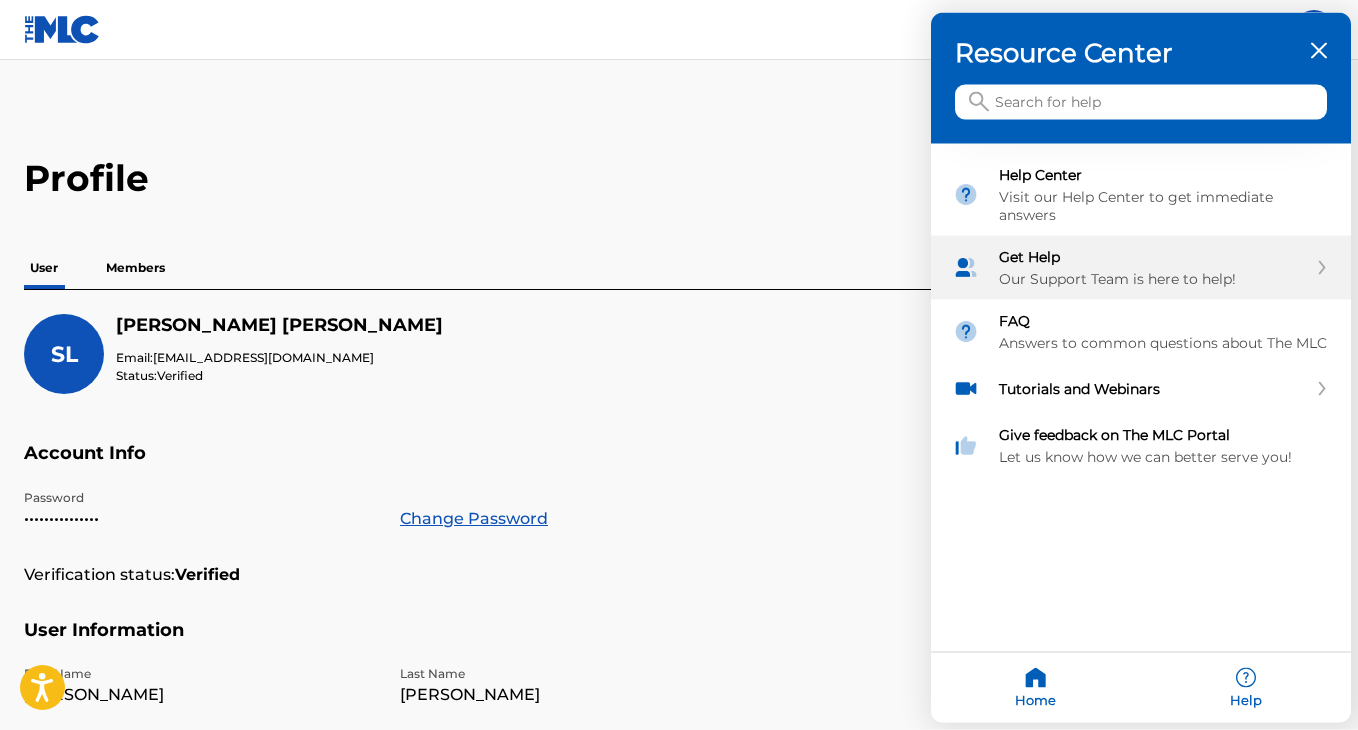 click on "Get Help" at bounding box center (1153, 257) 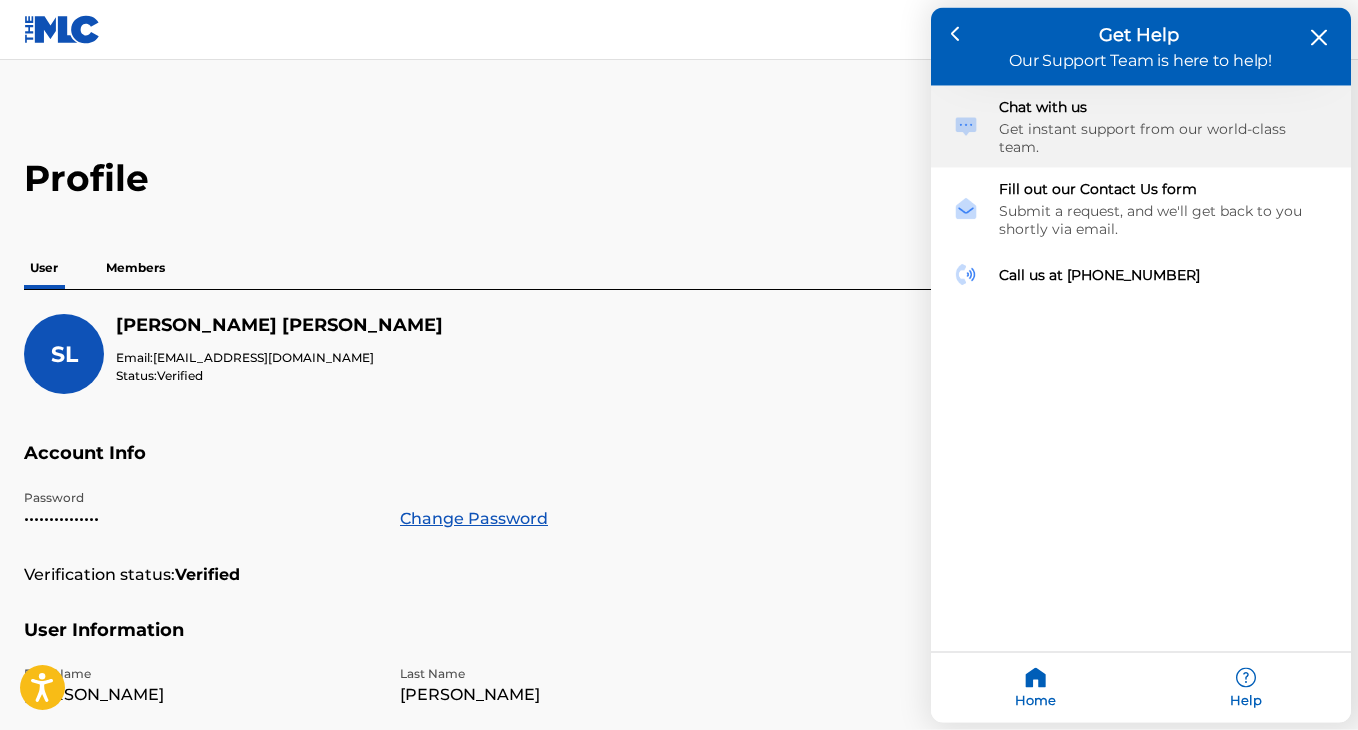 click on "Get instant support from our world-class team." at bounding box center [1164, 138] 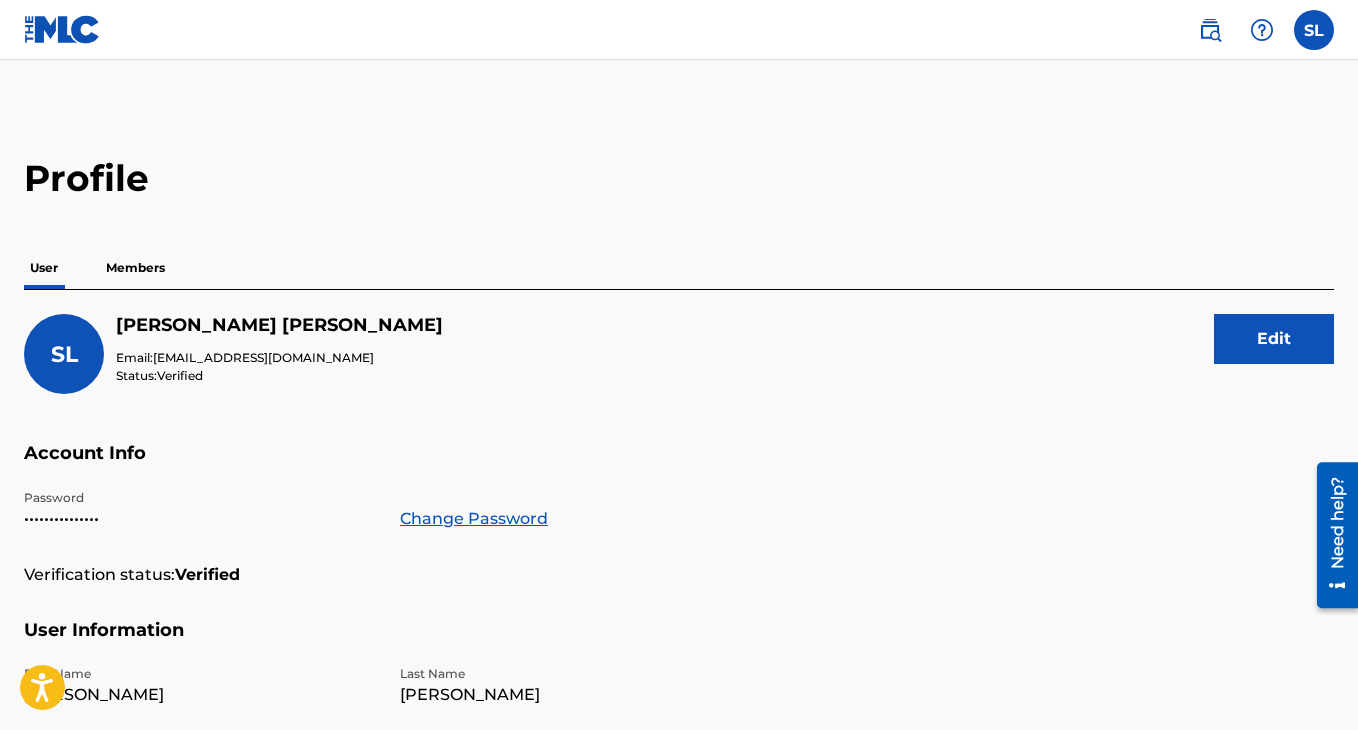 click on "Need help?" at bounding box center (1337, 522) 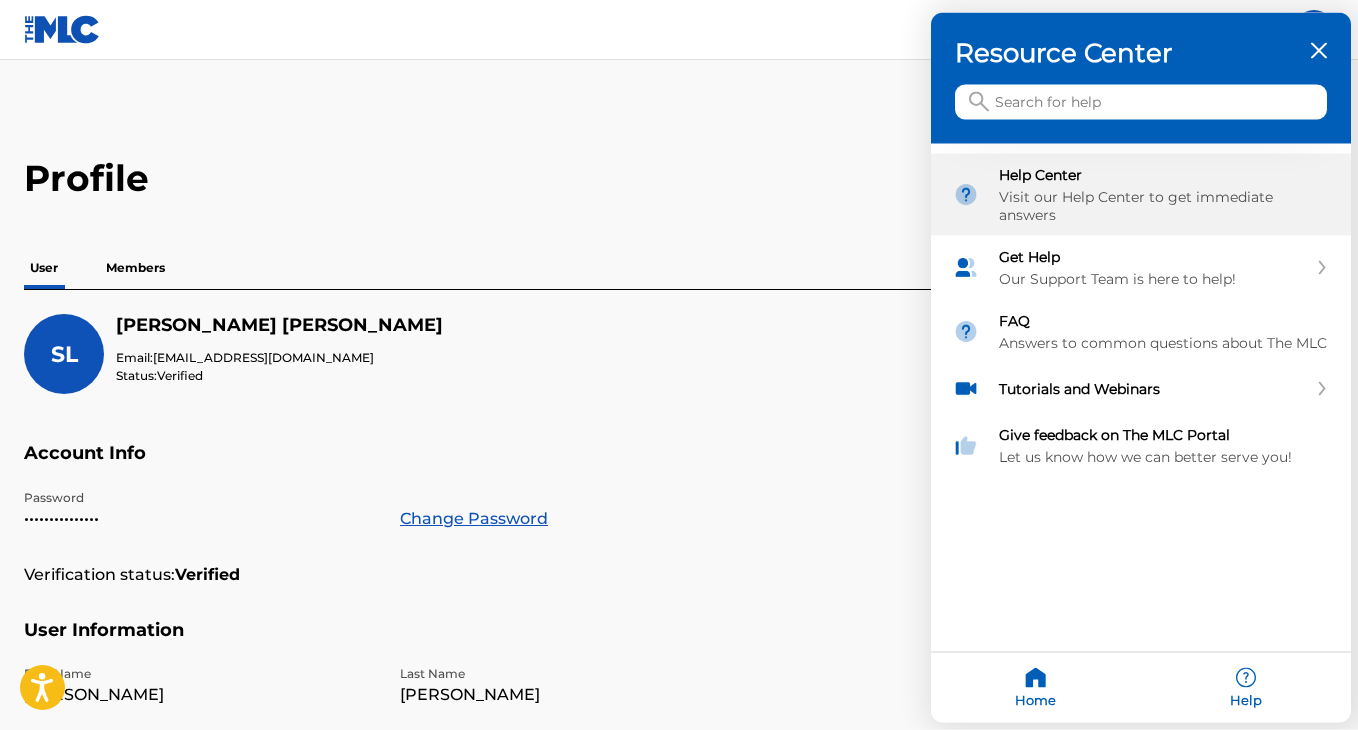 click on "Visit our Help Center to get immediate answers" at bounding box center (1164, 206) 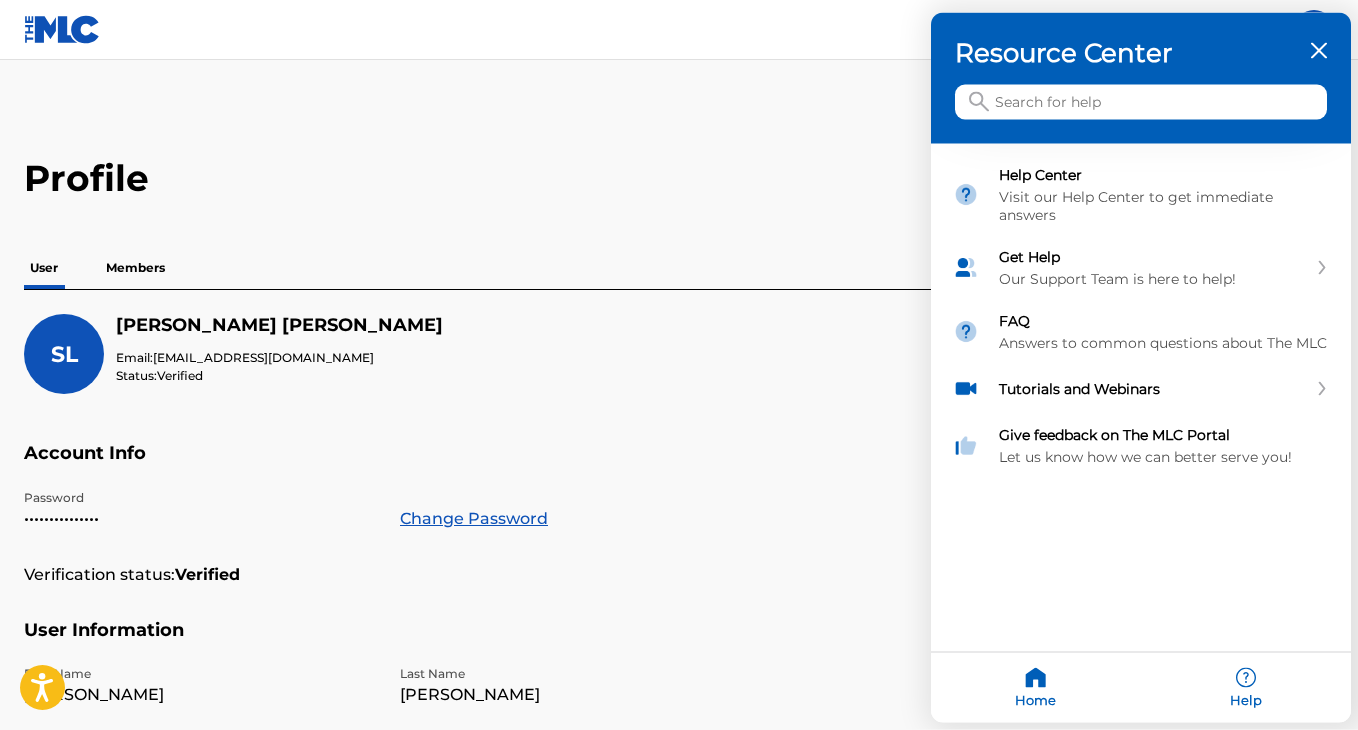 click at bounding box center [1141, 102] 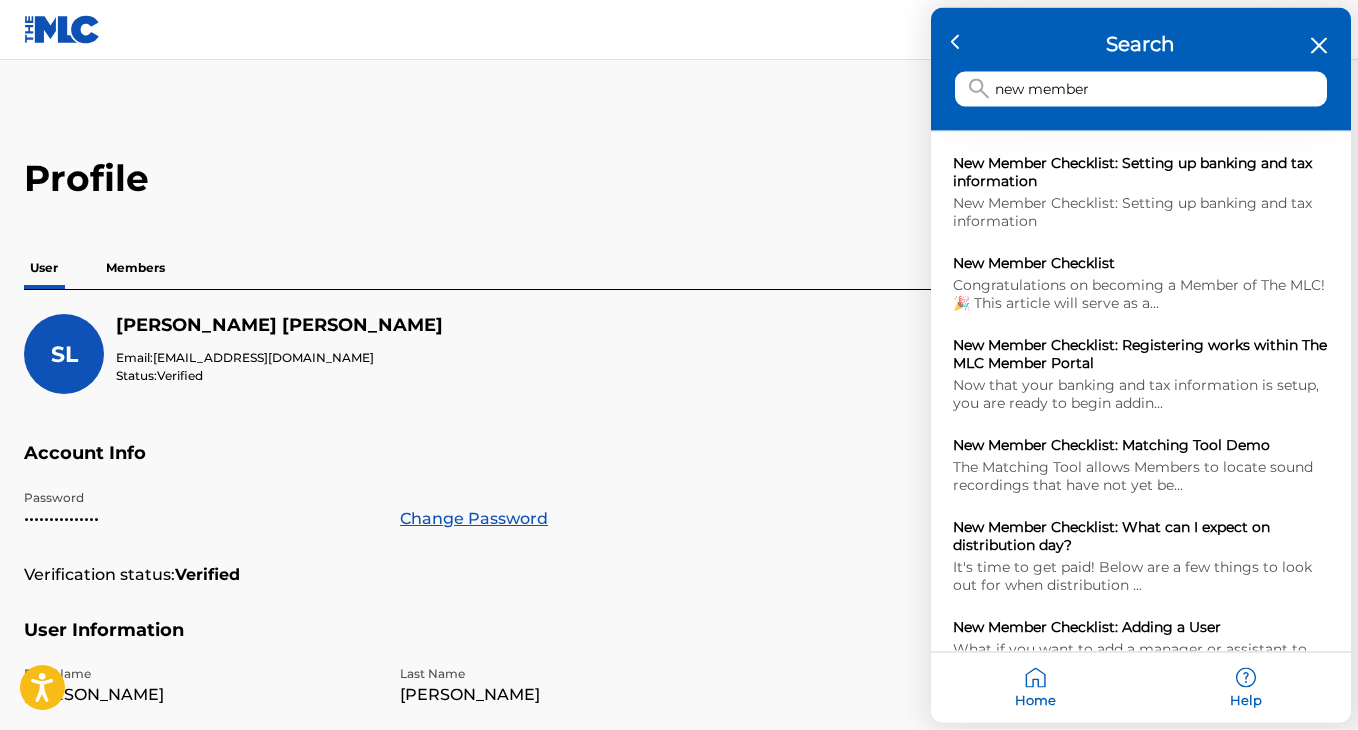 type on "new member" 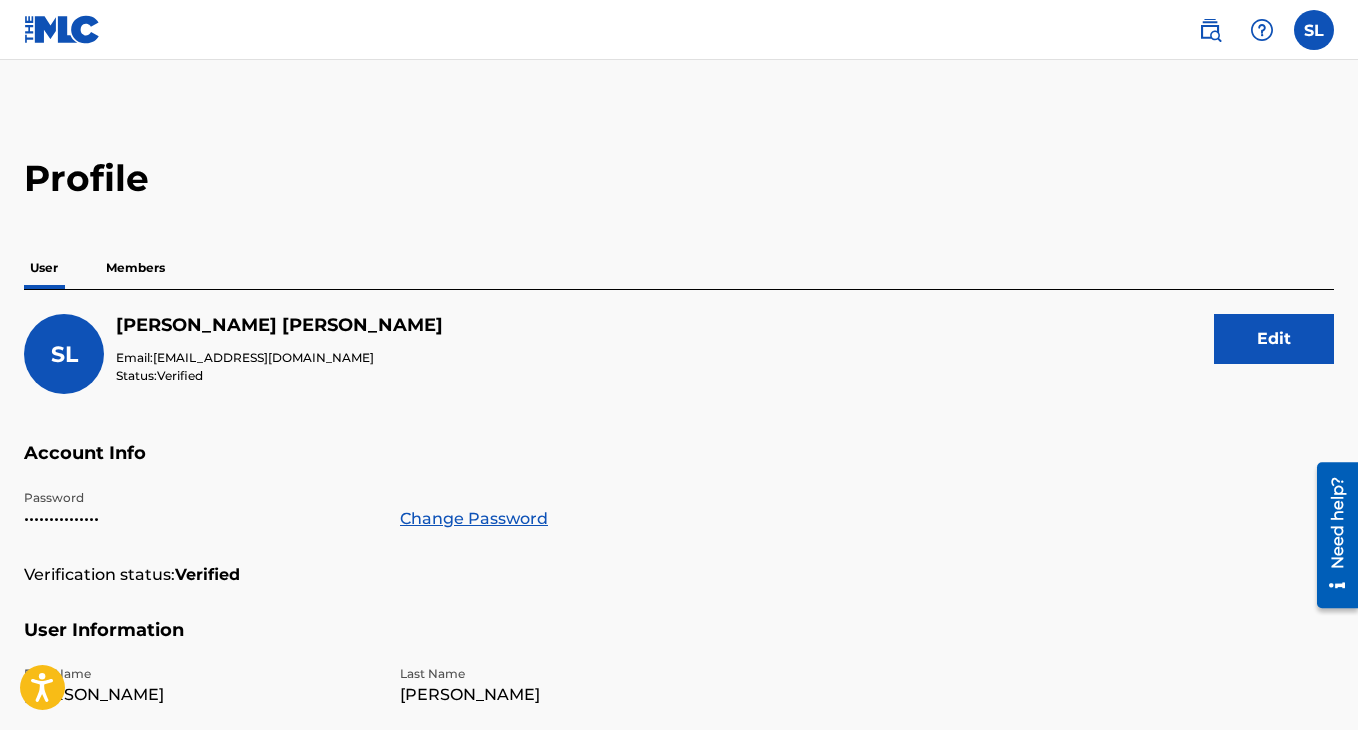 click on "Need help?" at bounding box center (1337, 522) 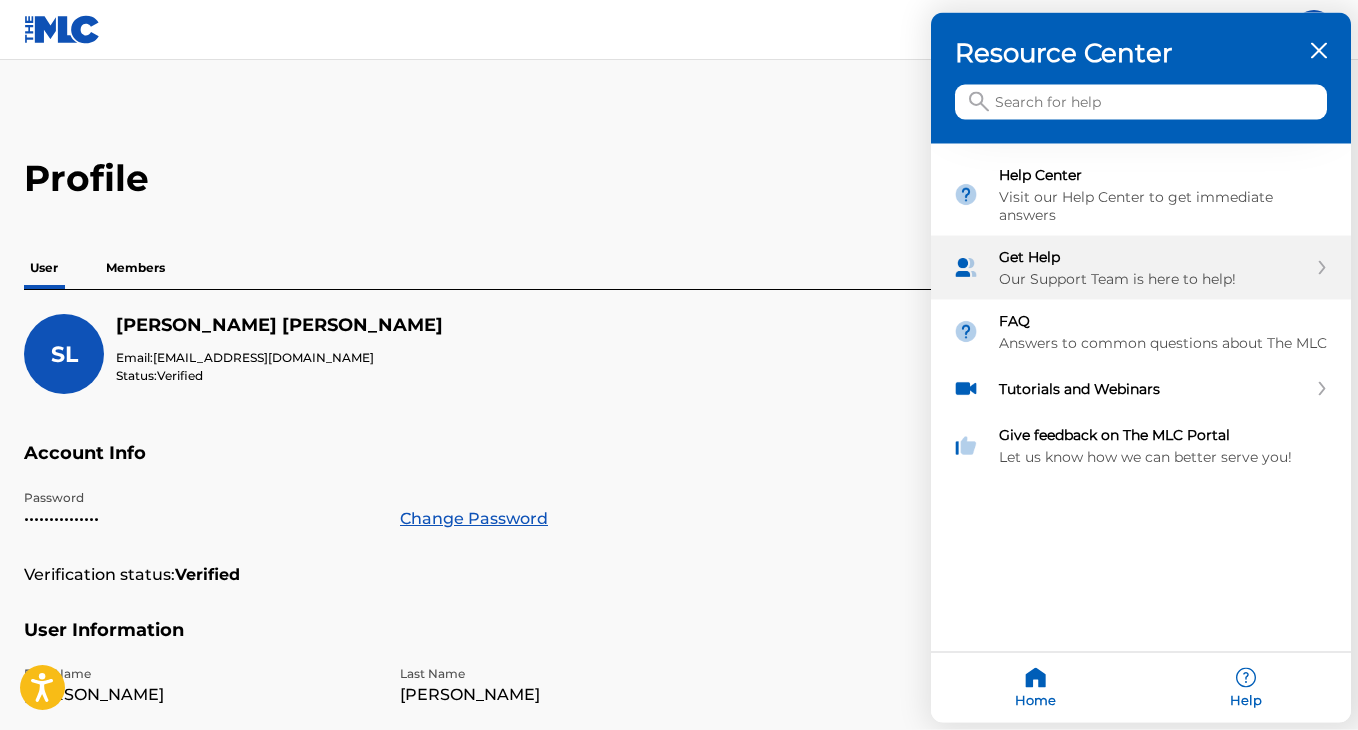 click on "Our Support Team is here to help!" at bounding box center (1153, 279) 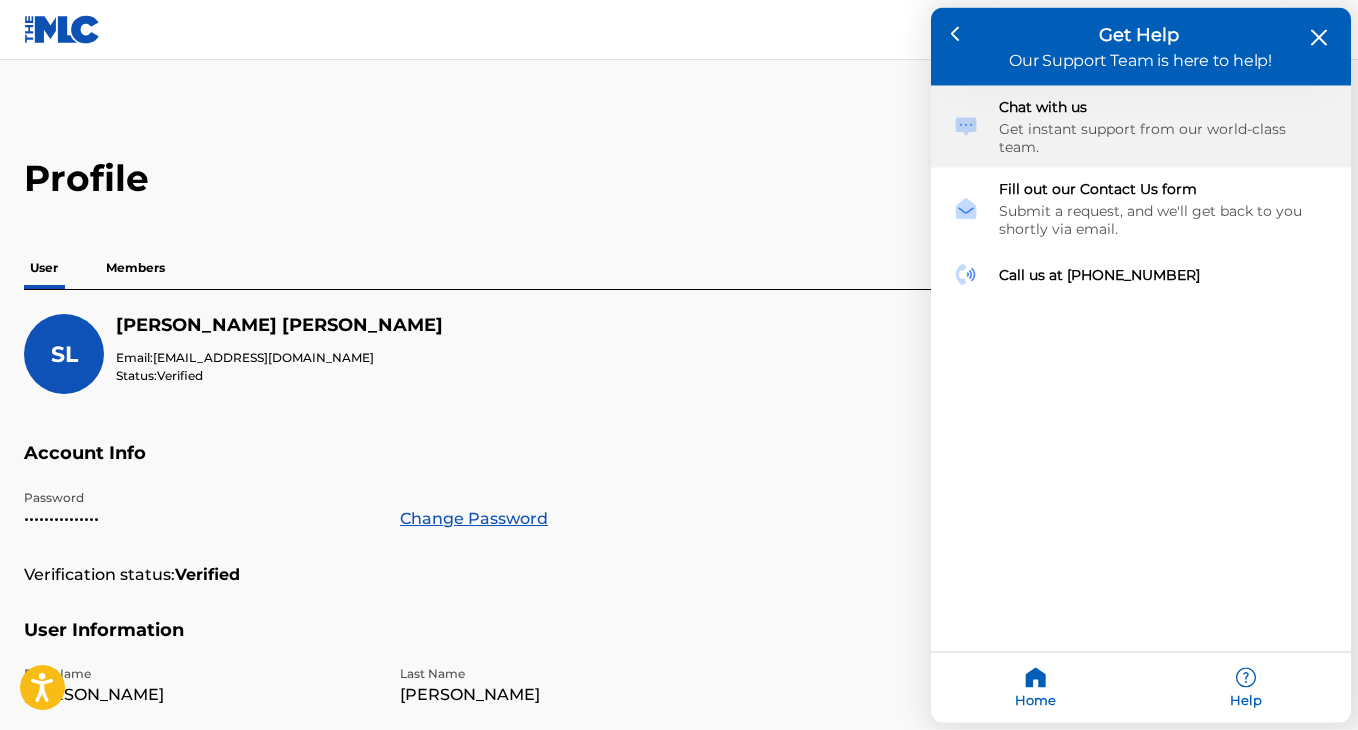 click on "Chat with us" at bounding box center [1164, 107] 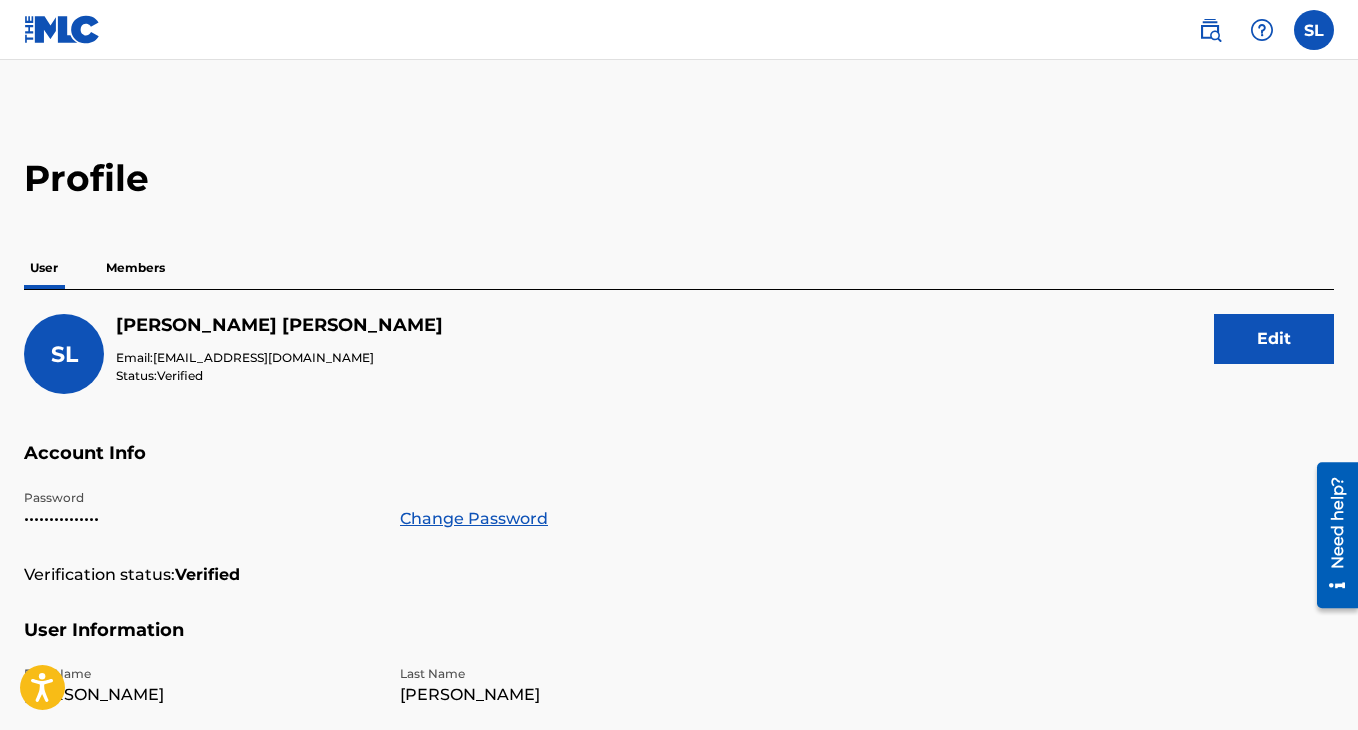 click on "Need help?" at bounding box center (1337, 522) 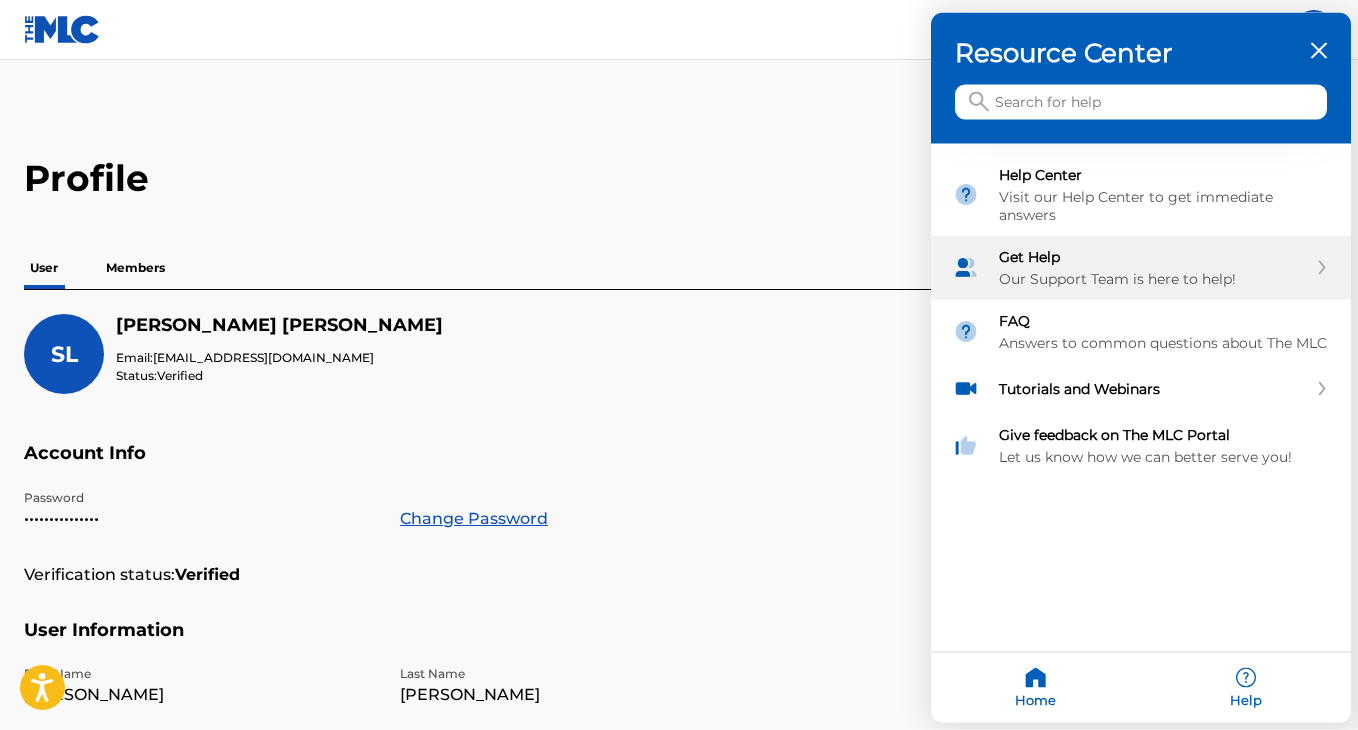click on "Get Help   Our Support Team is here to help!" at bounding box center (1153, 268) 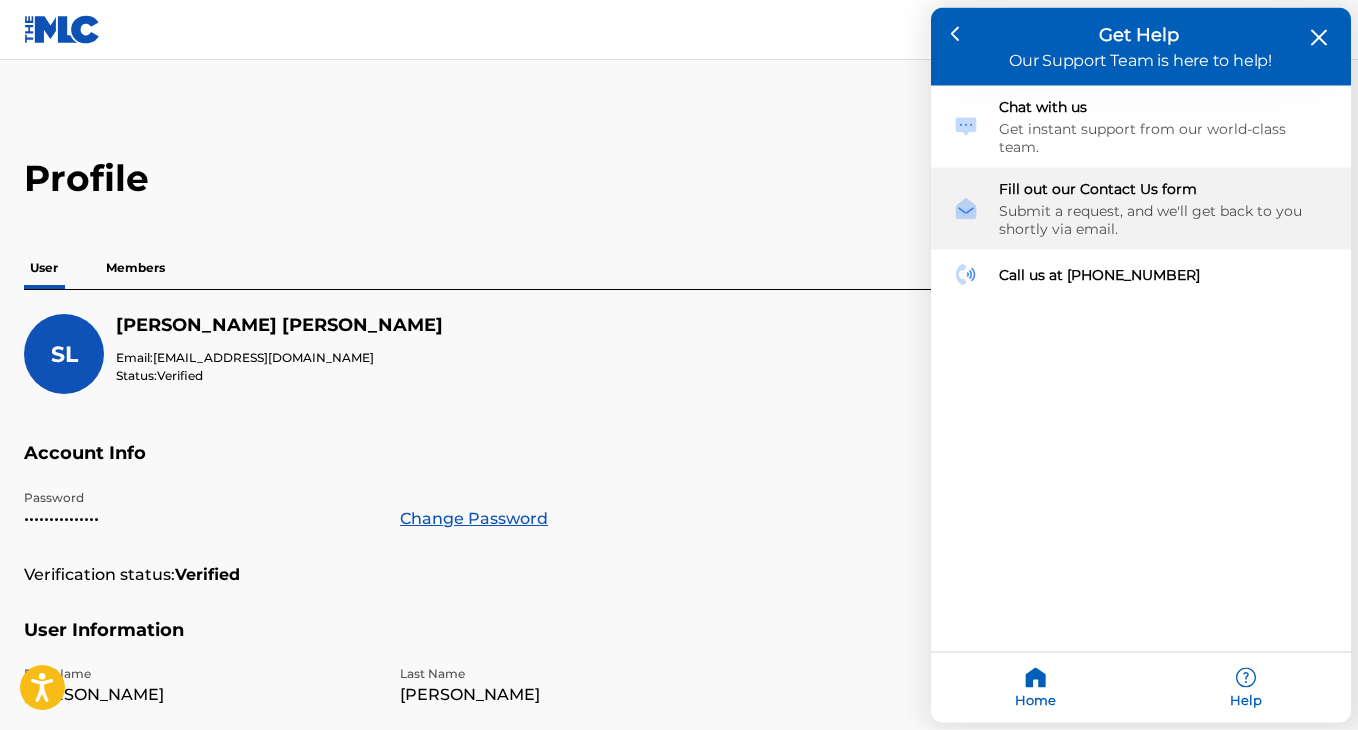 click on "Submit a request, and we'll get back to you shortly via email." at bounding box center [1164, 220] 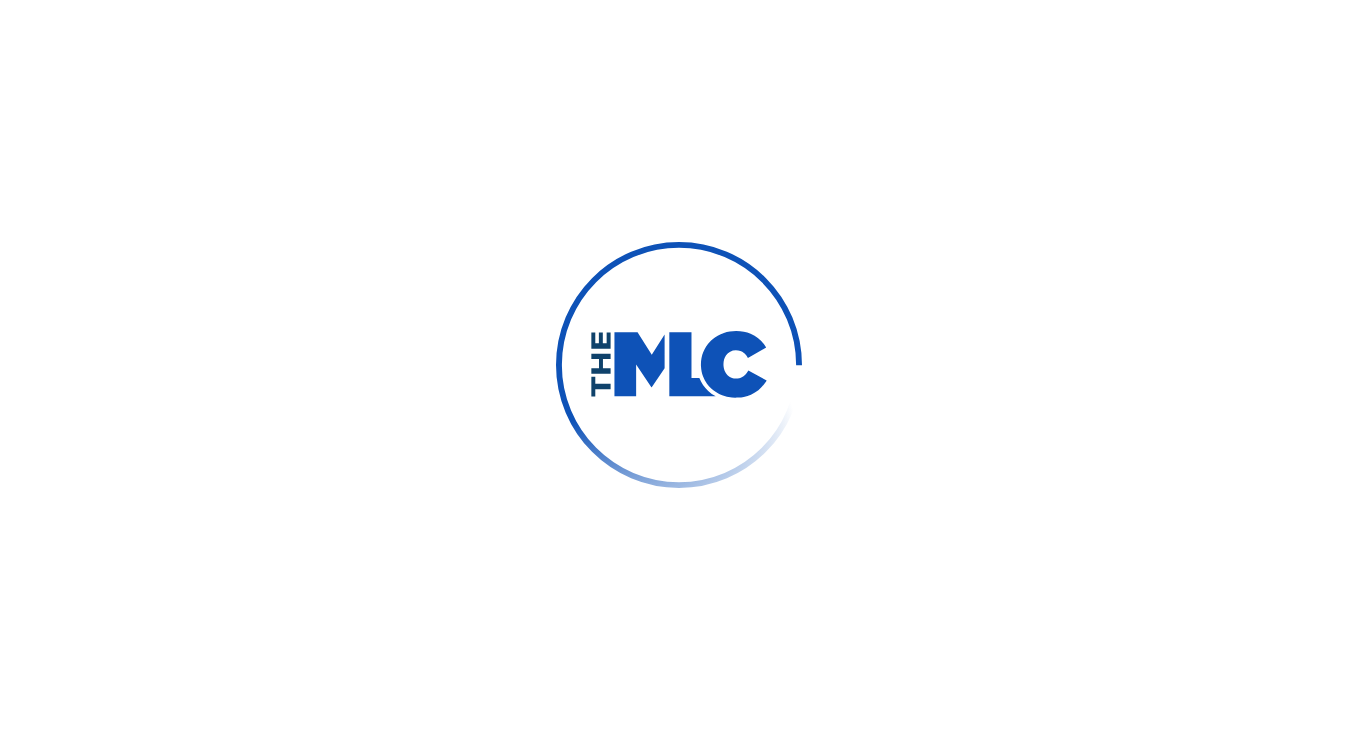 scroll, scrollTop: 0, scrollLeft: 0, axis: both 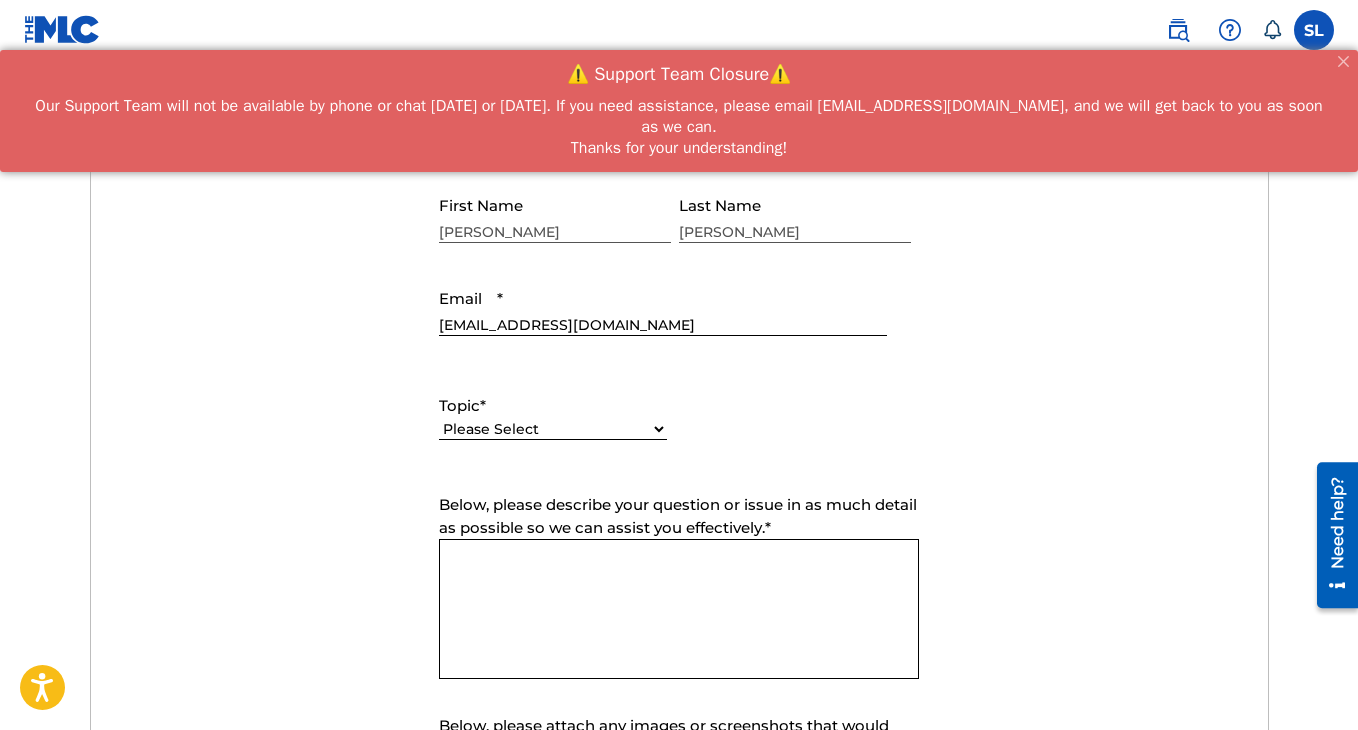 click on "Please Select I need help with my account I need help with managing my catalog I need help with the Public Search I need help with information about The MLC I need help with payment I need help with DQI" at bounding box center (553, 439) 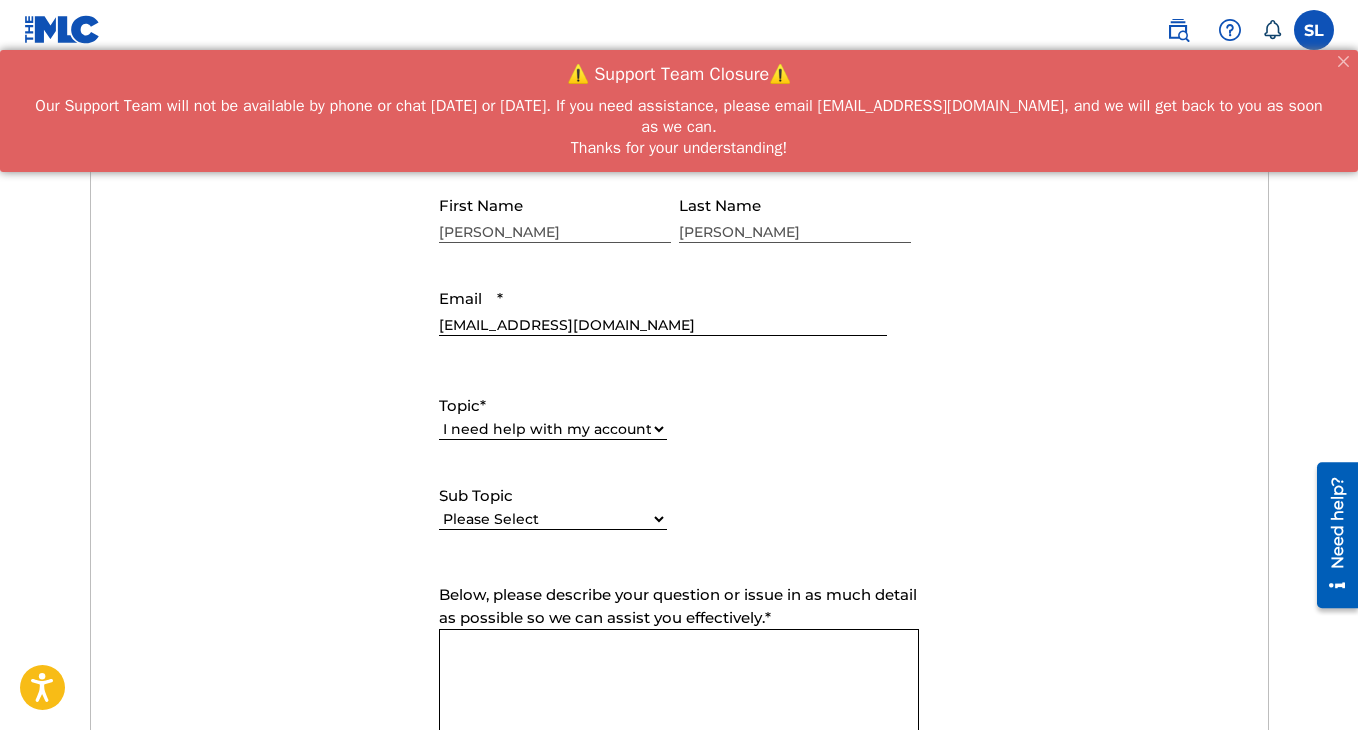 click on "Submit a request Typical reply time: within hours via email First Name [PERSON_NAME] Last Name [PERSON_NAME] Email * [EMAIL_ADDRESS][DOMAIN_NAME] Topic * Please Select I need help with my account I need help with managing my catalog I need help with the Public Search I need help with information about The MLC I need help with payment I need help with DQI Sub Topic Please Select I need help with my user account I can't log in to my user account I was not verified as a user I need help with my Member account Below, please describe your question or issue in as much detail as possible so we can assist you effectively. * Below, please attach any images or screenshots that would help the Support Team in resolving your issue. Ticket Name Submit" at bounding box center [679, 531] 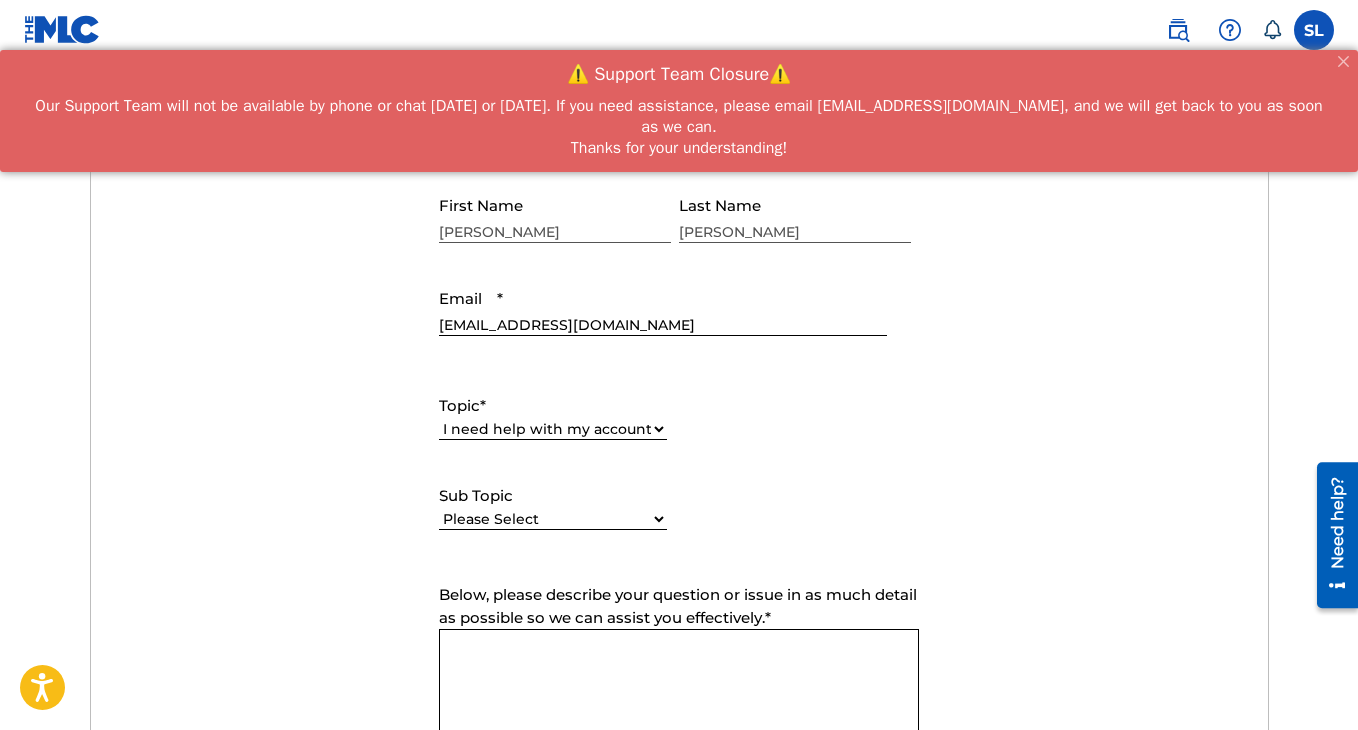 select on "I need help with my Member account" 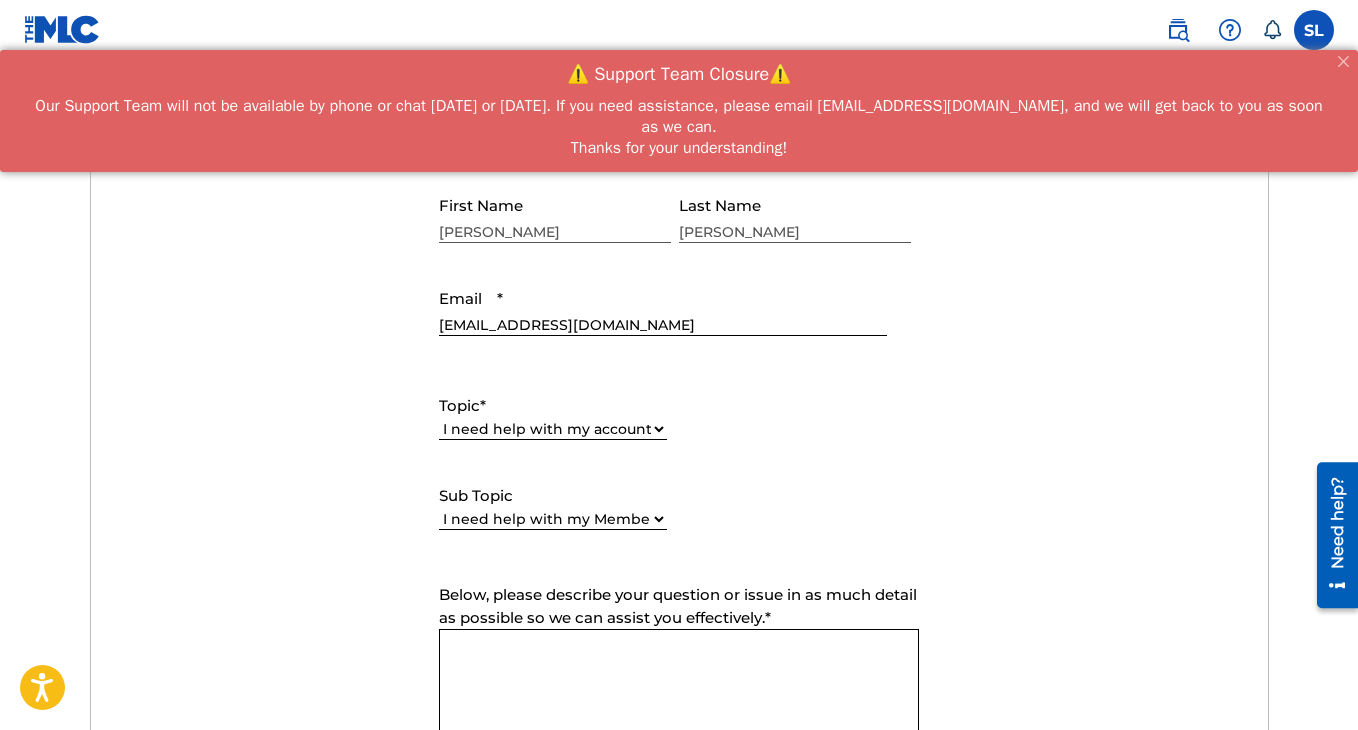 click on "Below, please describe your question or issue in as much detail as possible so we can assist you effectively. *" at bounding box center (679, 699) 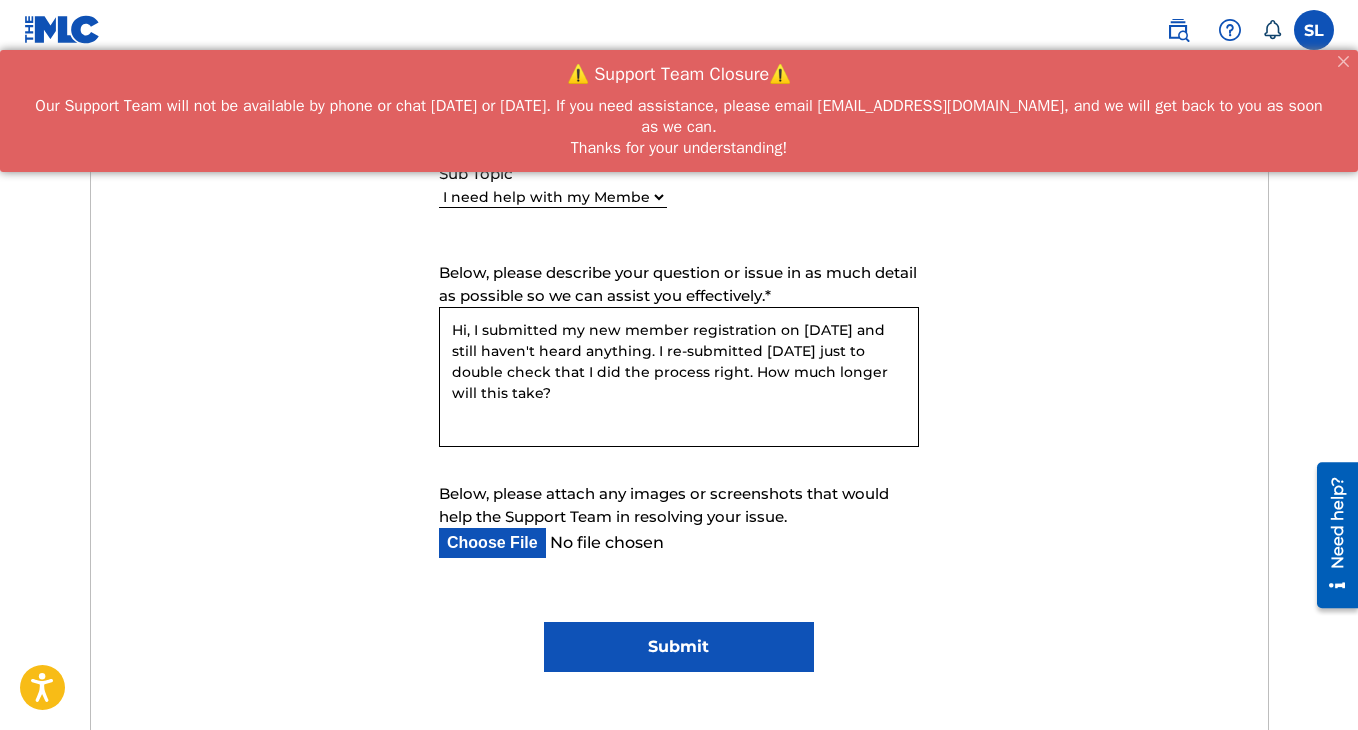 scroll, scrollTop: 1044, scrollLeft: 0, axis: vertical 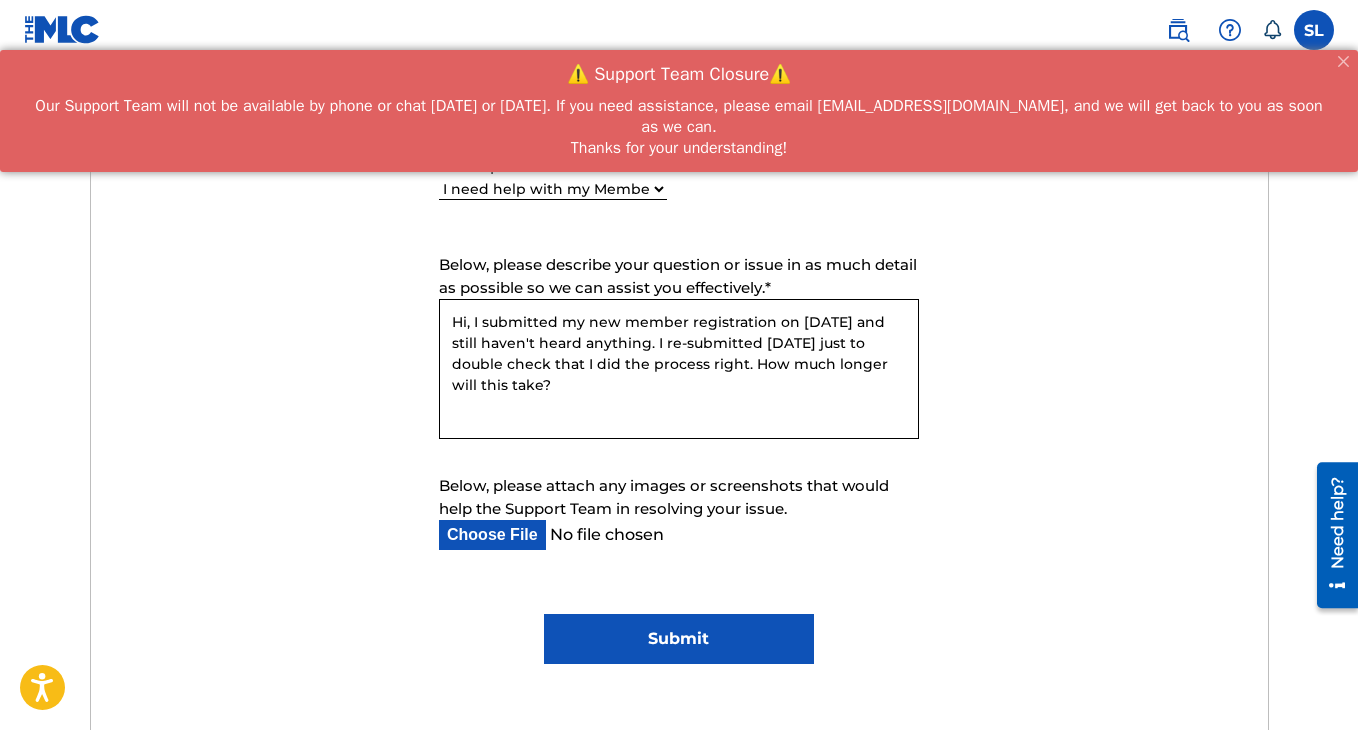 type on "Hi, I submitted my new member registration on [DATE] and still haven't heard anything. I re-submitted [DATE] just to double check that I did the process right. How much longer will this take?" 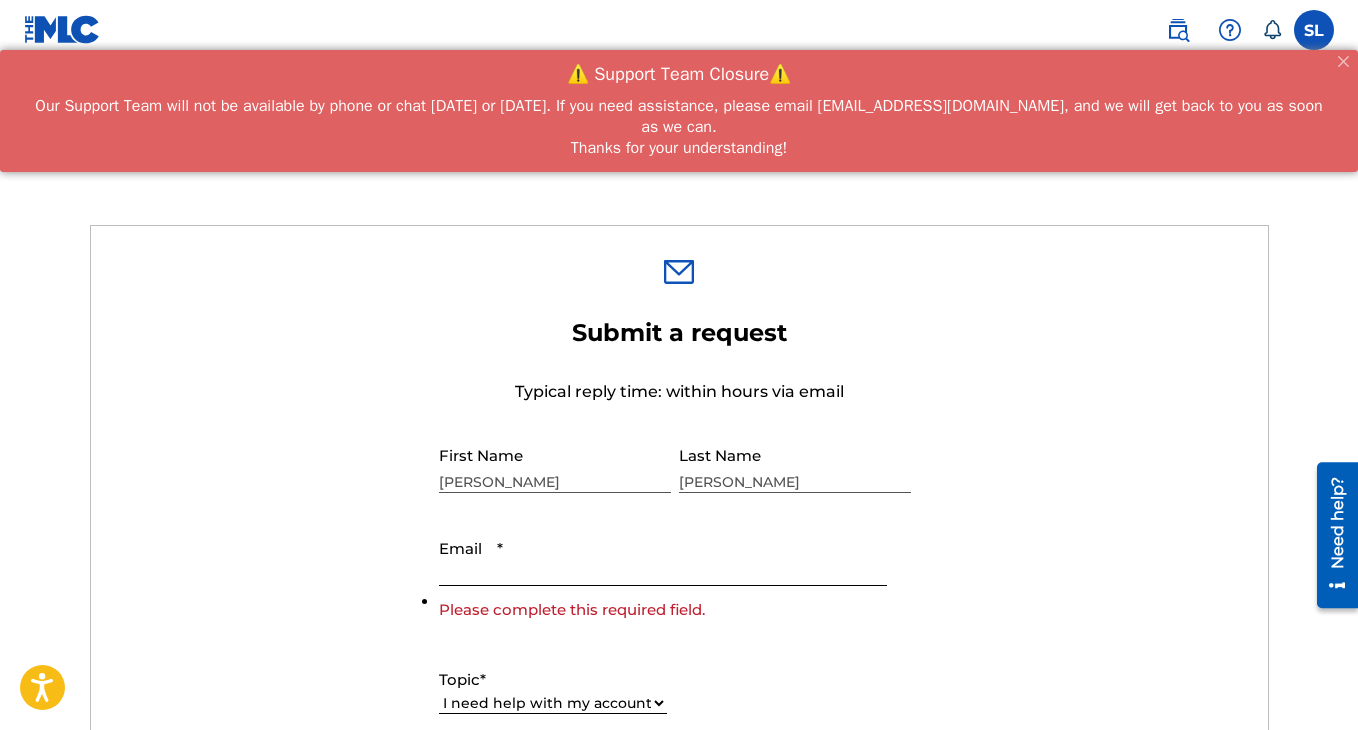 scroll, scrollTop: 473, scrollLeft: 0, axis: vertical 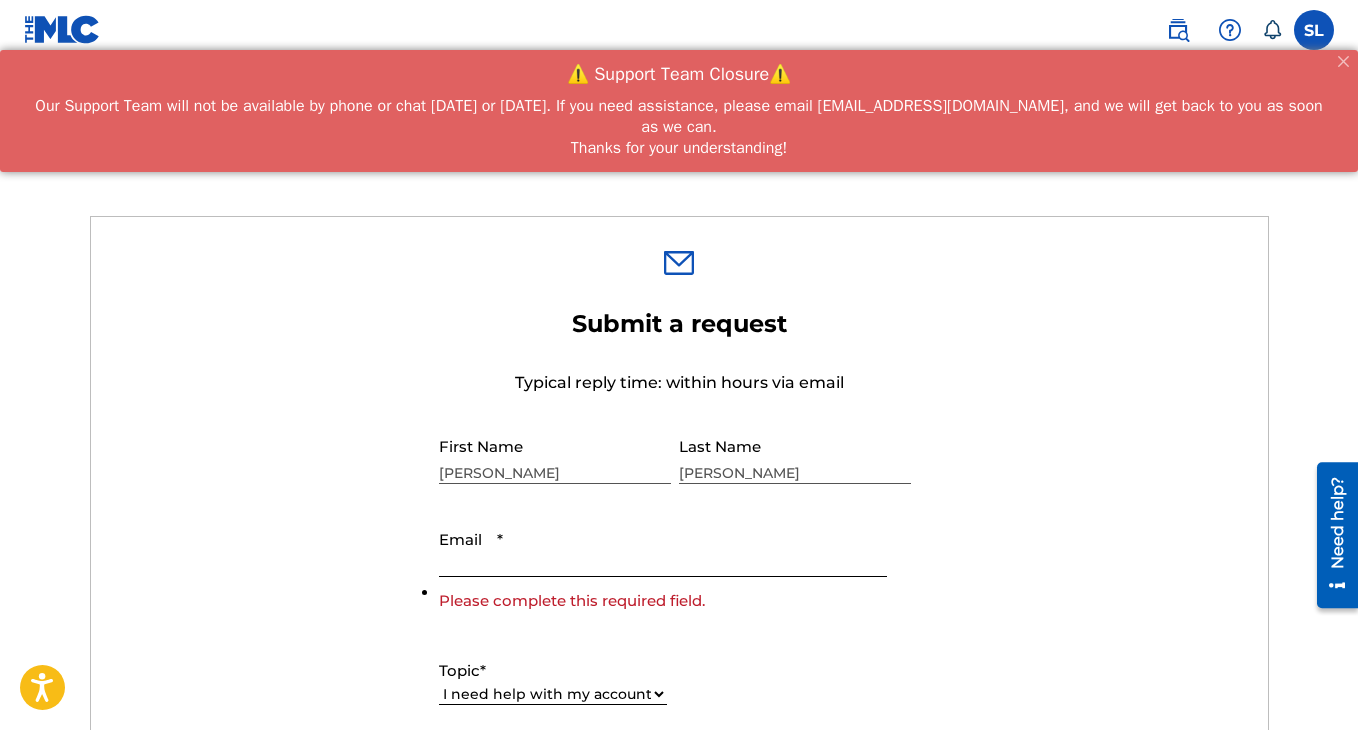 click on "Email *" at bounding box center [663, 548] 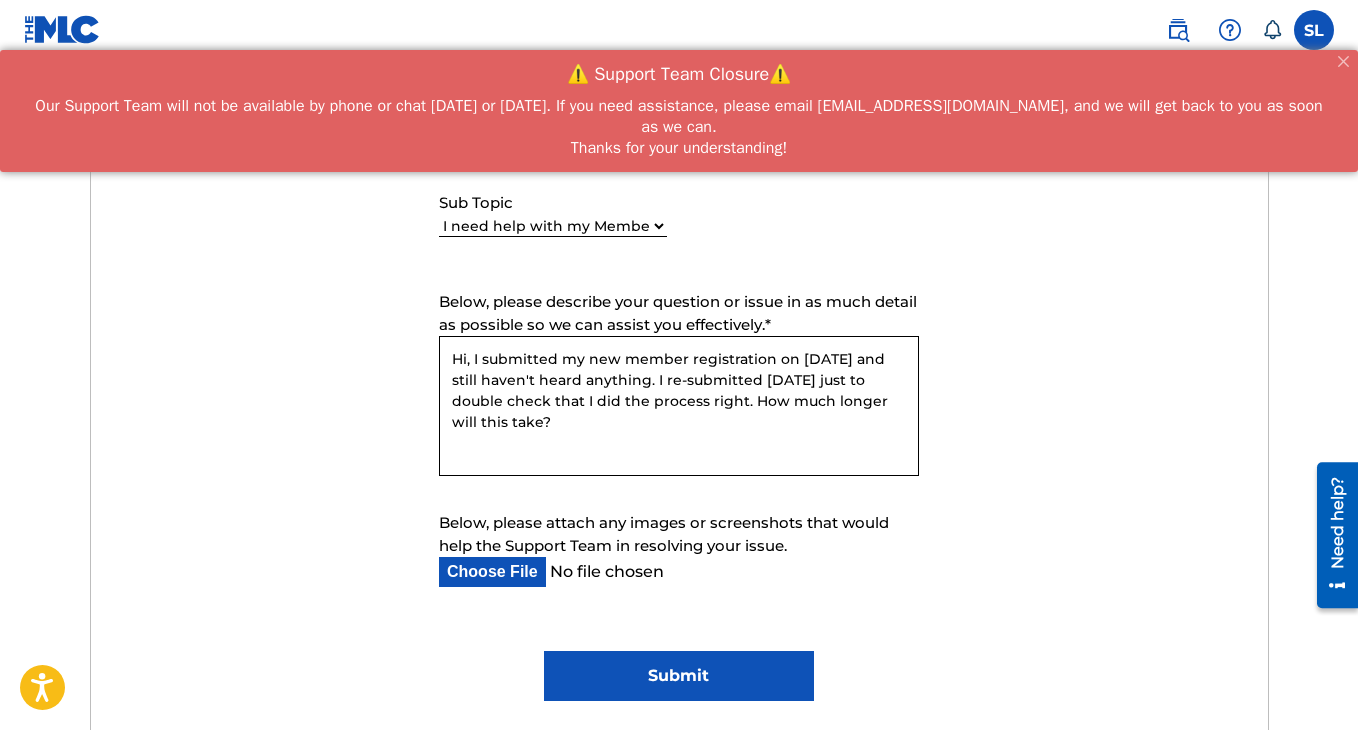 scroll, scrollTop: 1018, scrollLeft: 0, axis: vertical 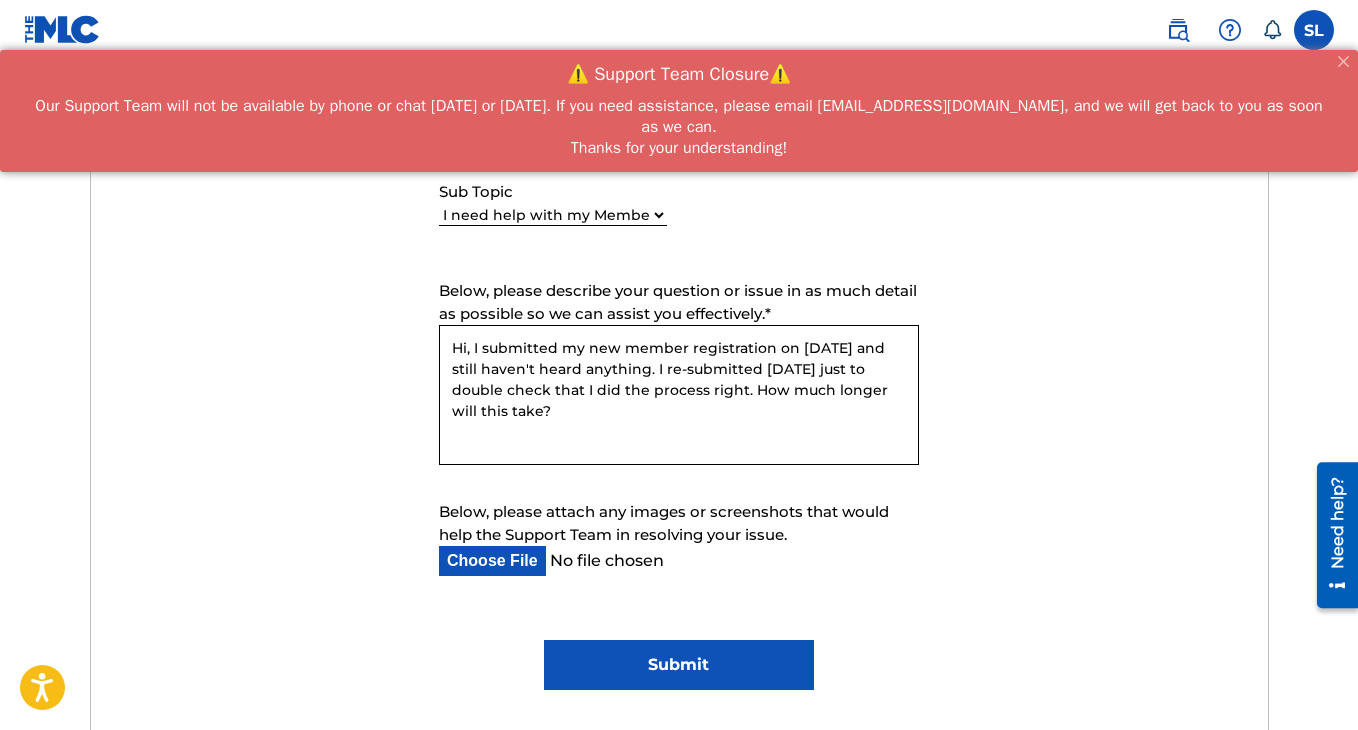 drag, startPoint x: 852, startPoint y: 387, endPoint x: 882, endPoint y: 421, distance: 45.343136 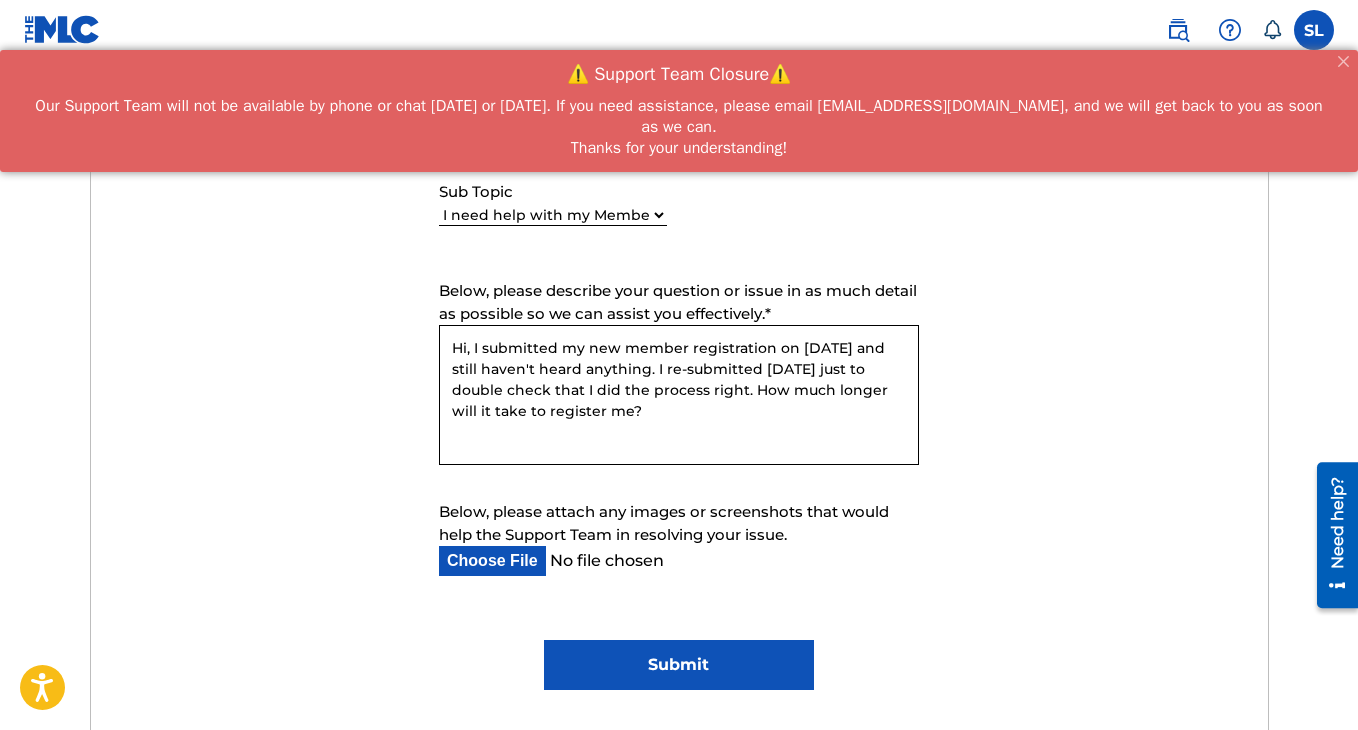 type on "Hi, I submitted my new member registration on [DATE] and still haven't heard anything. I re-submitted [DATE] just to double check that I did the process right. How much longer will it take to register me?" 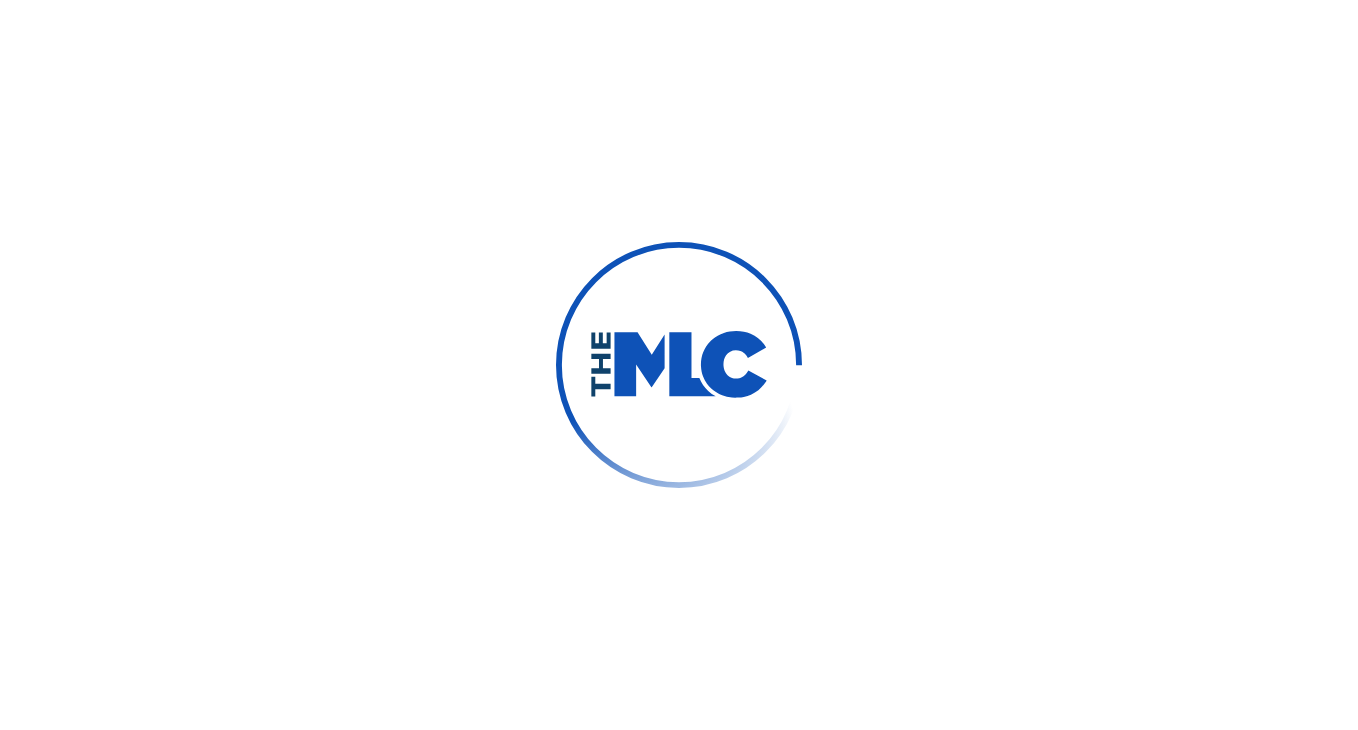 scroll, scrollTop: 0, scrollLeft: 0, axis: both 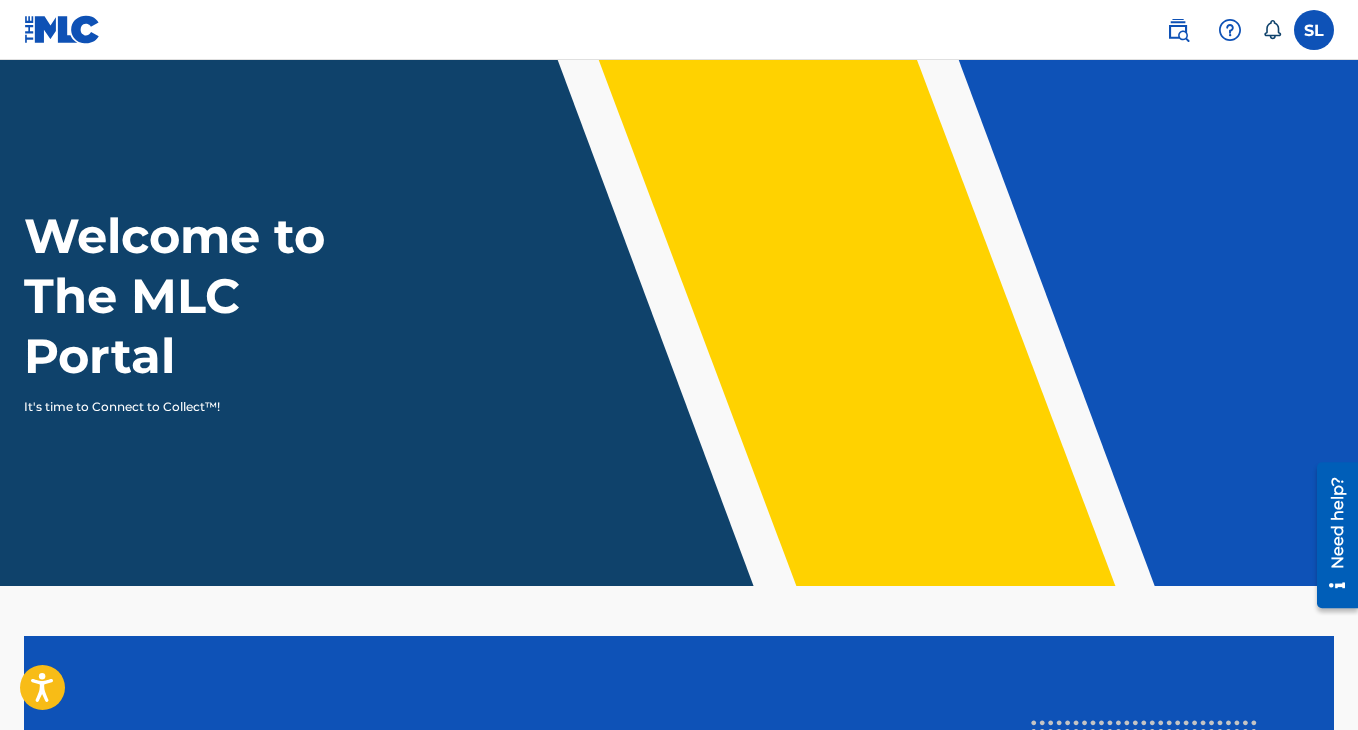 click at bounding box center (1314, 30) 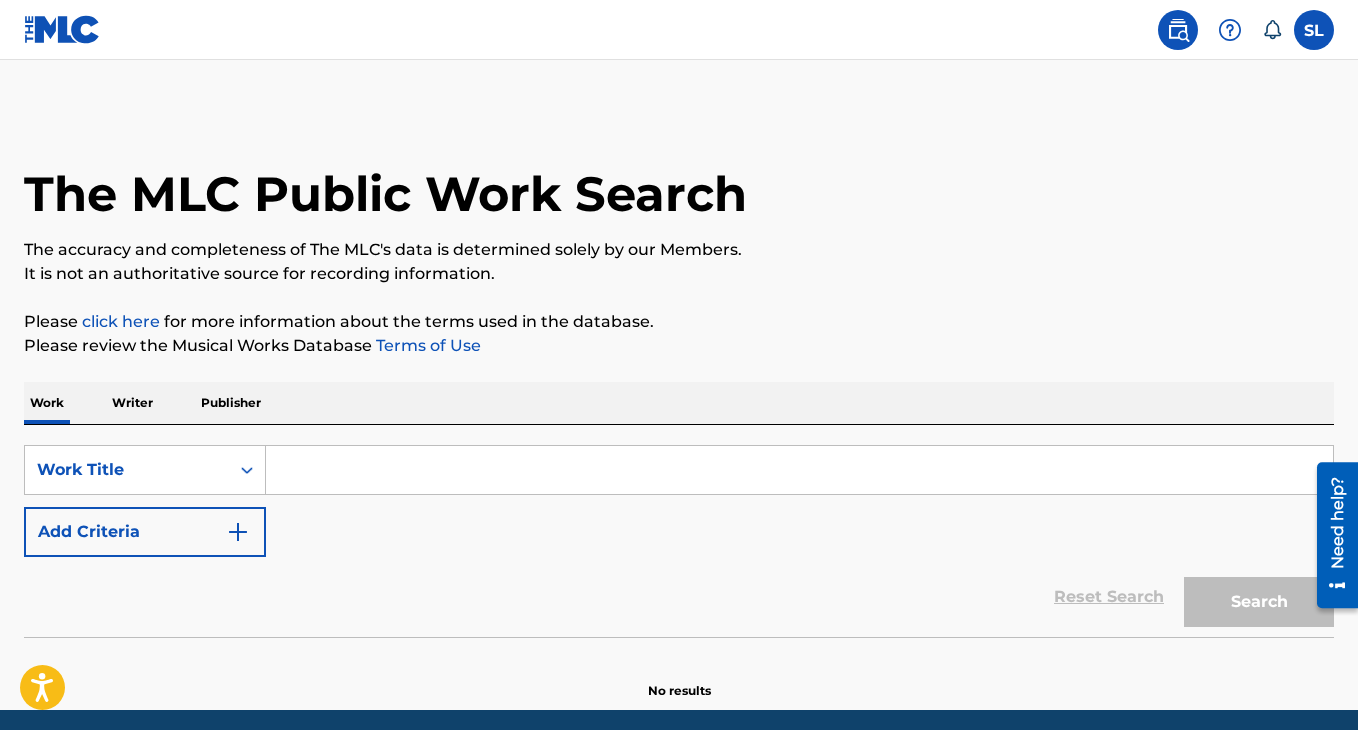 click at bounding box center (1230, 30) 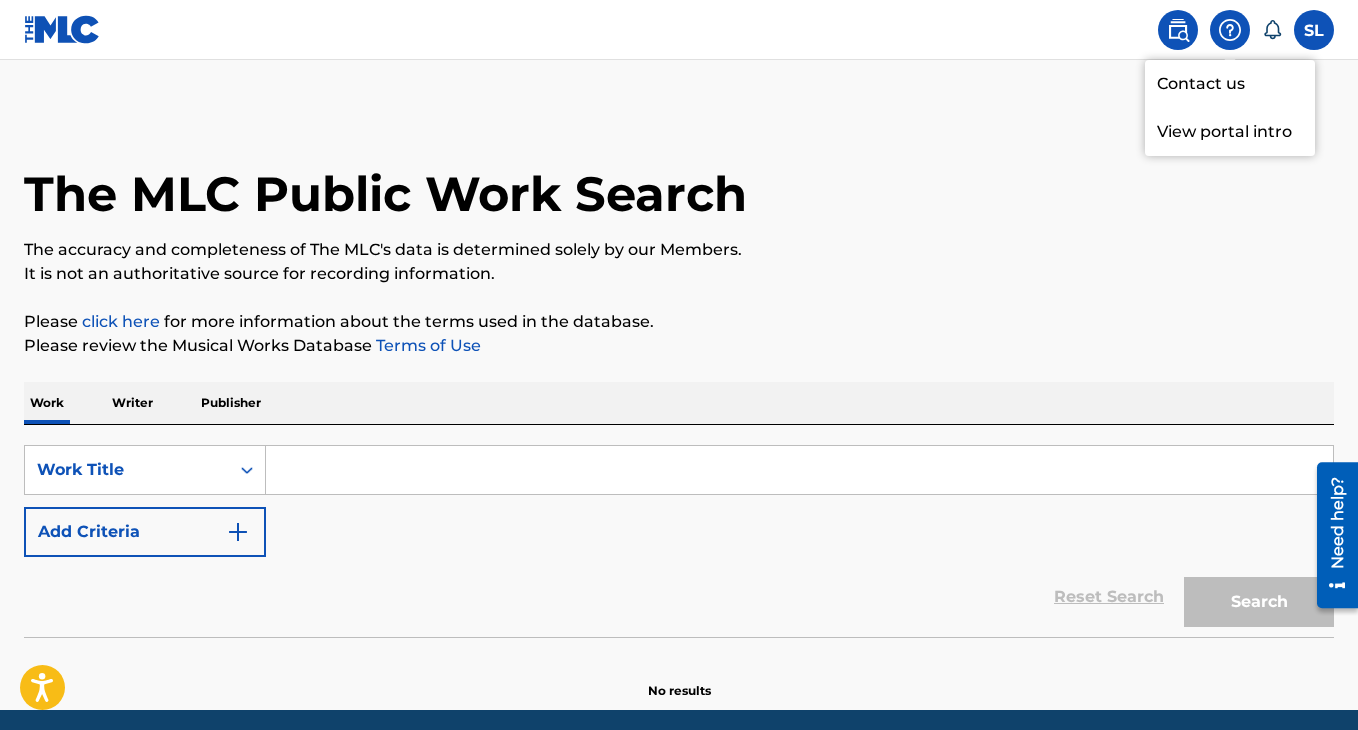 click 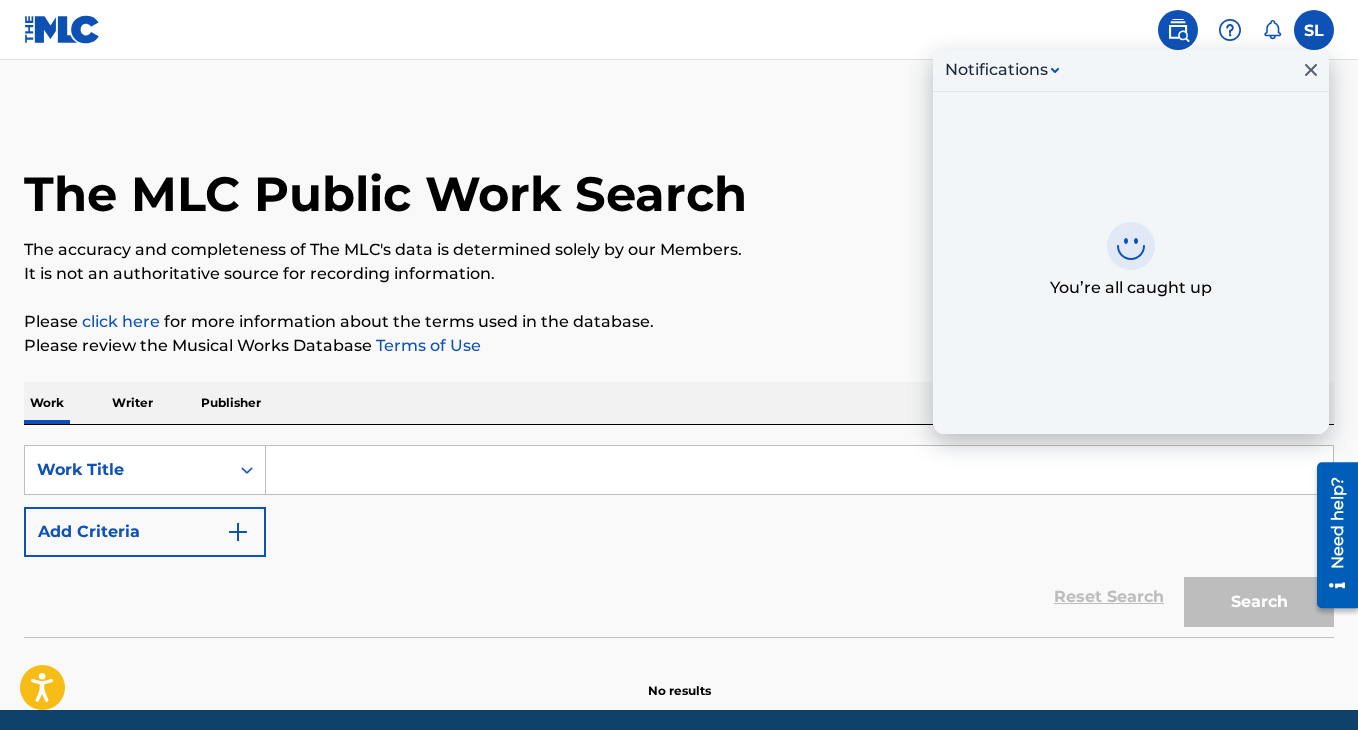click at bounding box center (1314, 30) 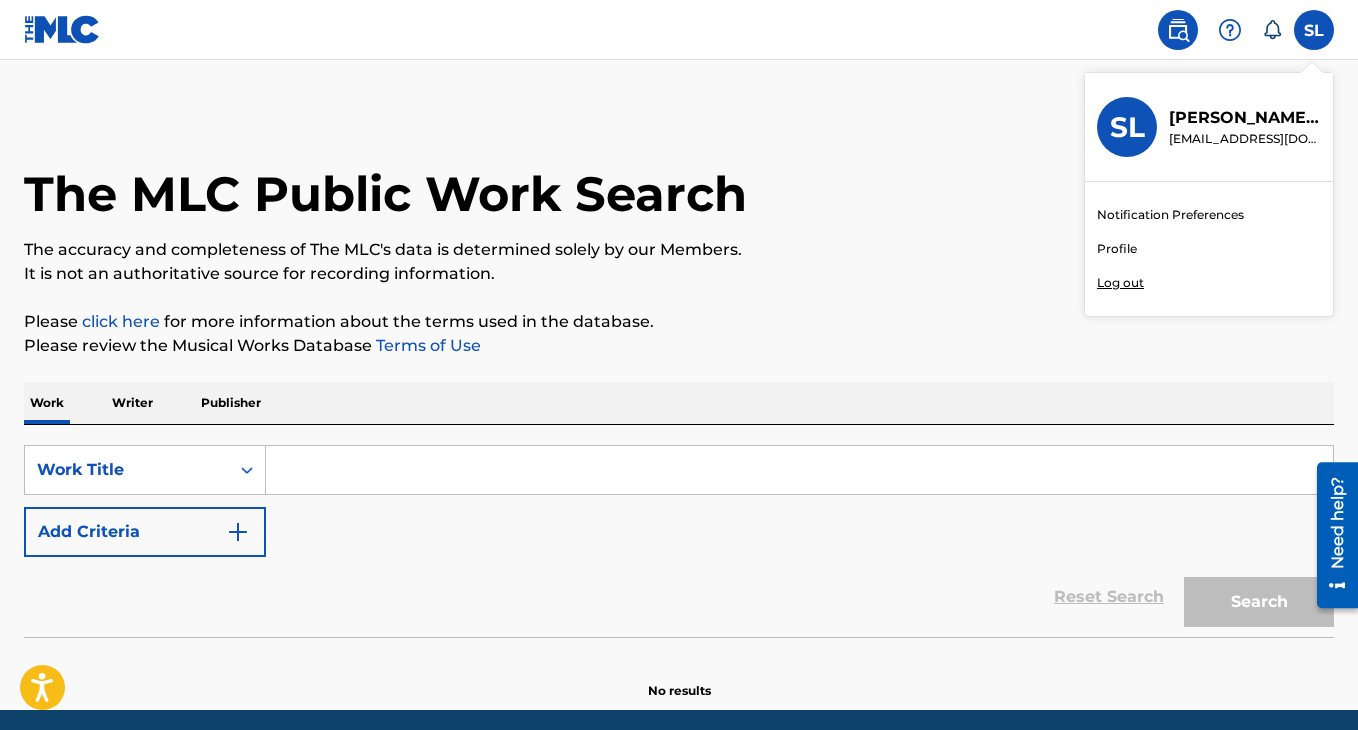 click on "Samuel   Legge" at bounding box center (1245, 118) 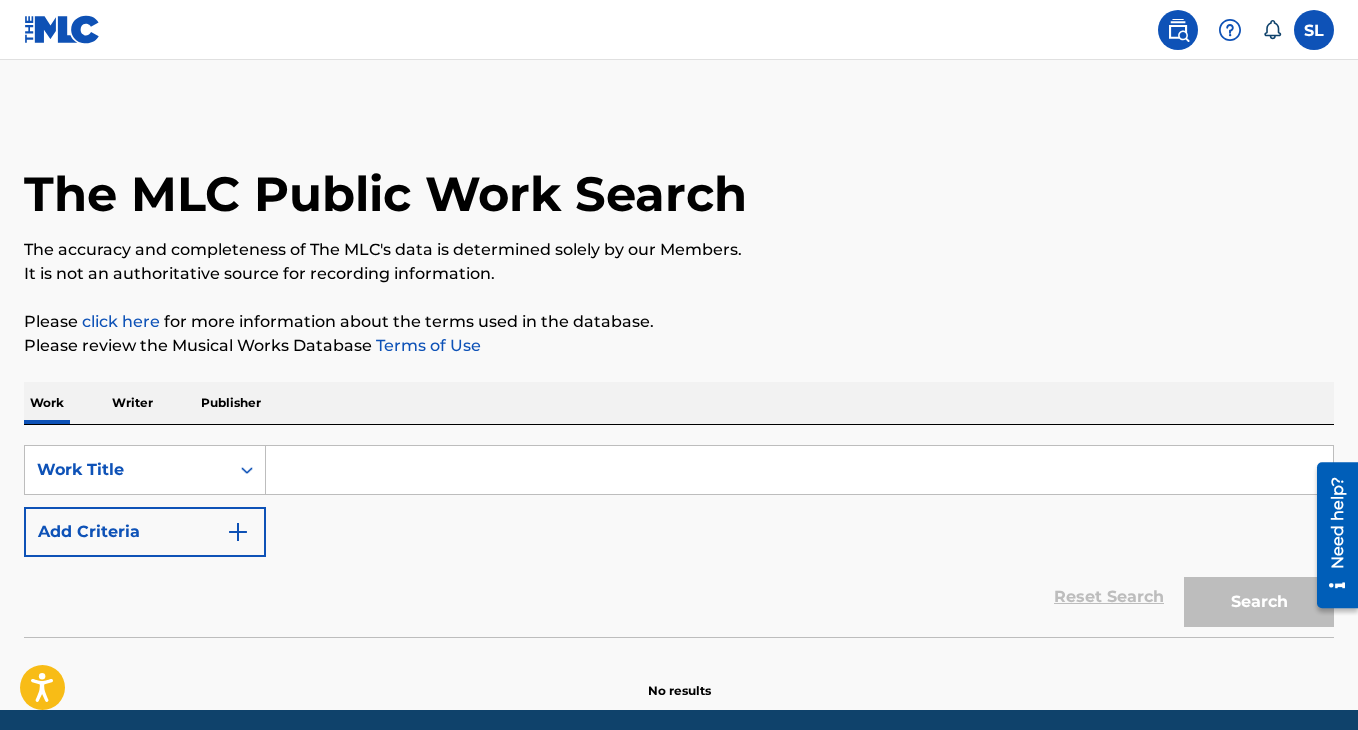 click at bounding box center [62, 29] 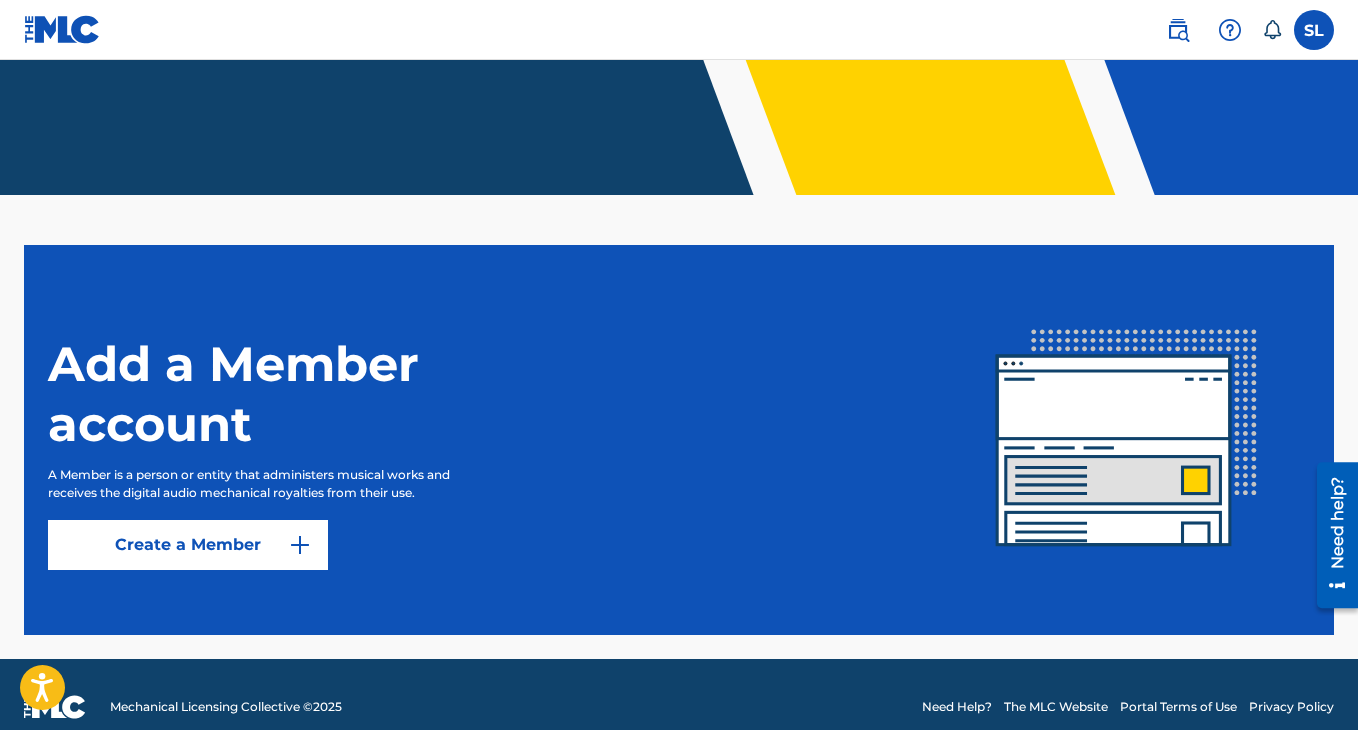 scroll, scrollTop: 416, scrollLeft: 0, axis: vertical 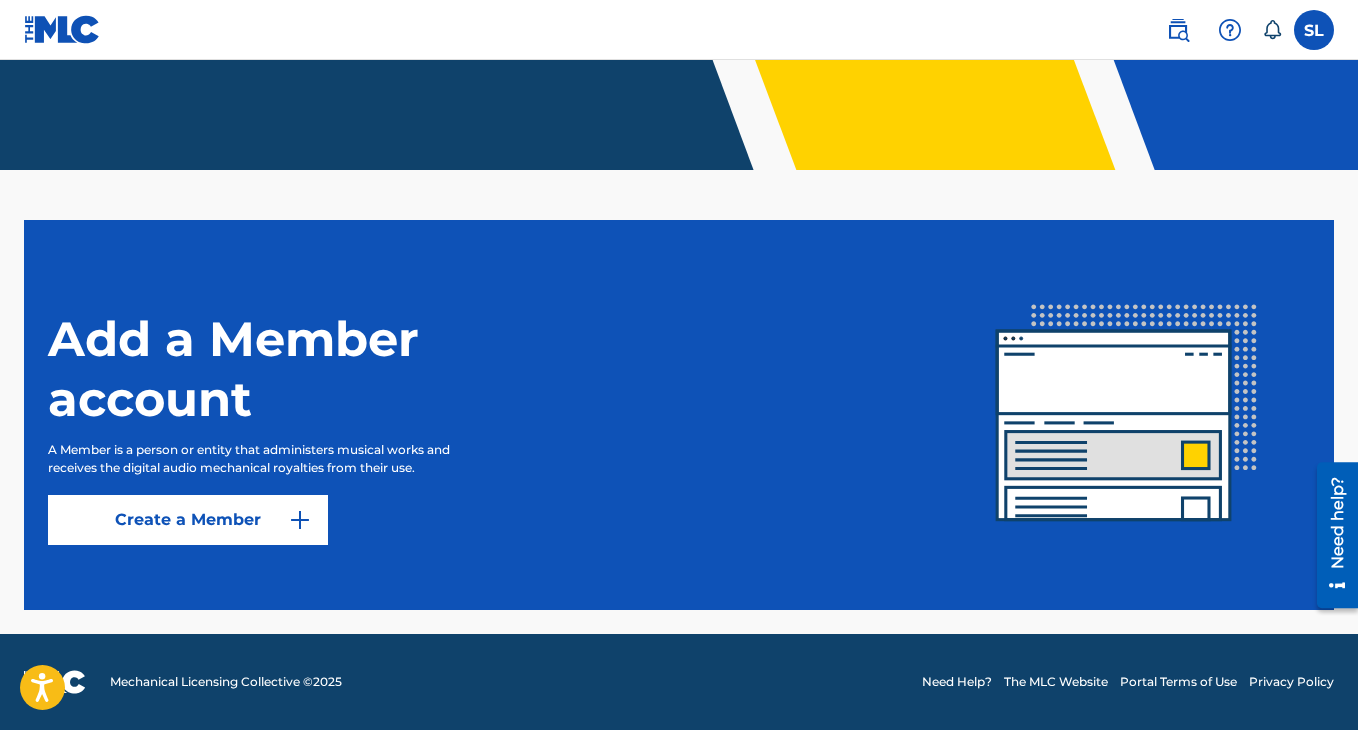 click on "Add a Member account" at bounding box center (298, 369) 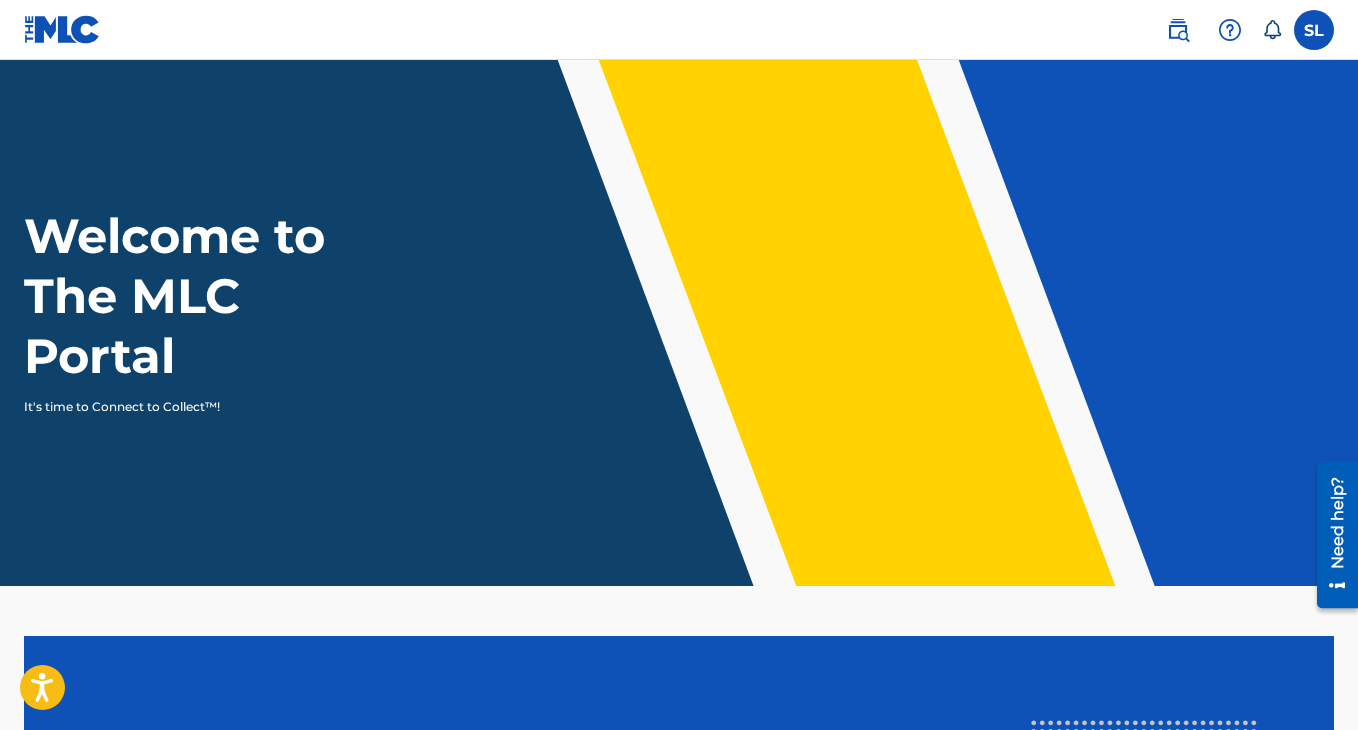 click 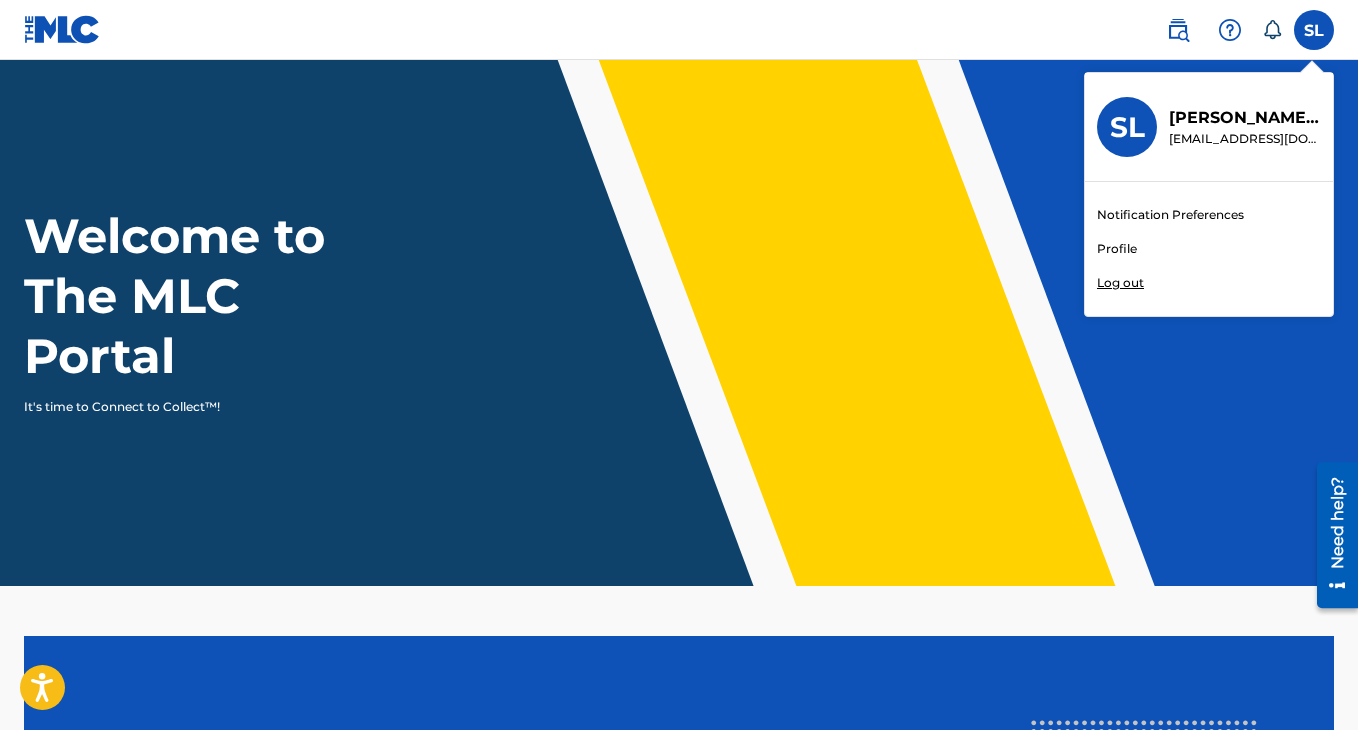 click on "Notification Preferences" at bounding box center (1170, 215) 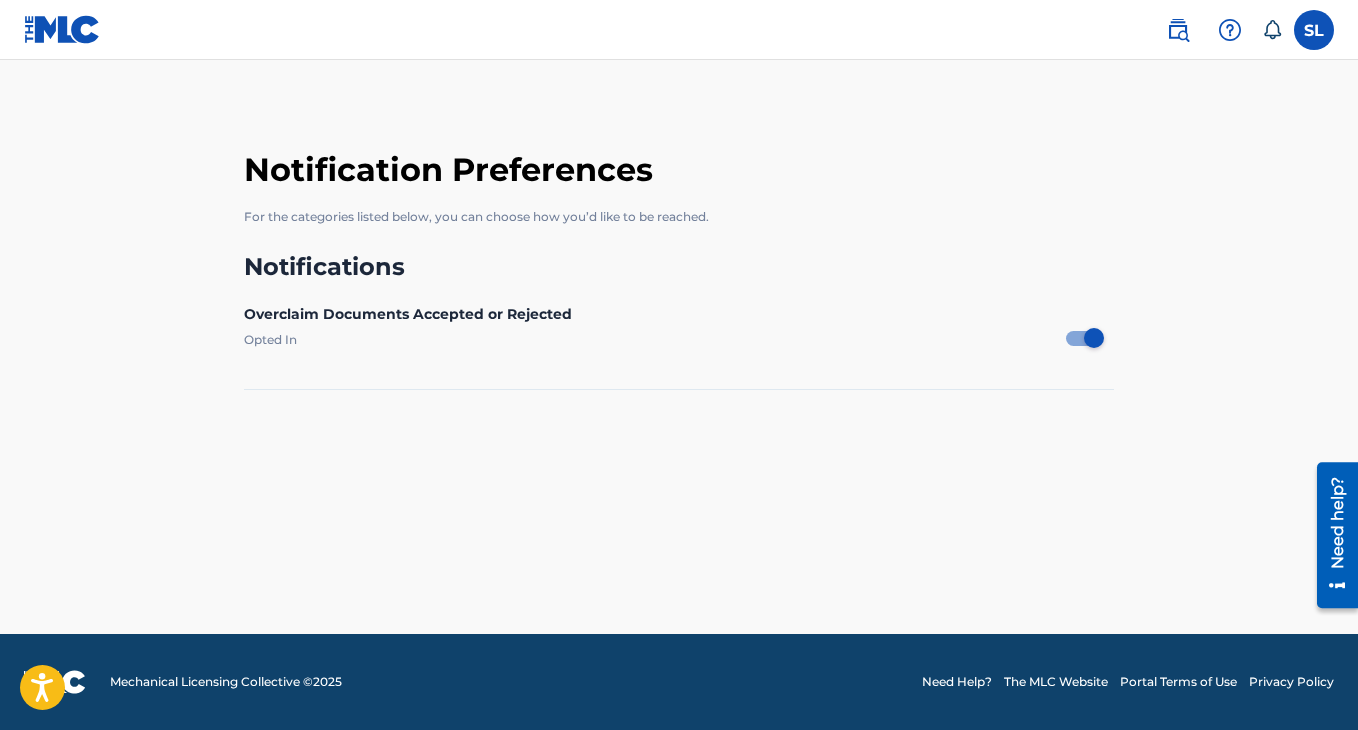 click at bounding box center (1314, 30) 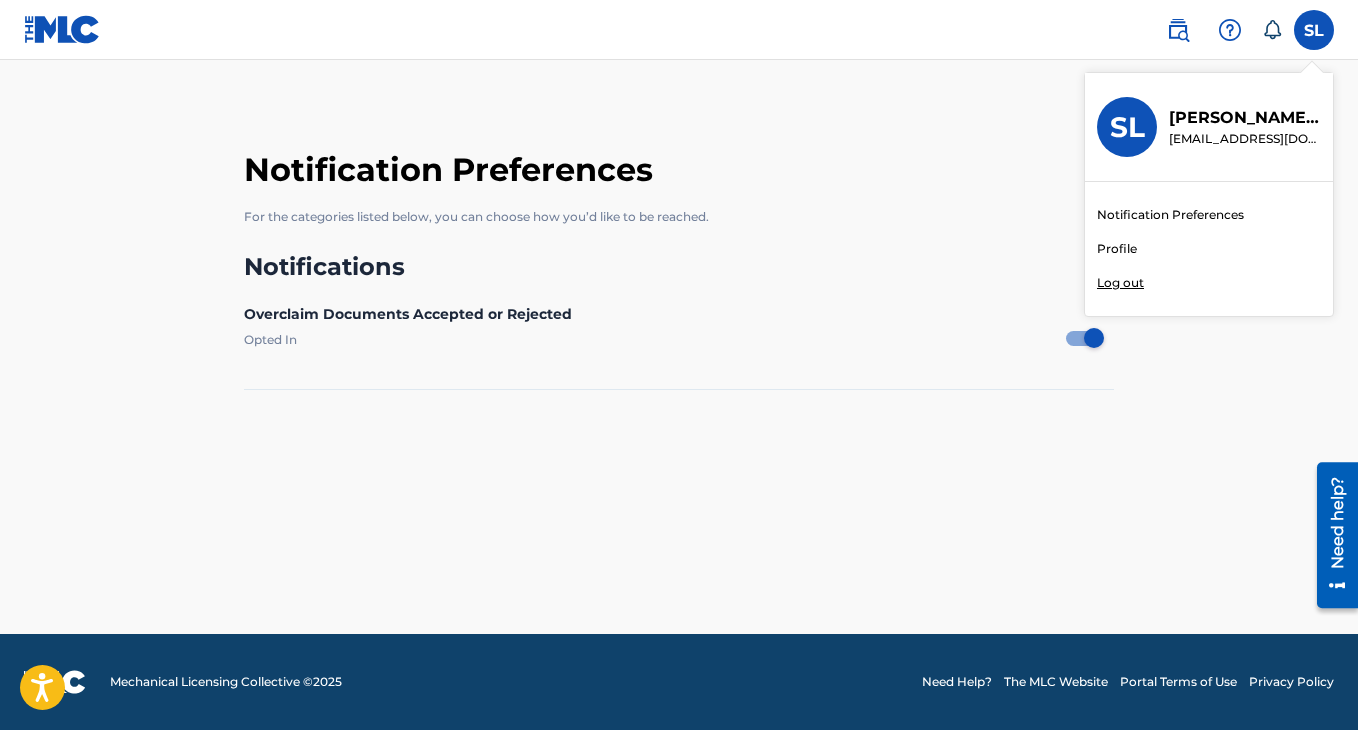click on "Profile" at bounding box center (1117, 249) 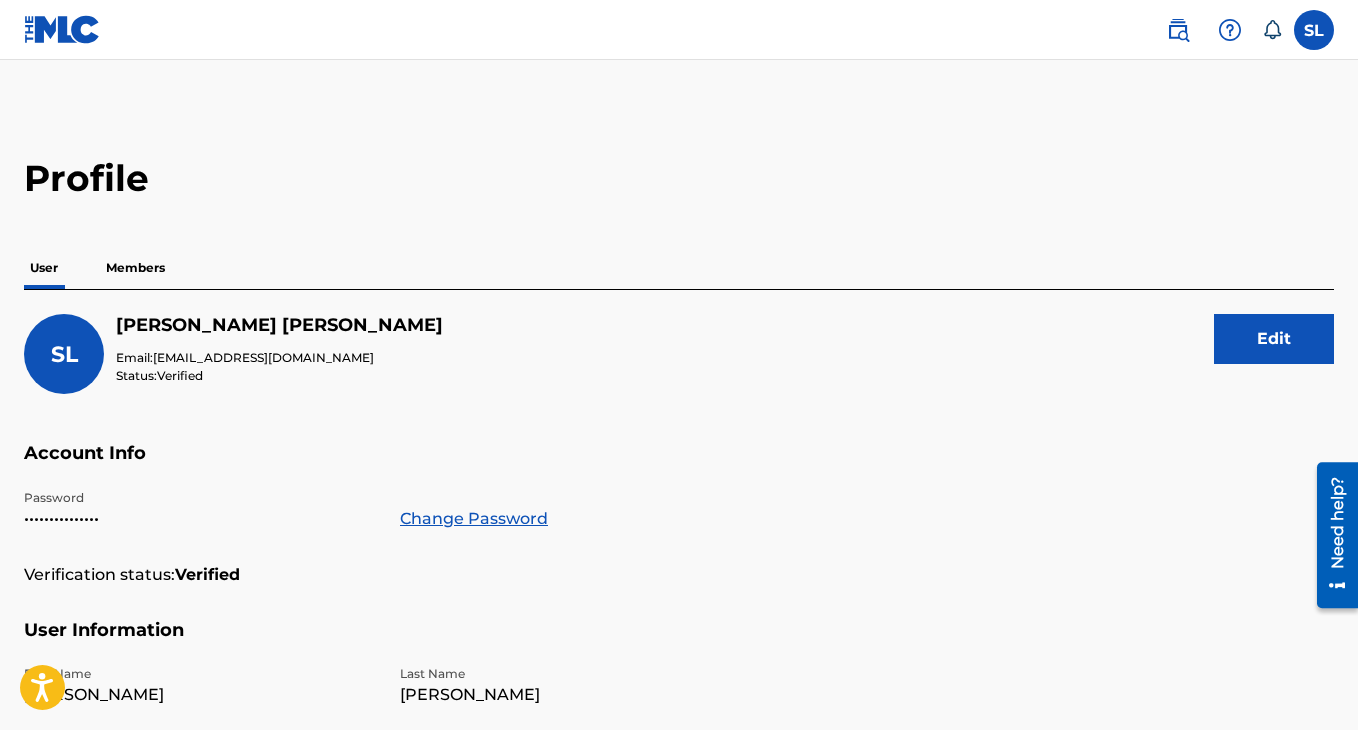 click on "Members" at bounding box center (135, 268) 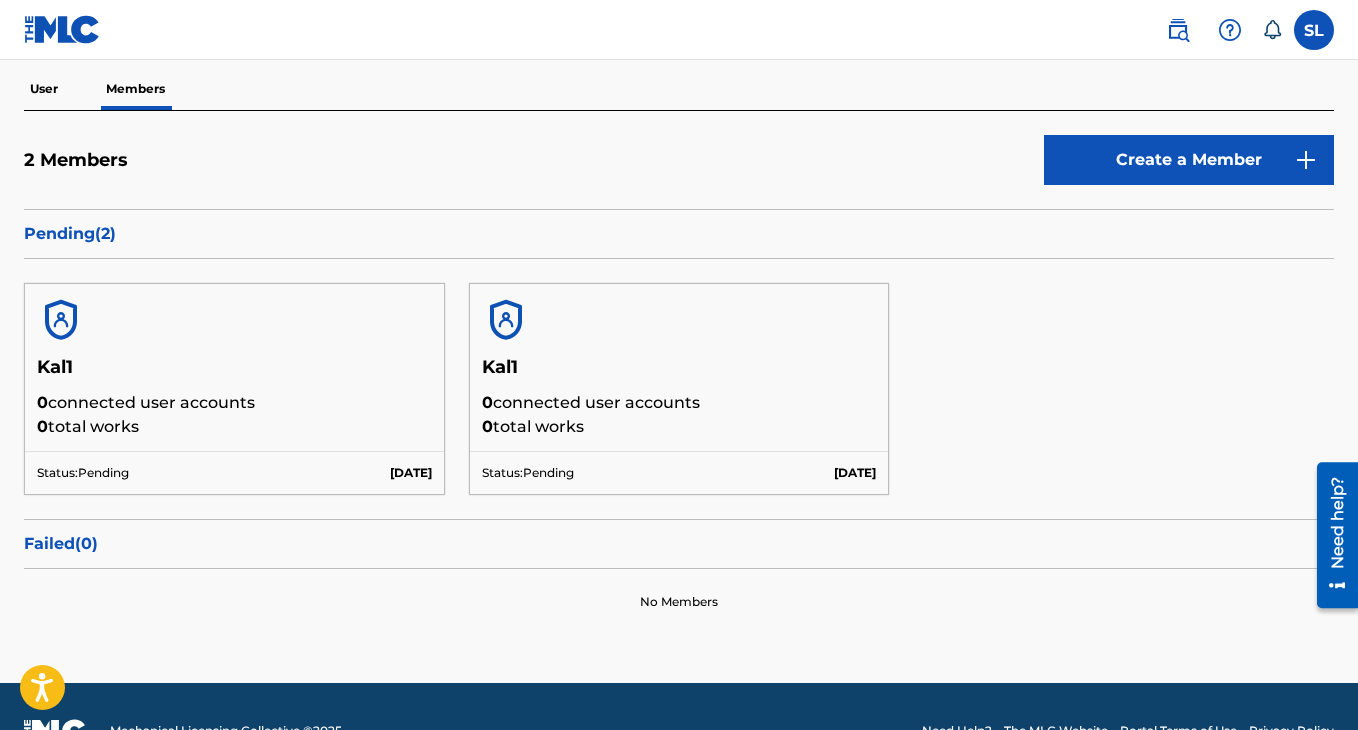 scroll, scrollTop: 184, scrollLeft: 0, axis: vertical 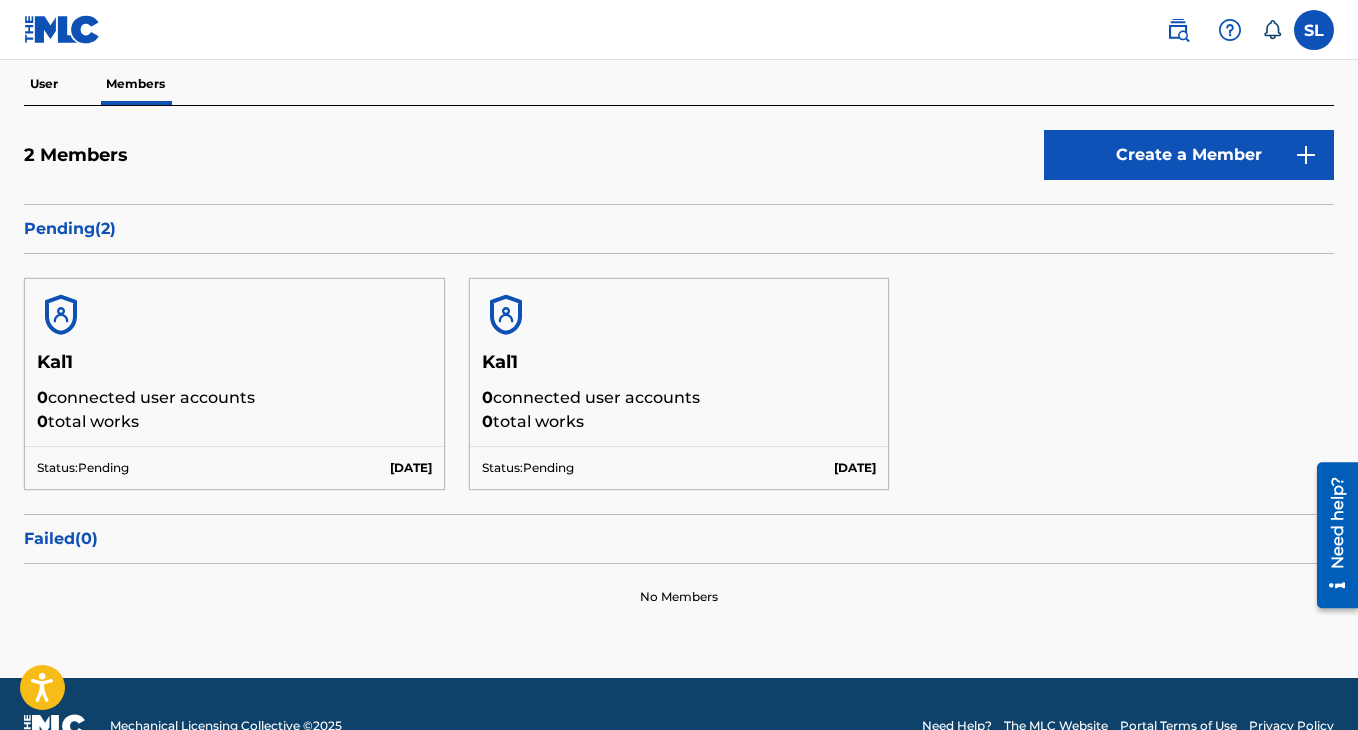 click on "0  connected user accounts" at bounding box center (234, 398) 